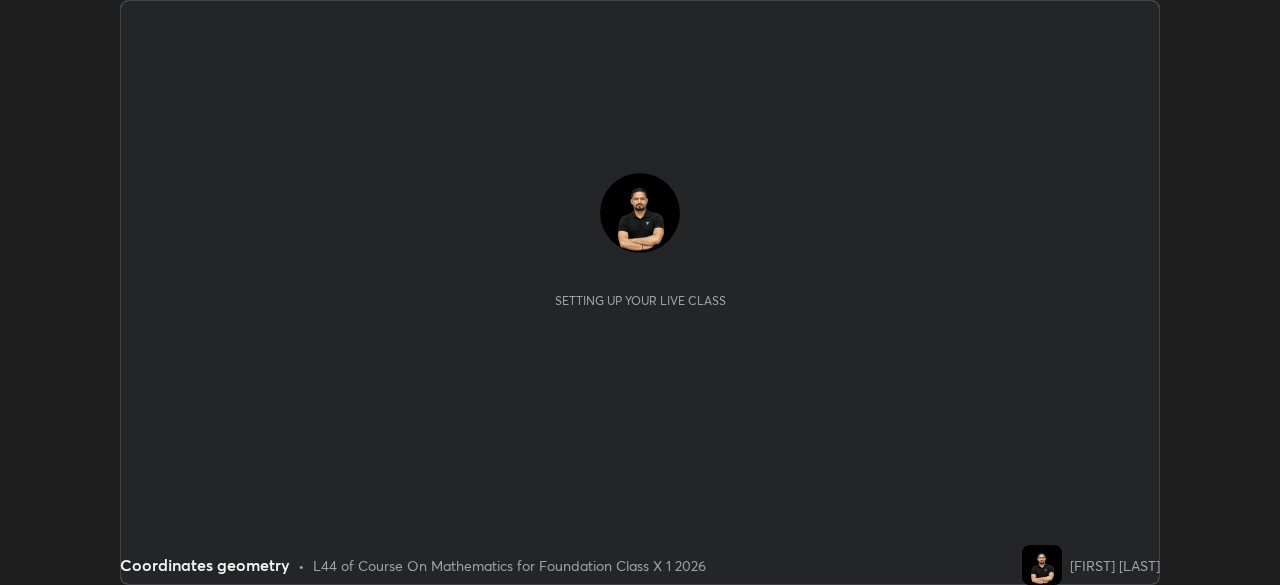 scroll, scrollTop: 0, scrollLeft: 0, axis: both 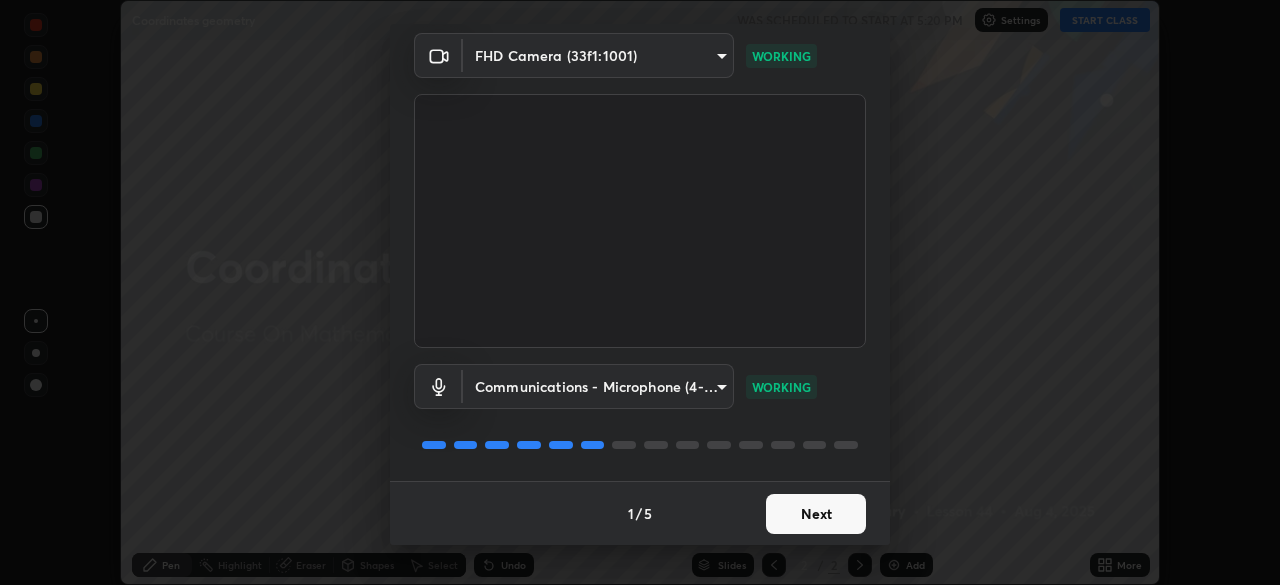 click on "Next" at bounding box center [816, 514] 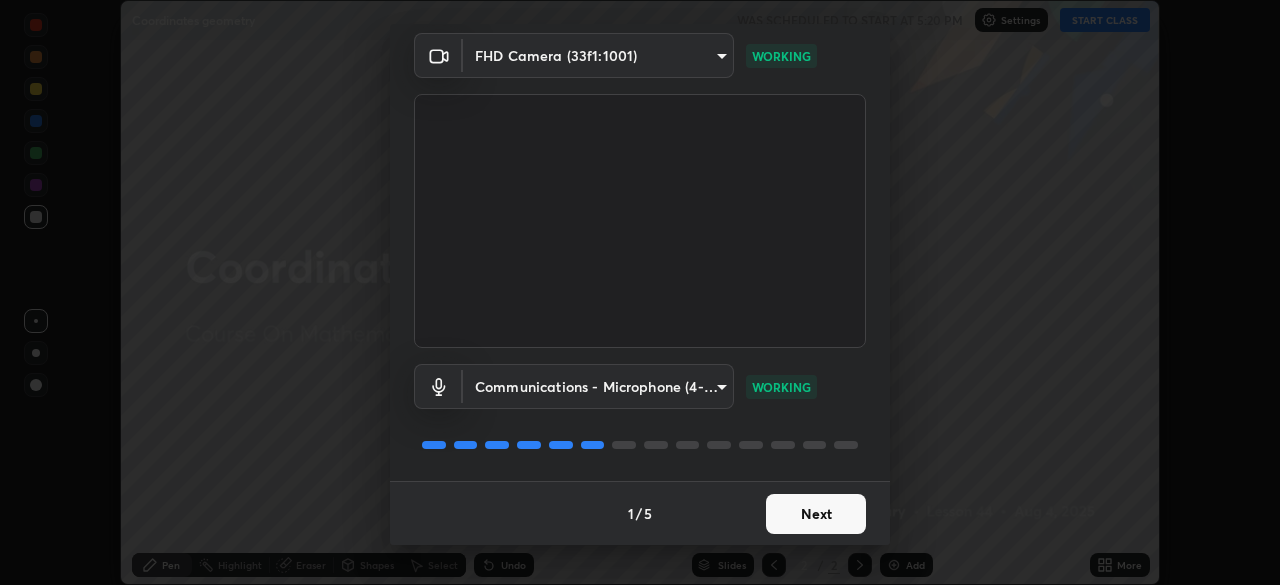 scroll, scrollTop: 0, scrollLeft: 0, axis: both 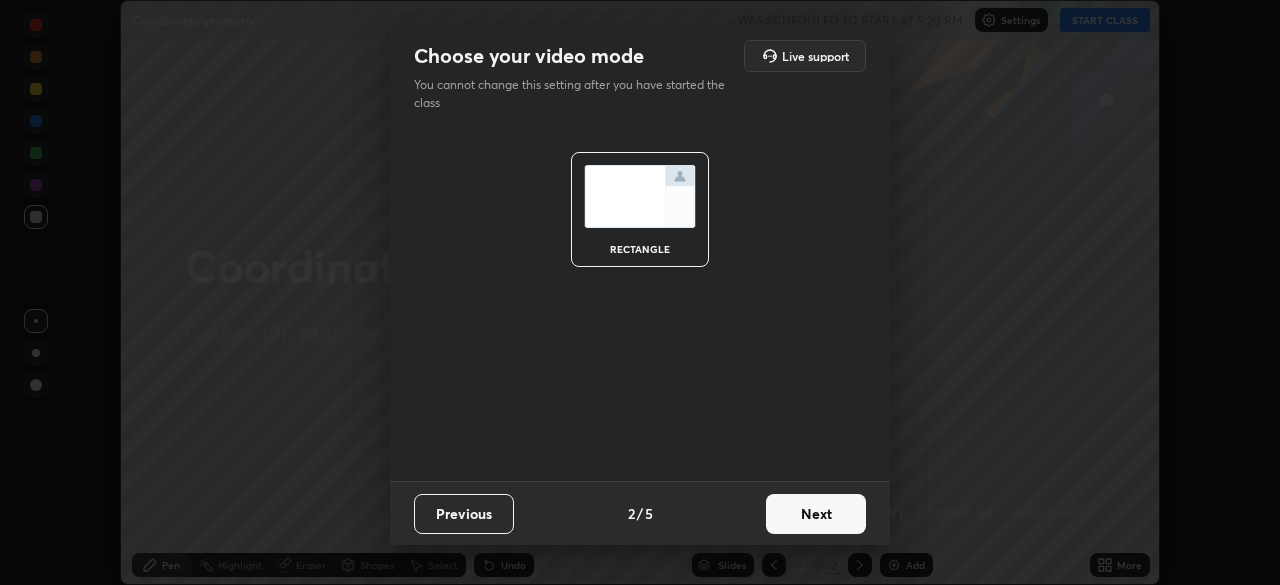 click on "Next" at bounding box center (816, 514) 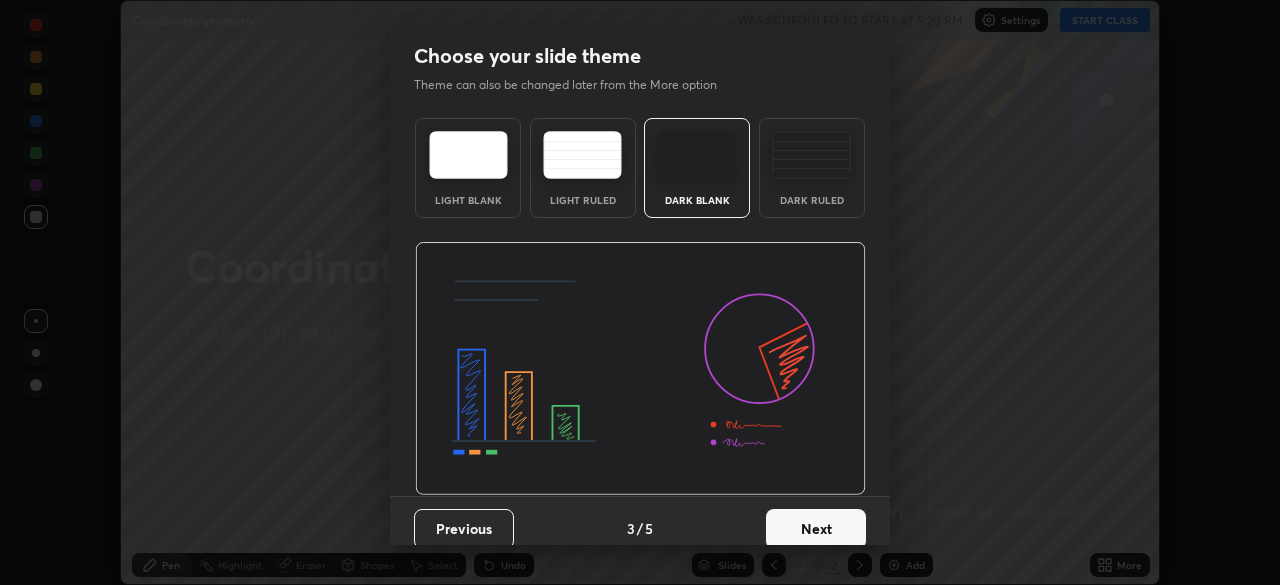 click on "Next" at bounding box center [816, 529] 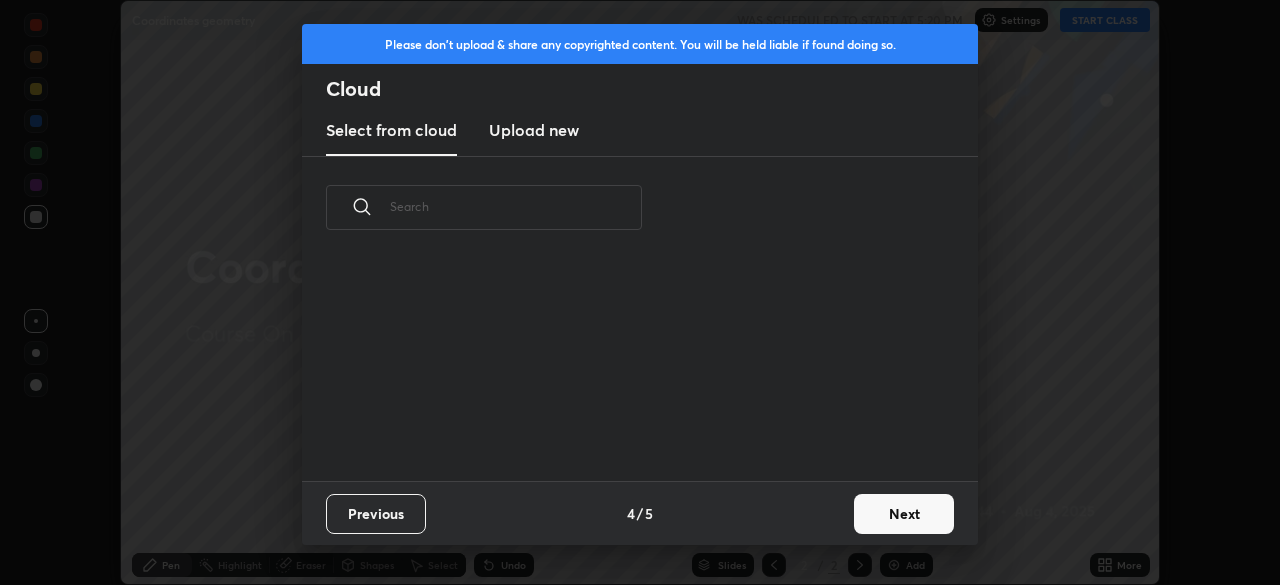 click on "Next" at bounding box center [904, 514] 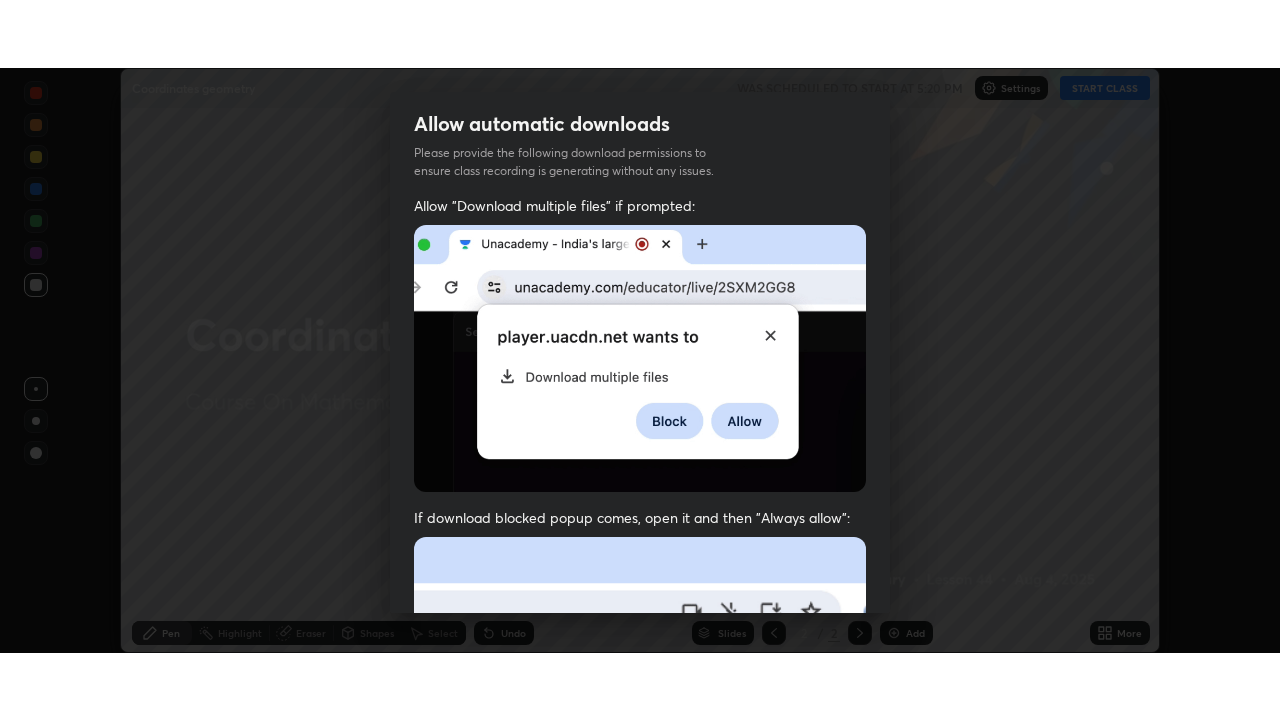 scroll, scrollTop: 479, scrollLeft: 0, axis: vertical 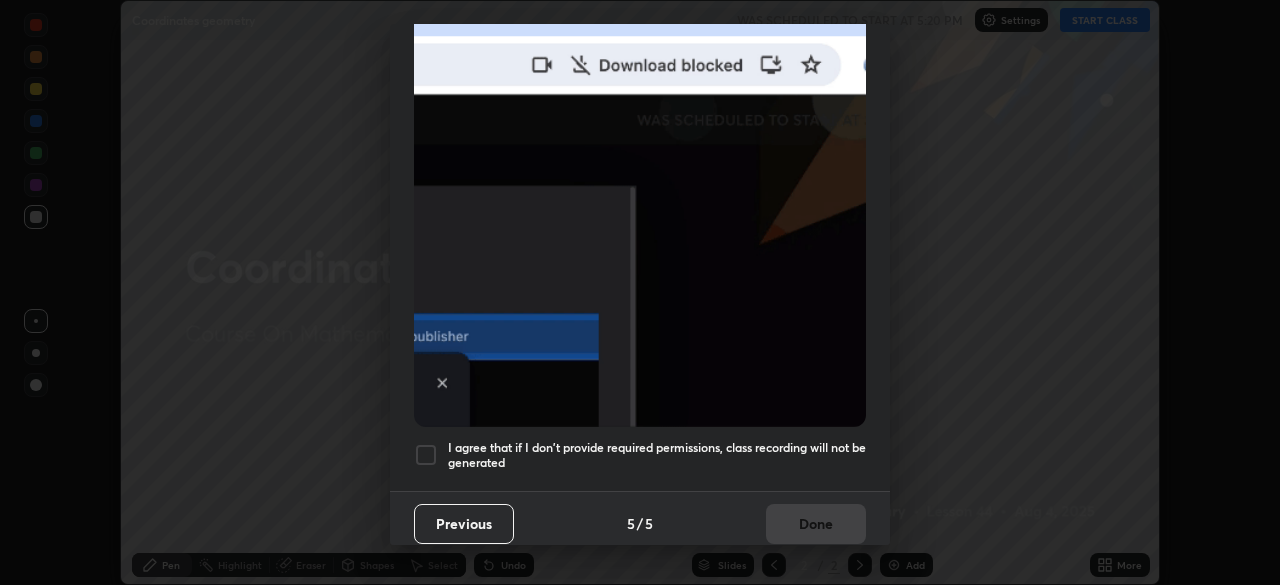 click at bounding box center [426, 455] 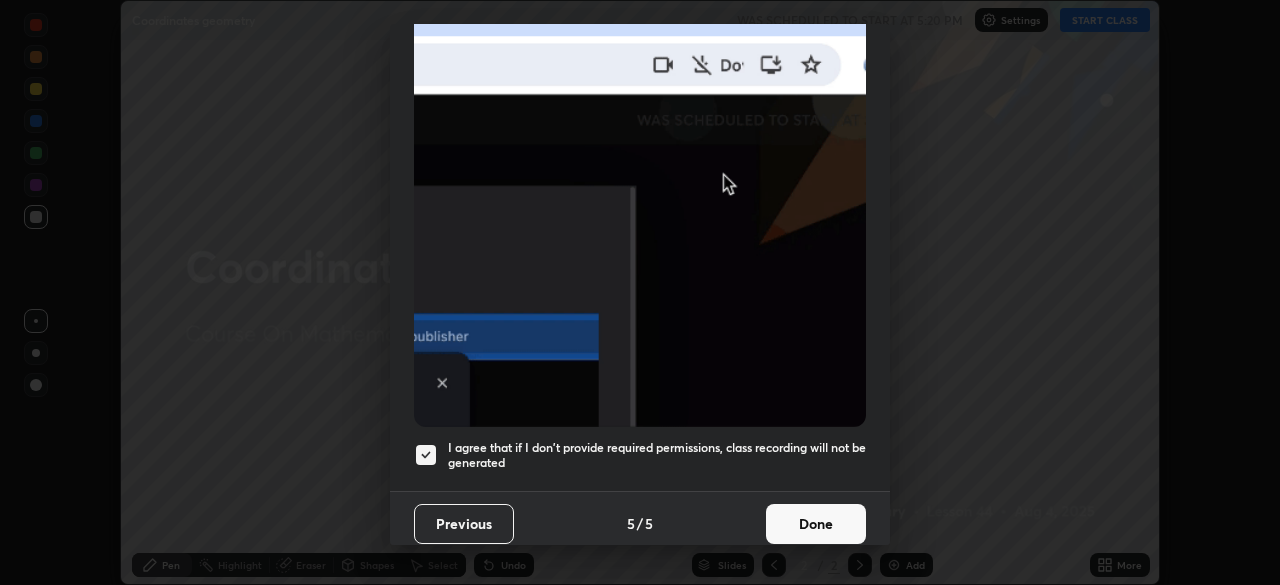 click on "Done" at bounding box center (816, 524) 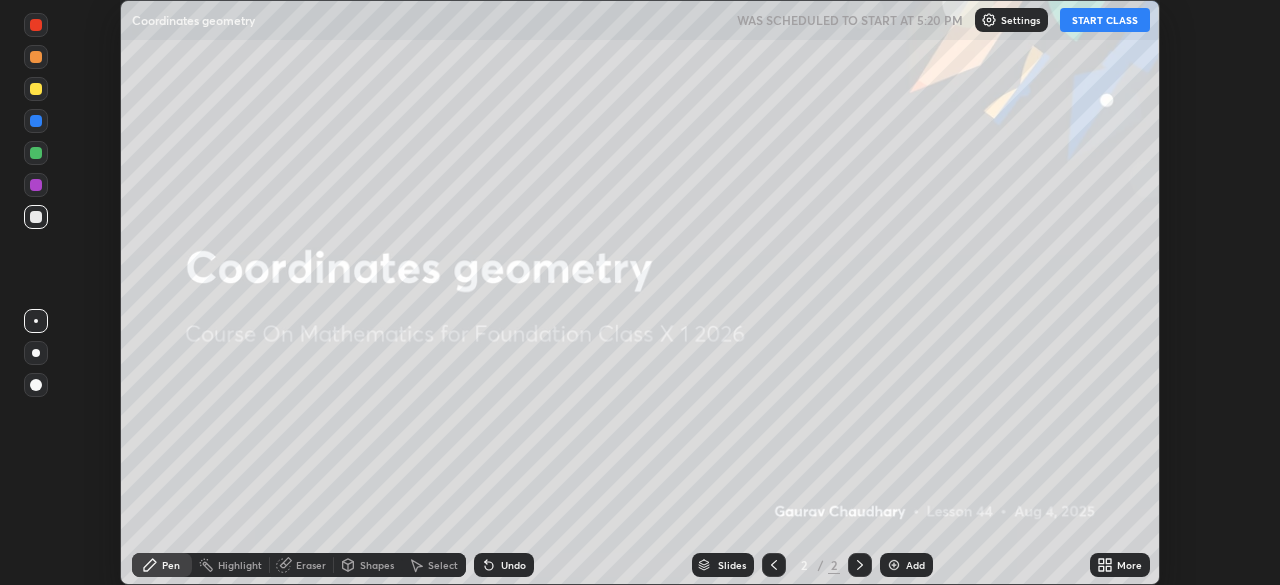 click on "START CLASS" at bounding box center (1105, 20) 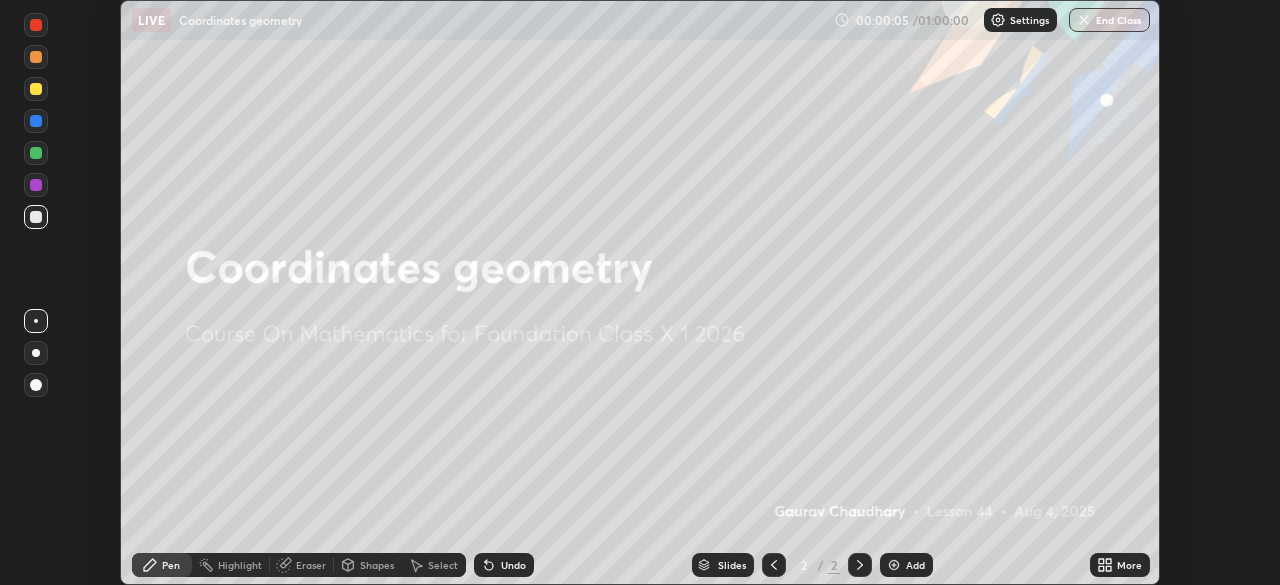 click 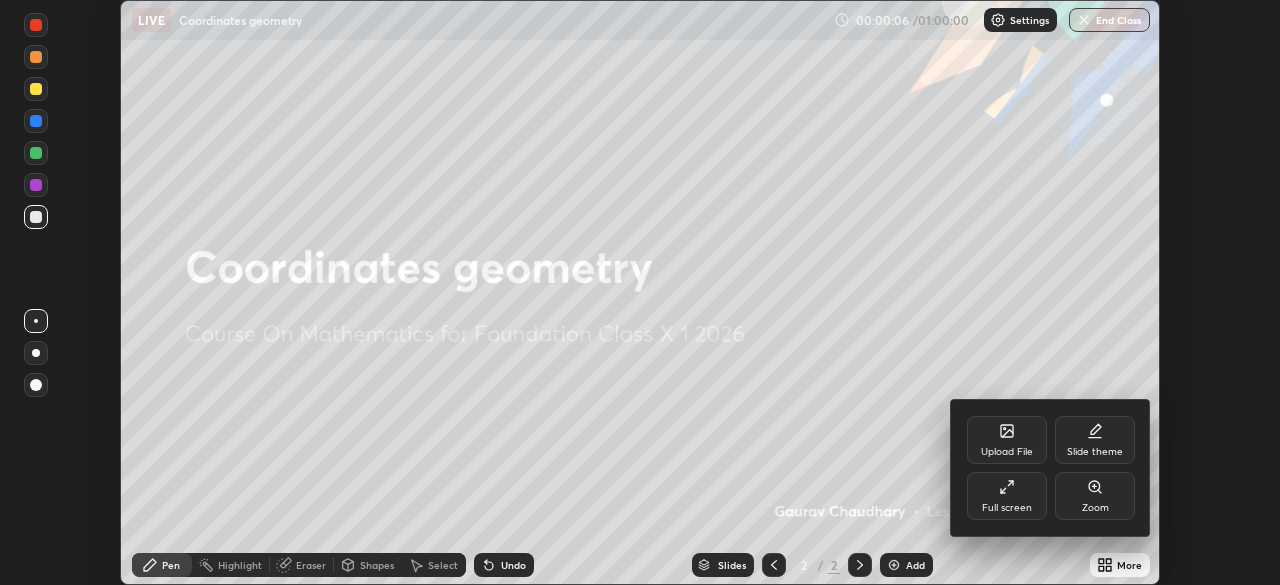 click on "Full screen" at bounding box center (1007, 496) 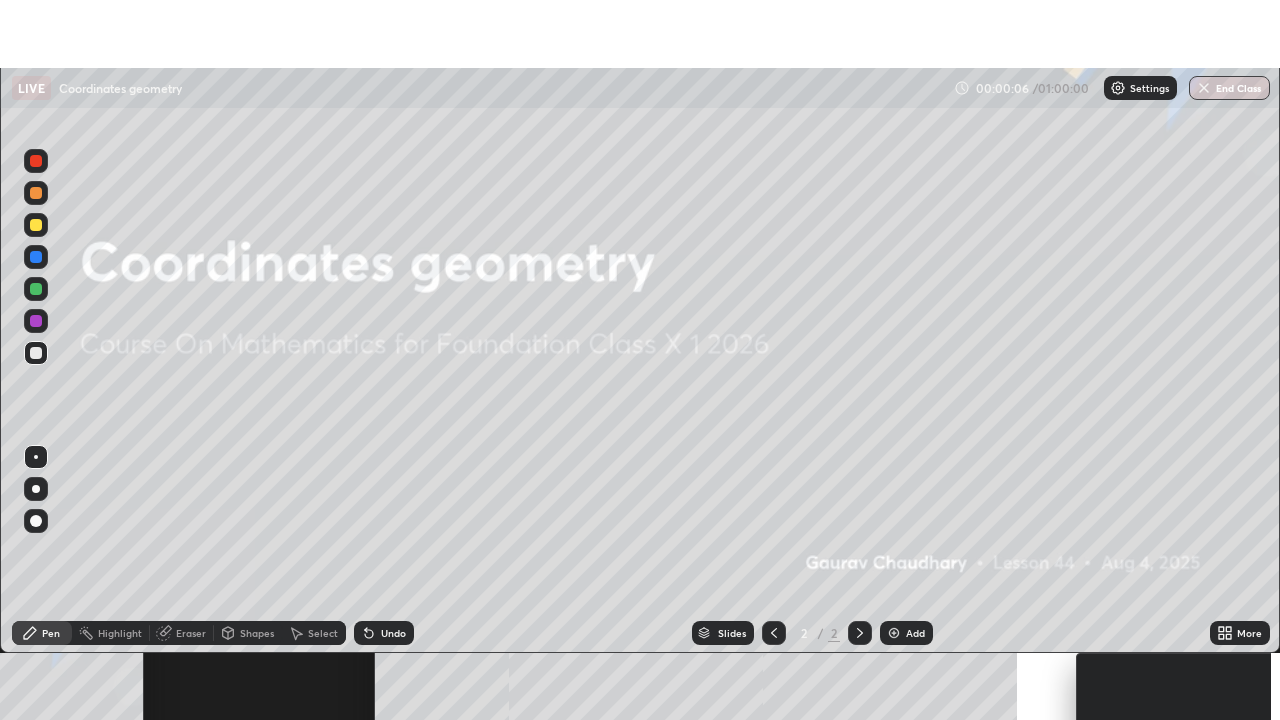 scroll, scrollTop: 99280, scrollLeft: 98720, axis: both 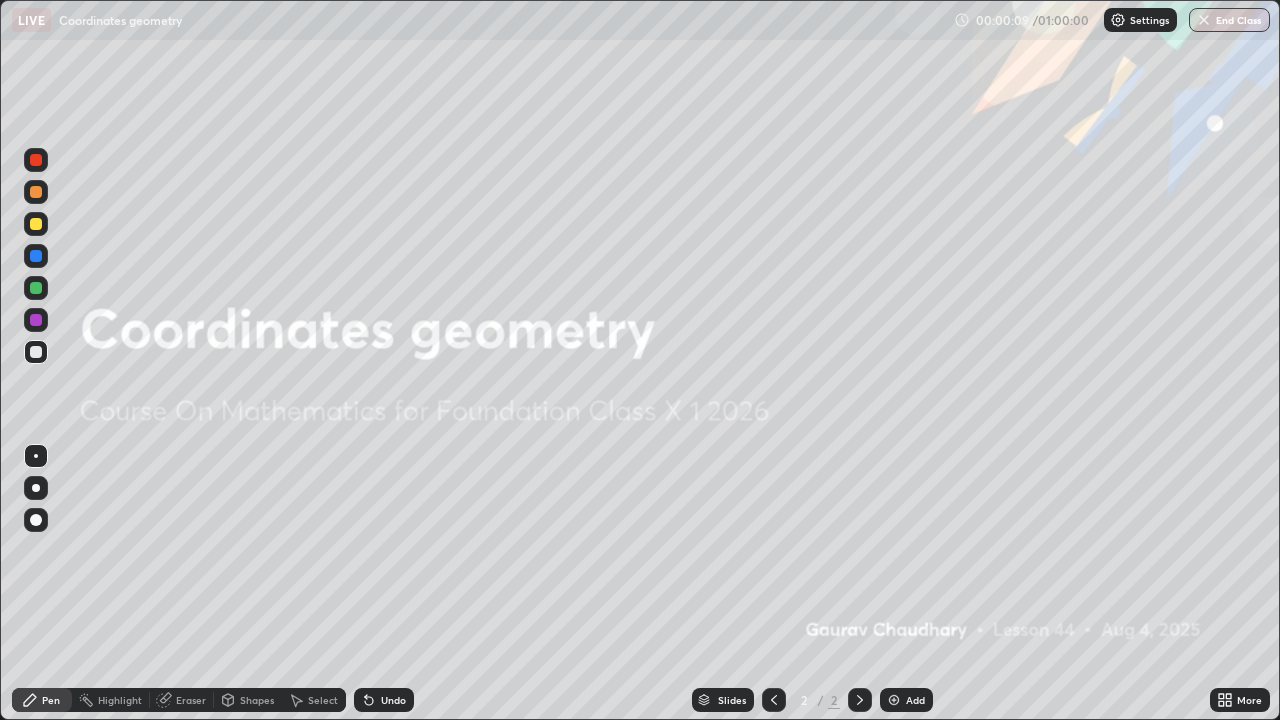 click on "Add" at bounding box center [915, 700] 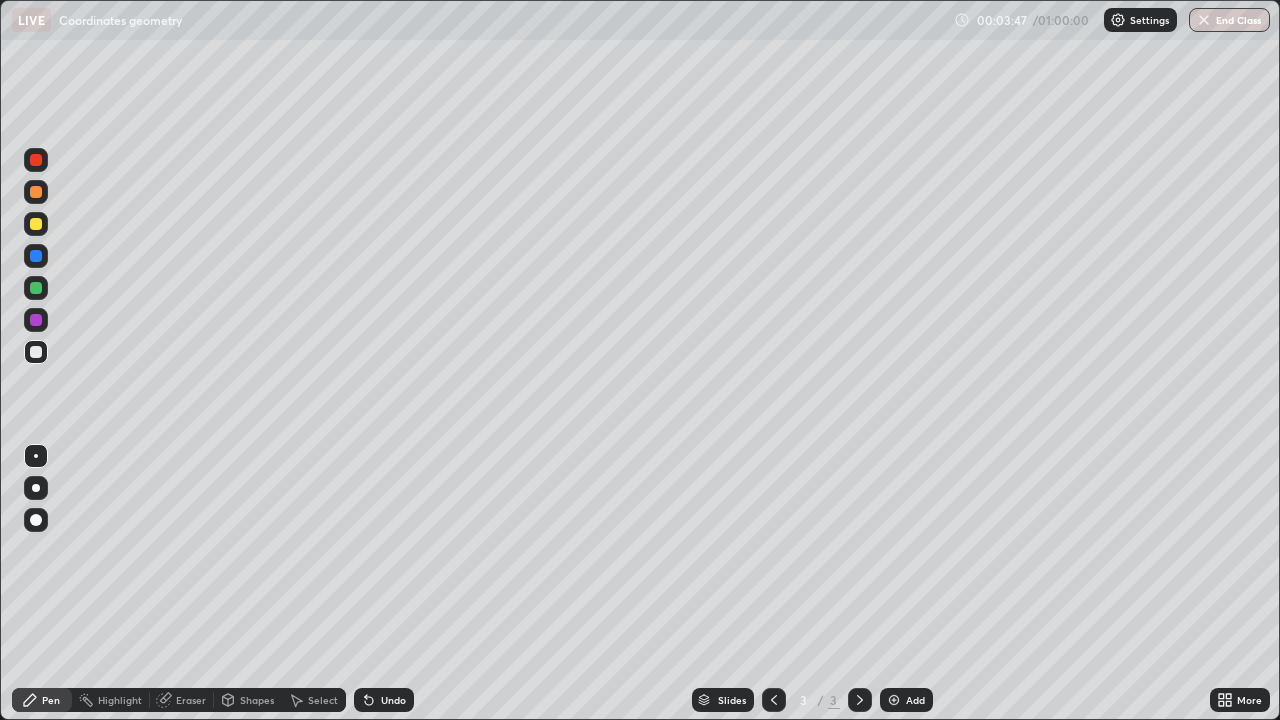click on "Slides 3 / 3 Add" at bounding box center (812, 700) 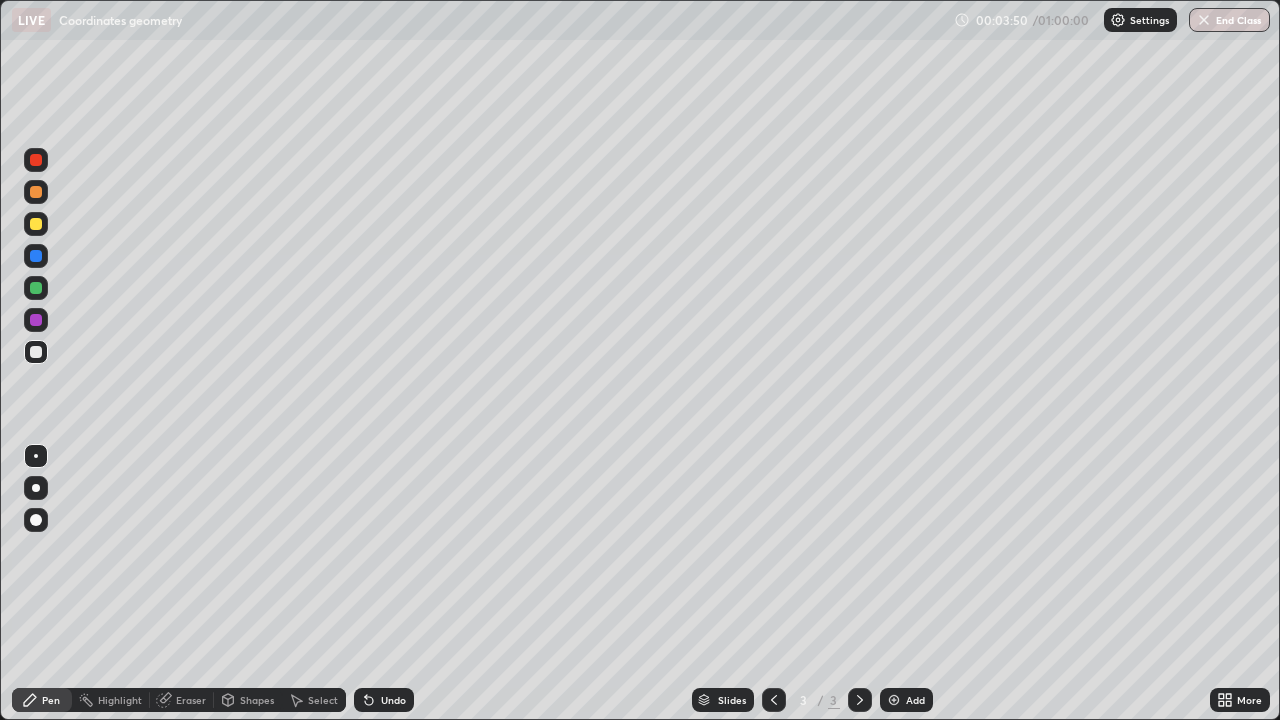 click on "Slides 3 / 3 Add" at bounding box center (812, 700) 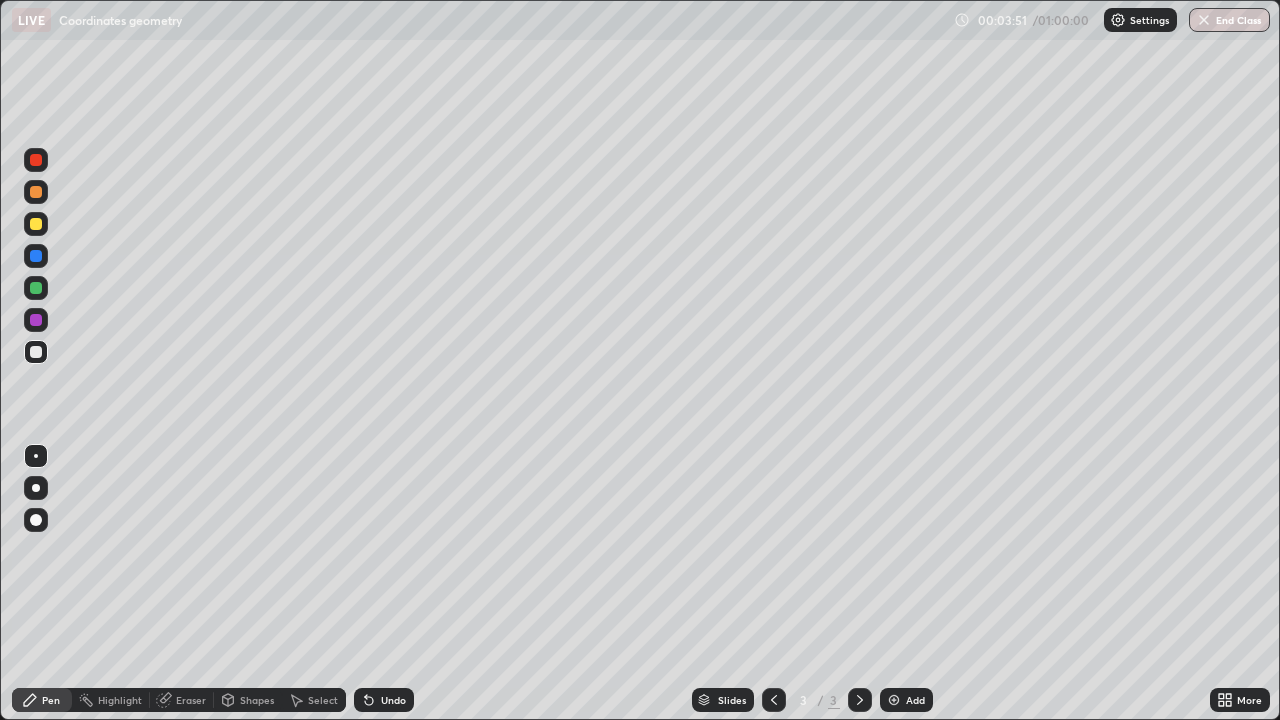 click on "Slides 3 / 3 Add" at bounding box center (812, 700) 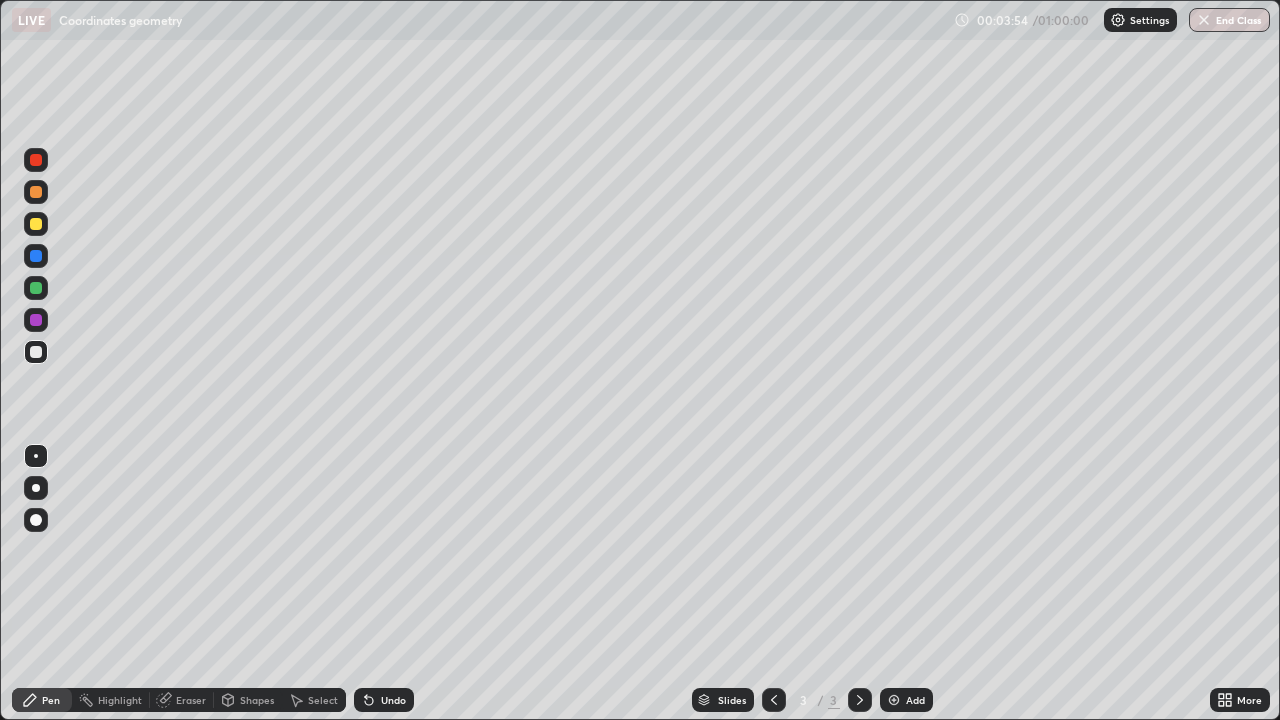 click on "Slides 3 / 3 Add" at bounding box center [812, 700] 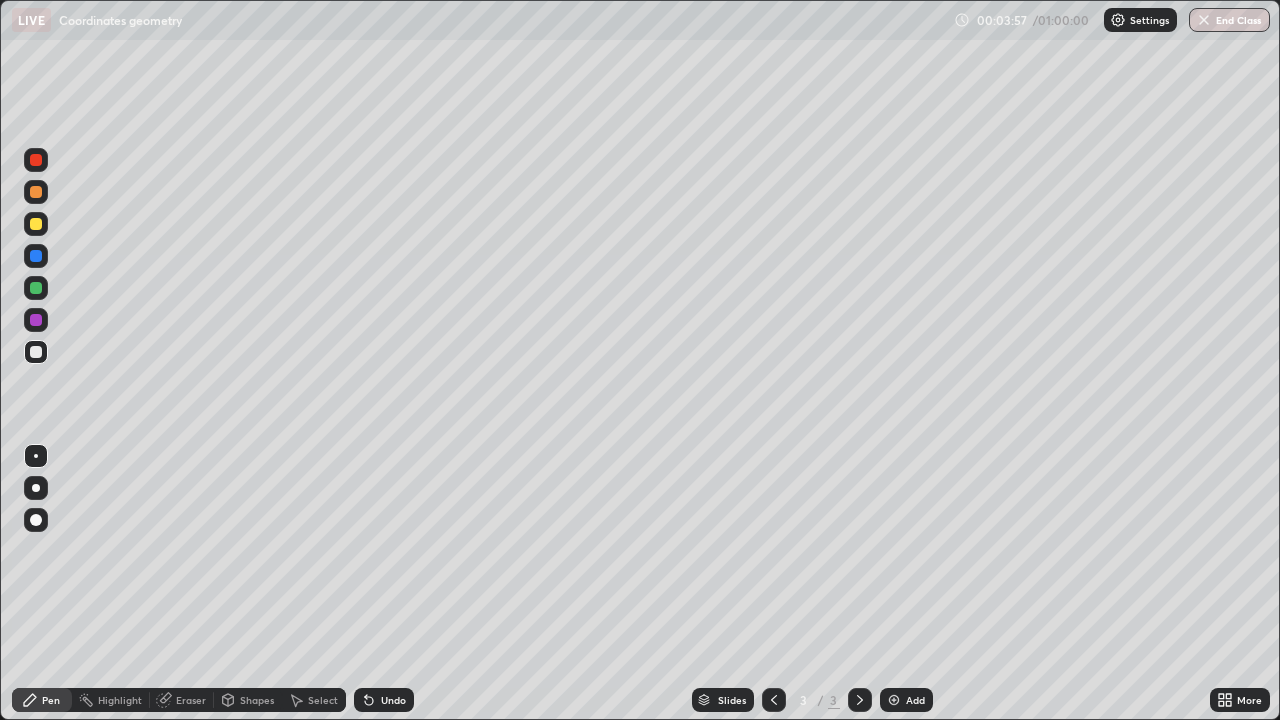 click on "Slides 3 / 3 Add" at bounding box center [812, 700] 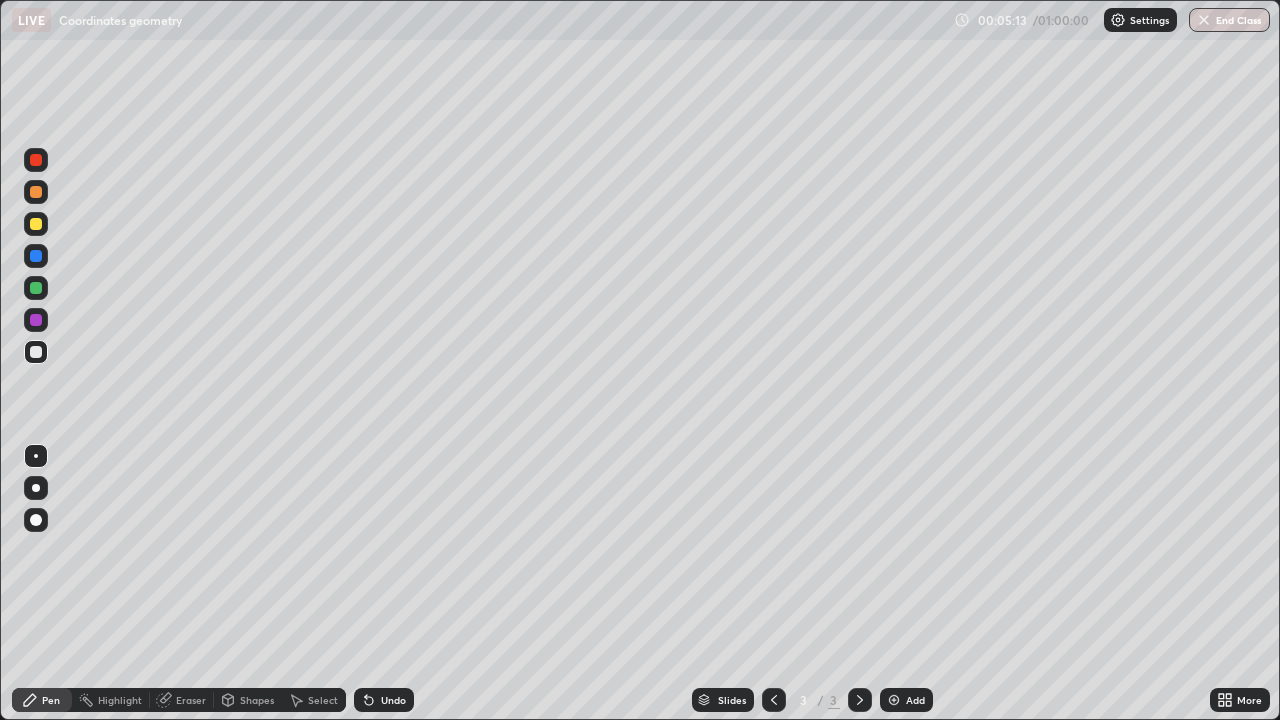 click on "Eraser" at bounding box center [182, 700] 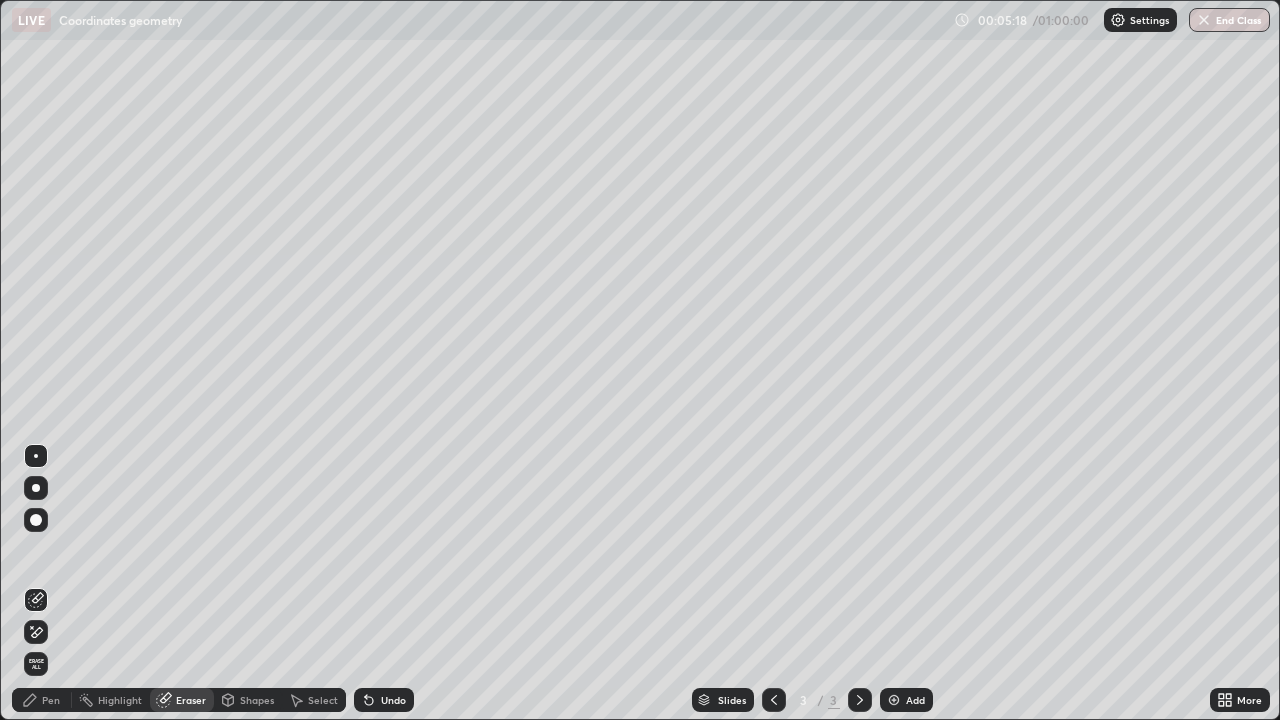 click on "Pen" at bounding box center (51, 700) 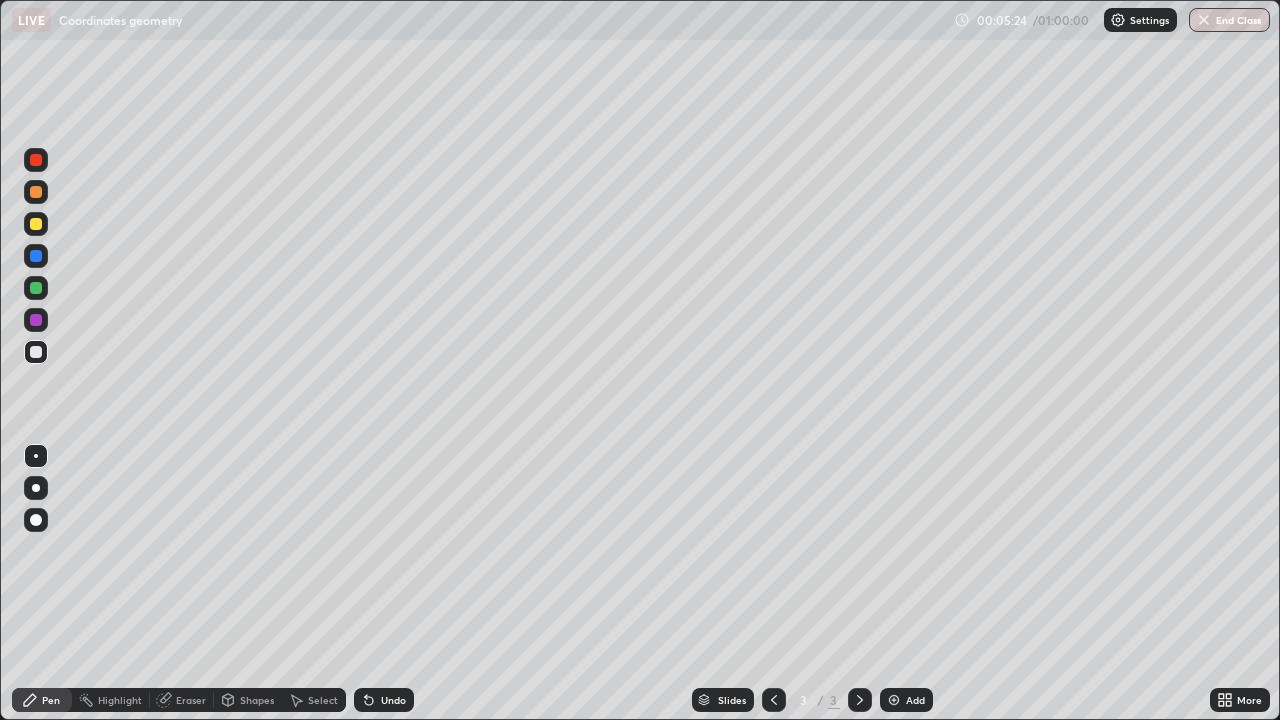 click on "Pen" at bounding box center (51, 700) 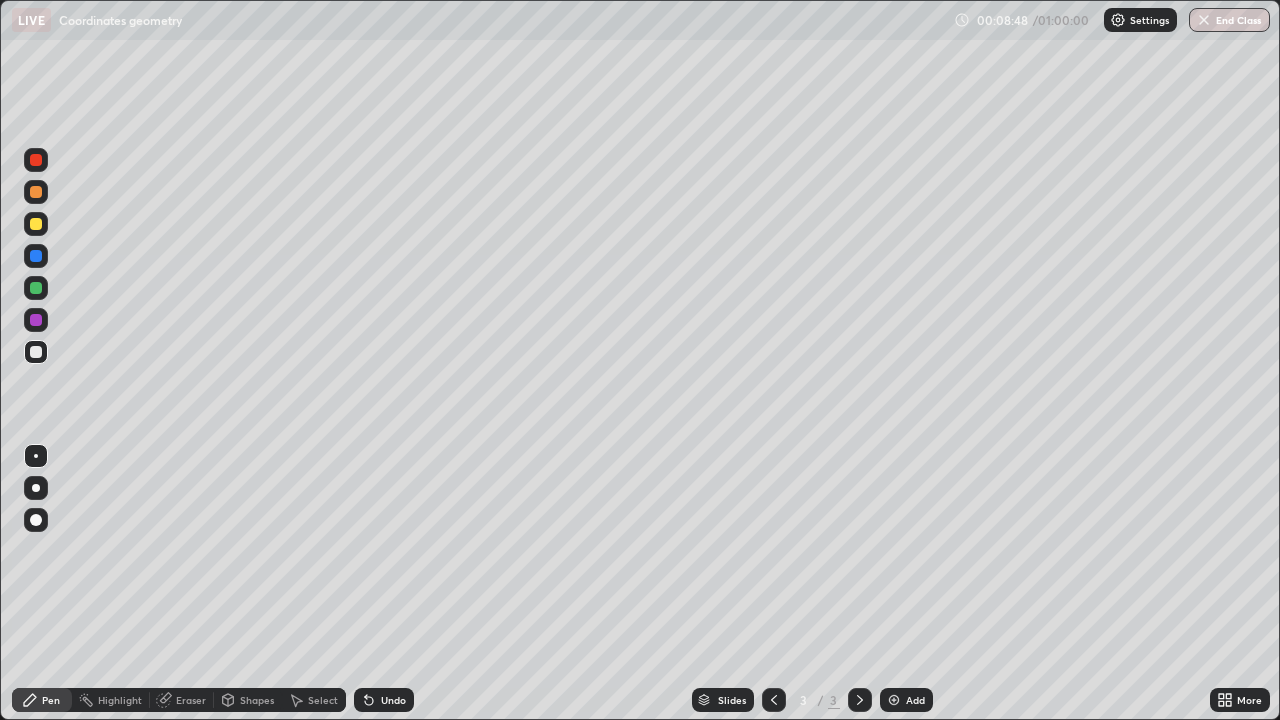 click 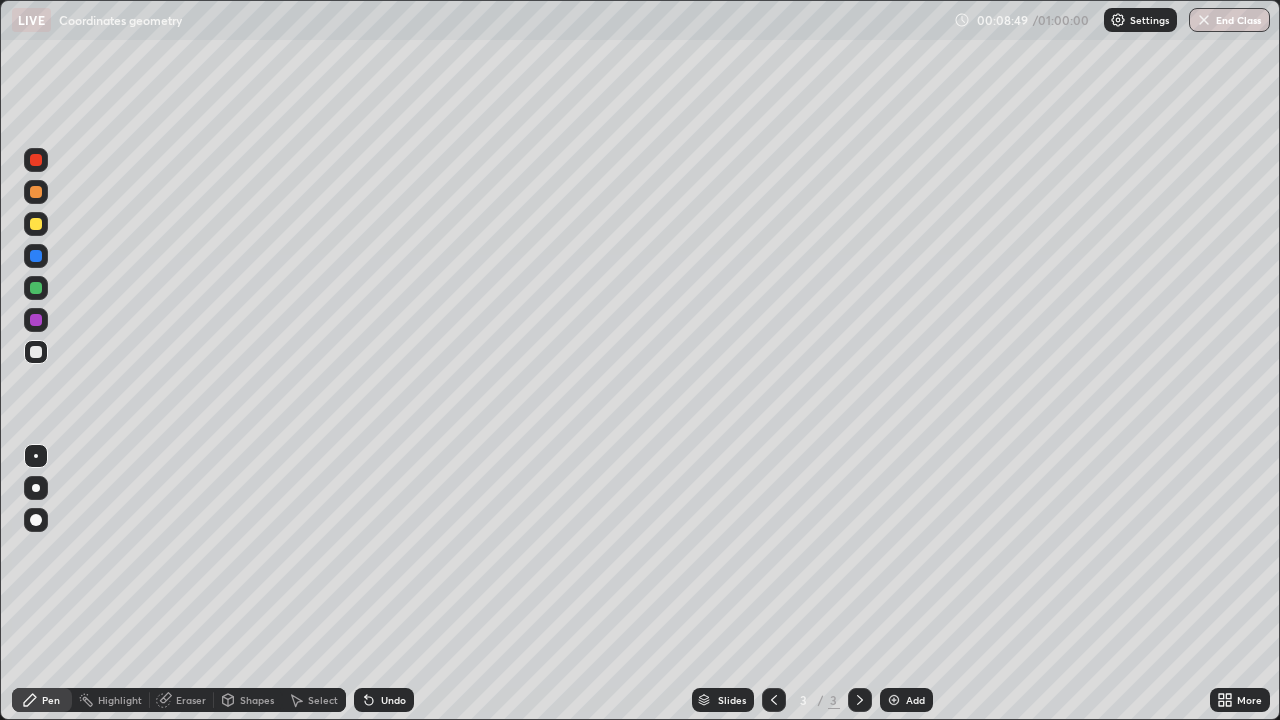 click on "Undo" at bounding box center (384, 700) 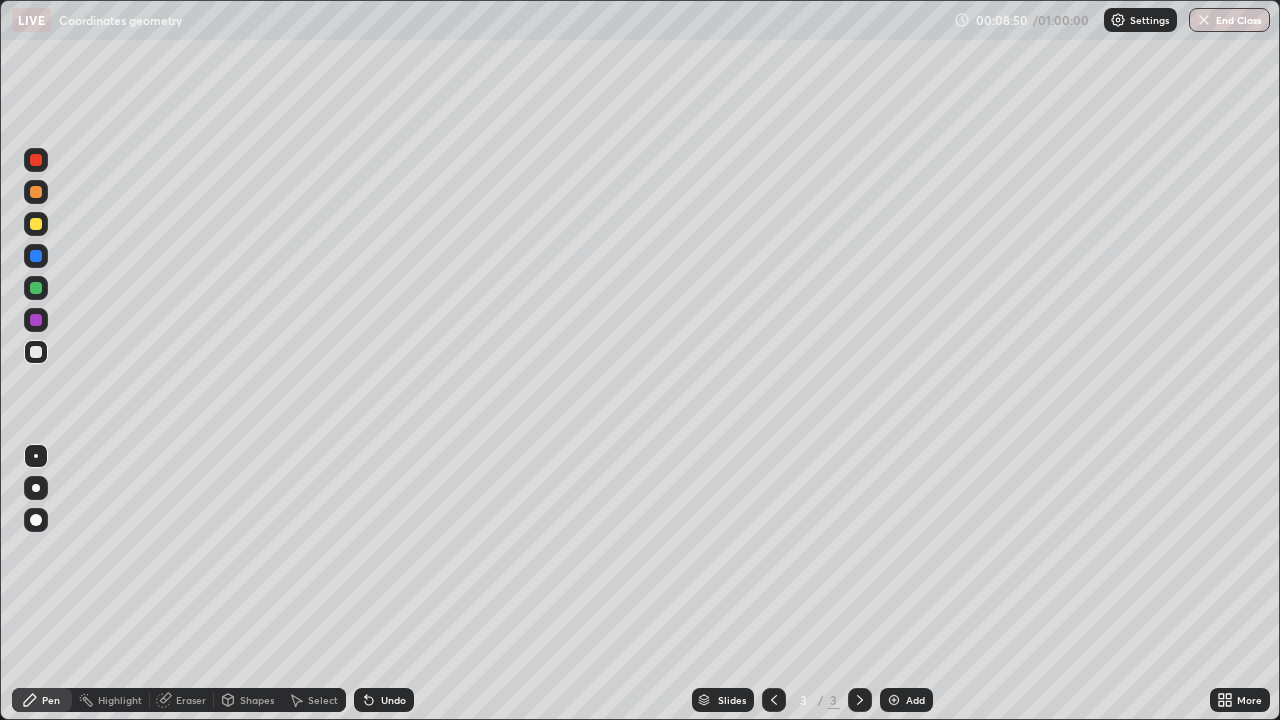 click 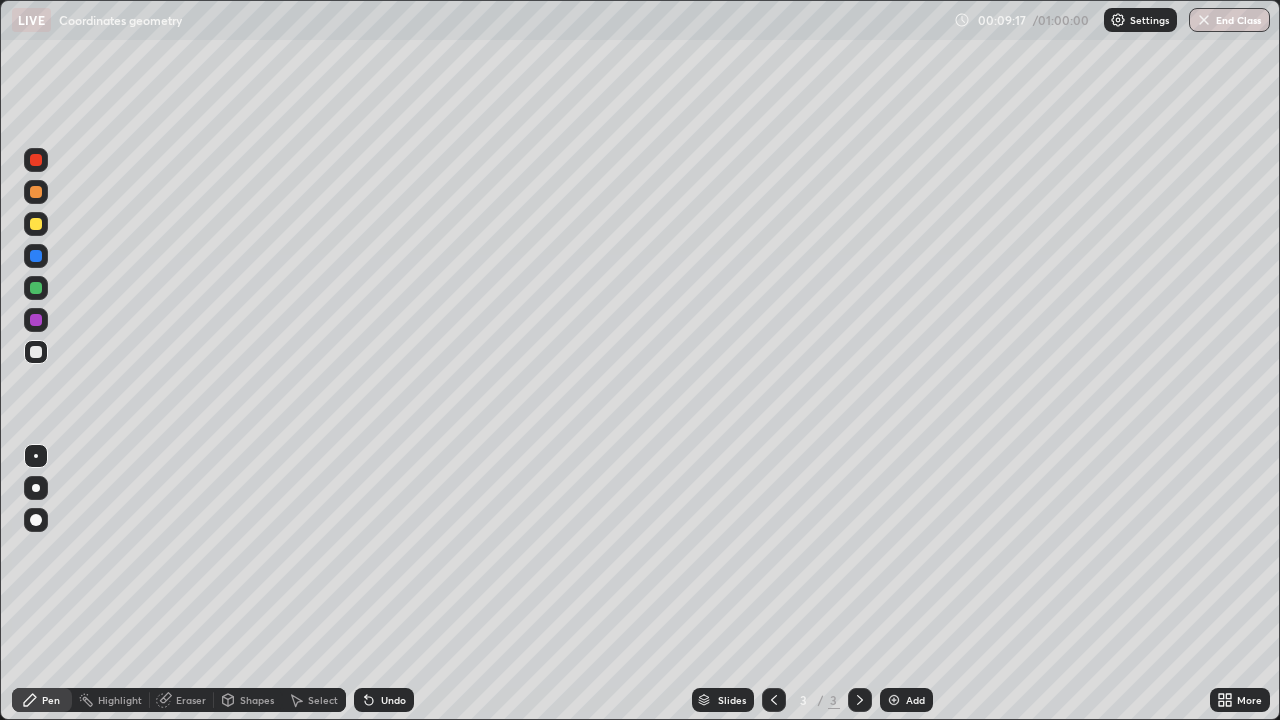 click 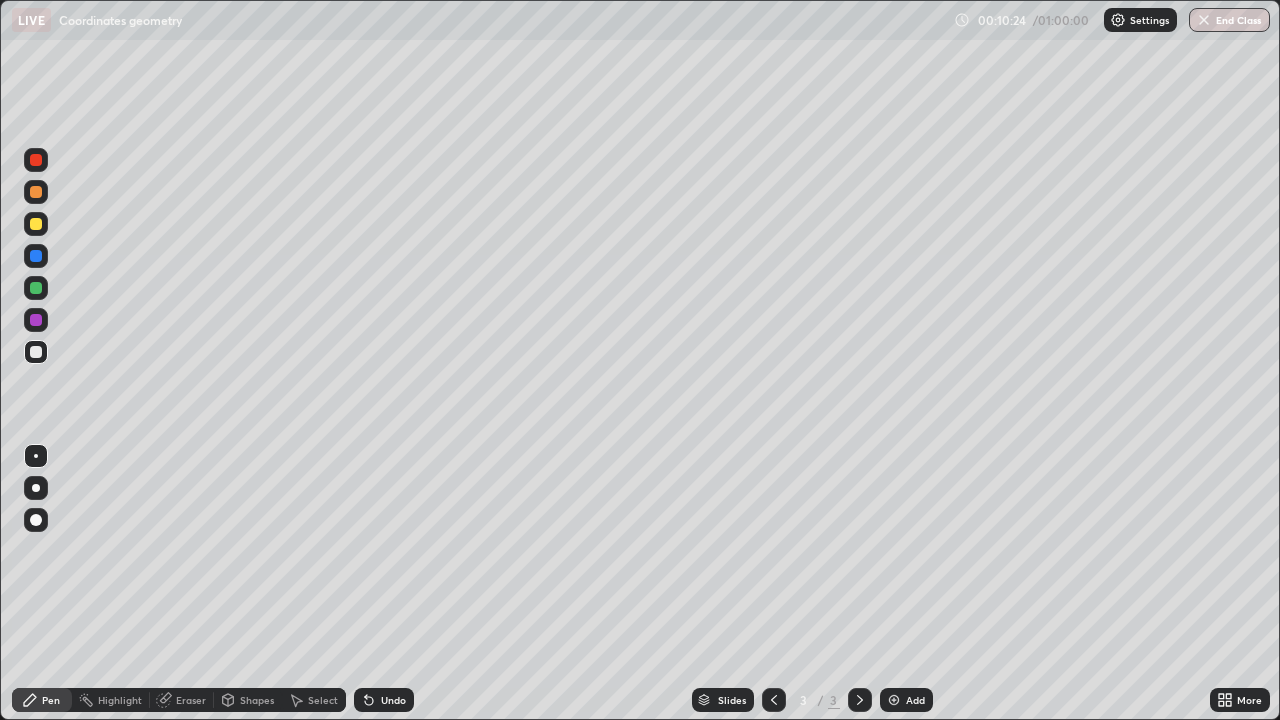click on "Add" at bounding box center [906, 700] 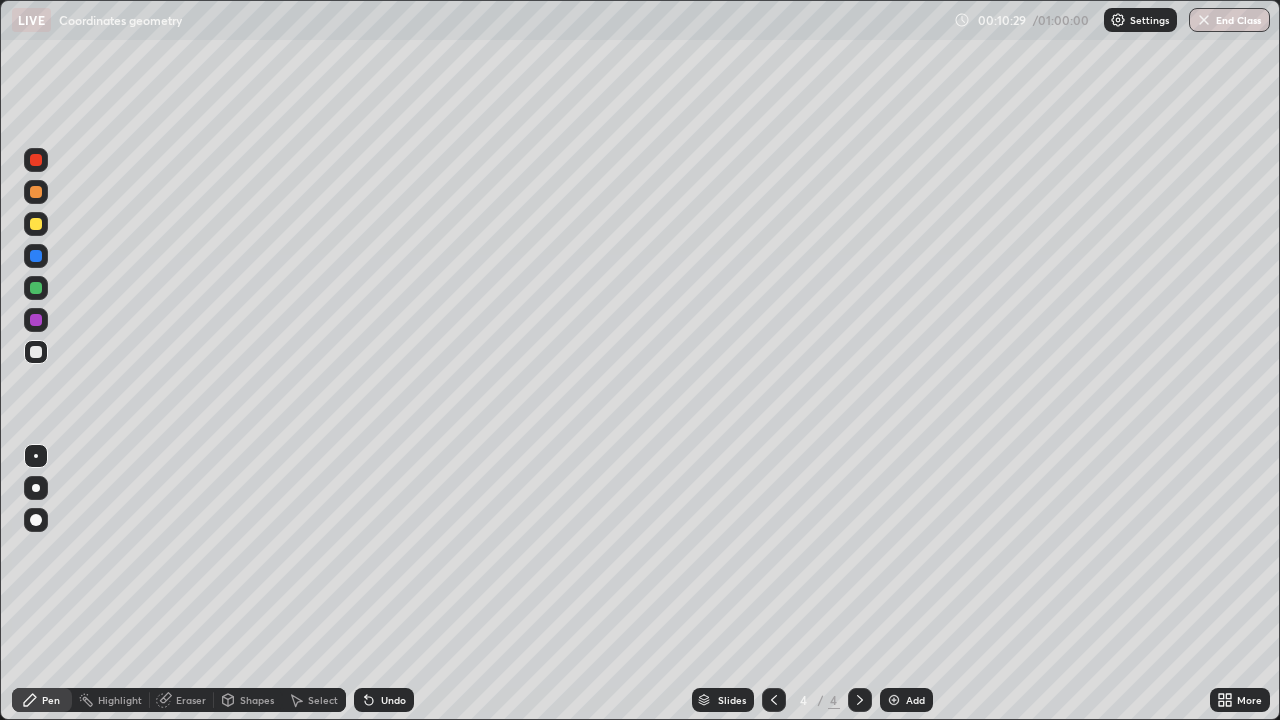 click 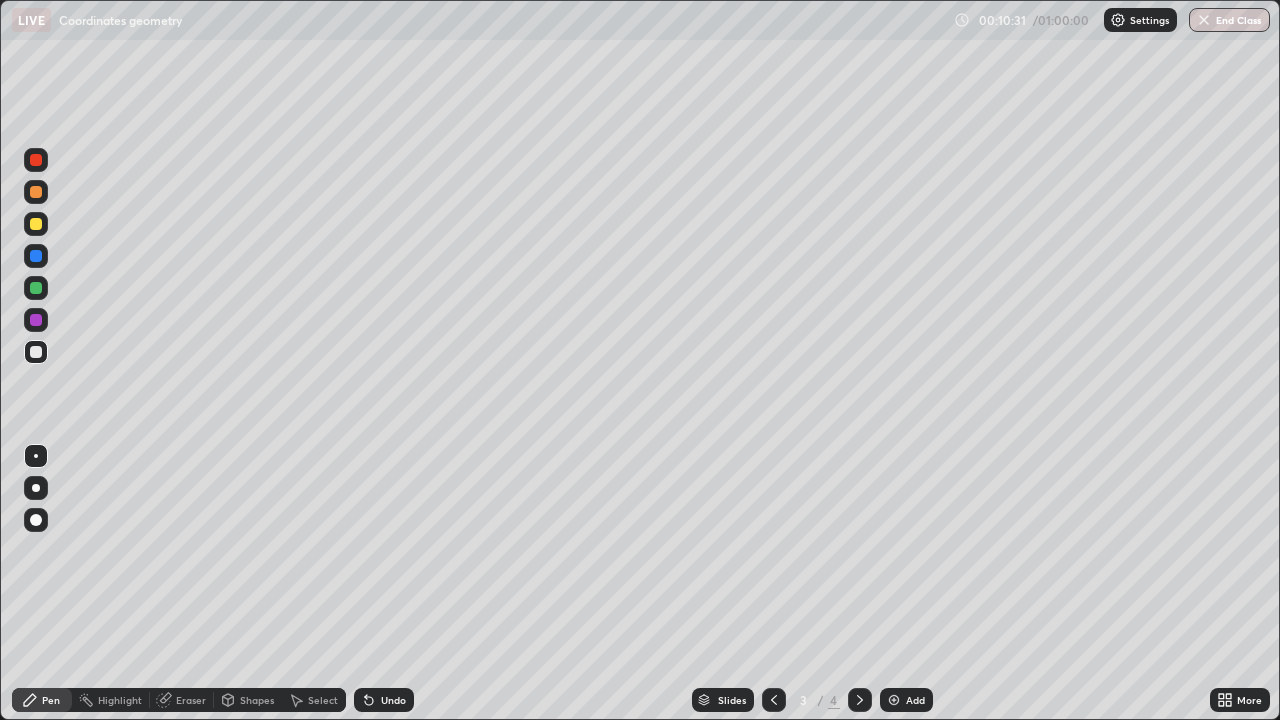 click 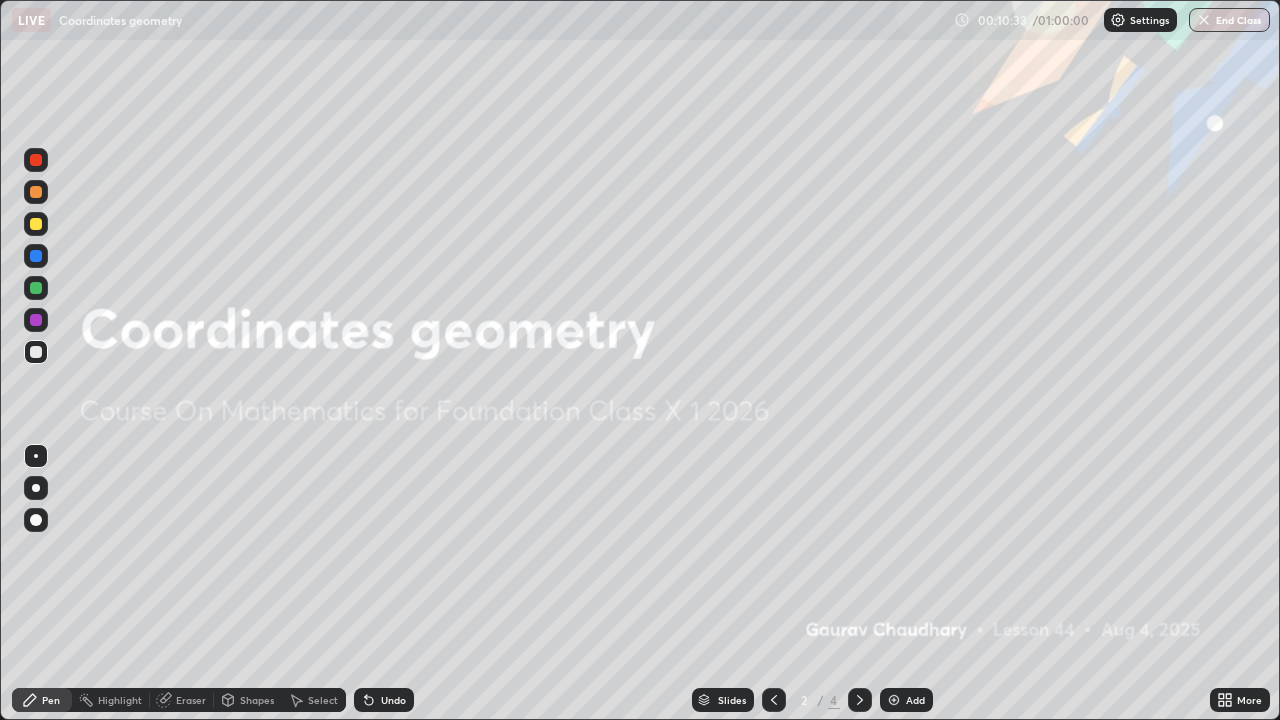 click at bounding box center (860, 700) 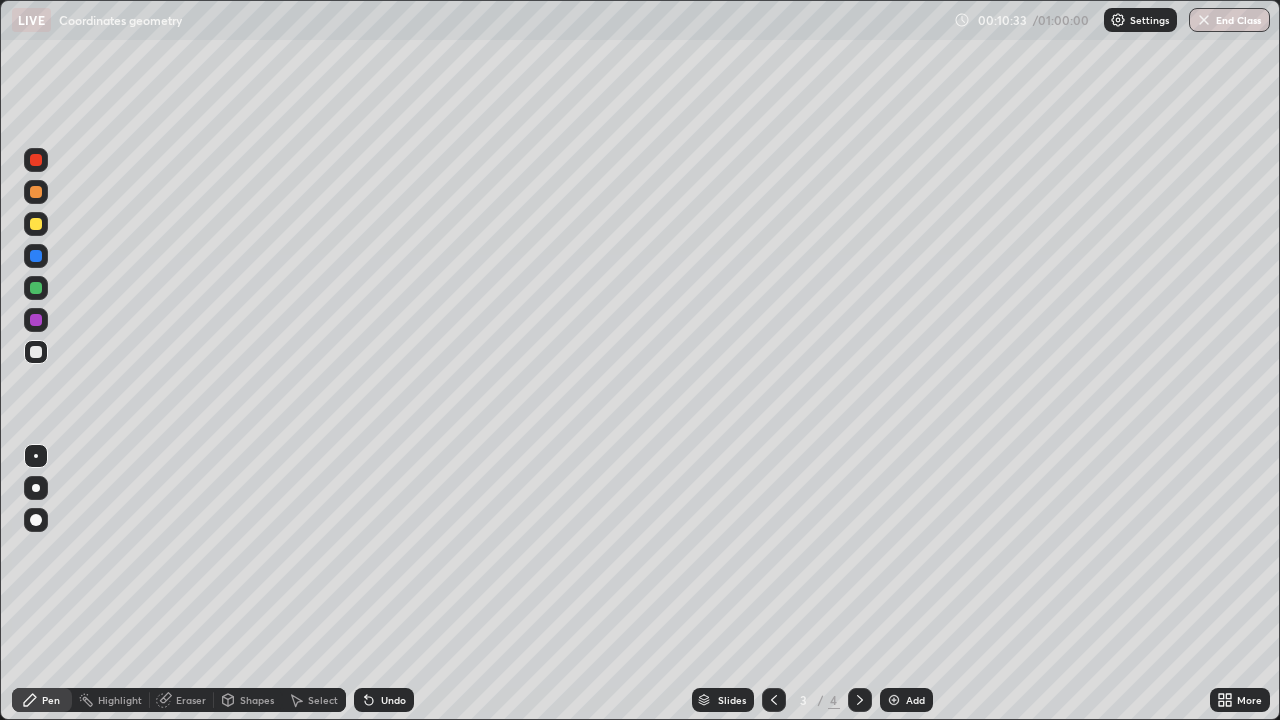 click at bounding box center [860, 700] 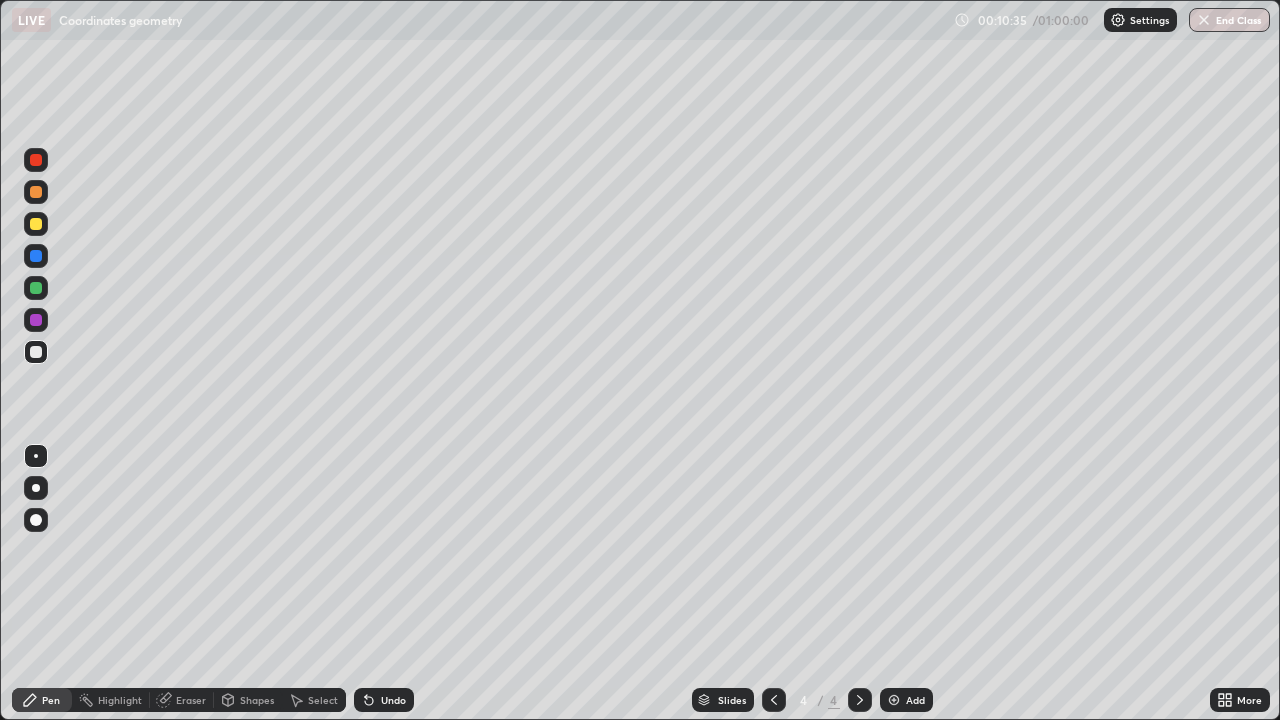 click on "Undo" at bounding box center (393, 700) 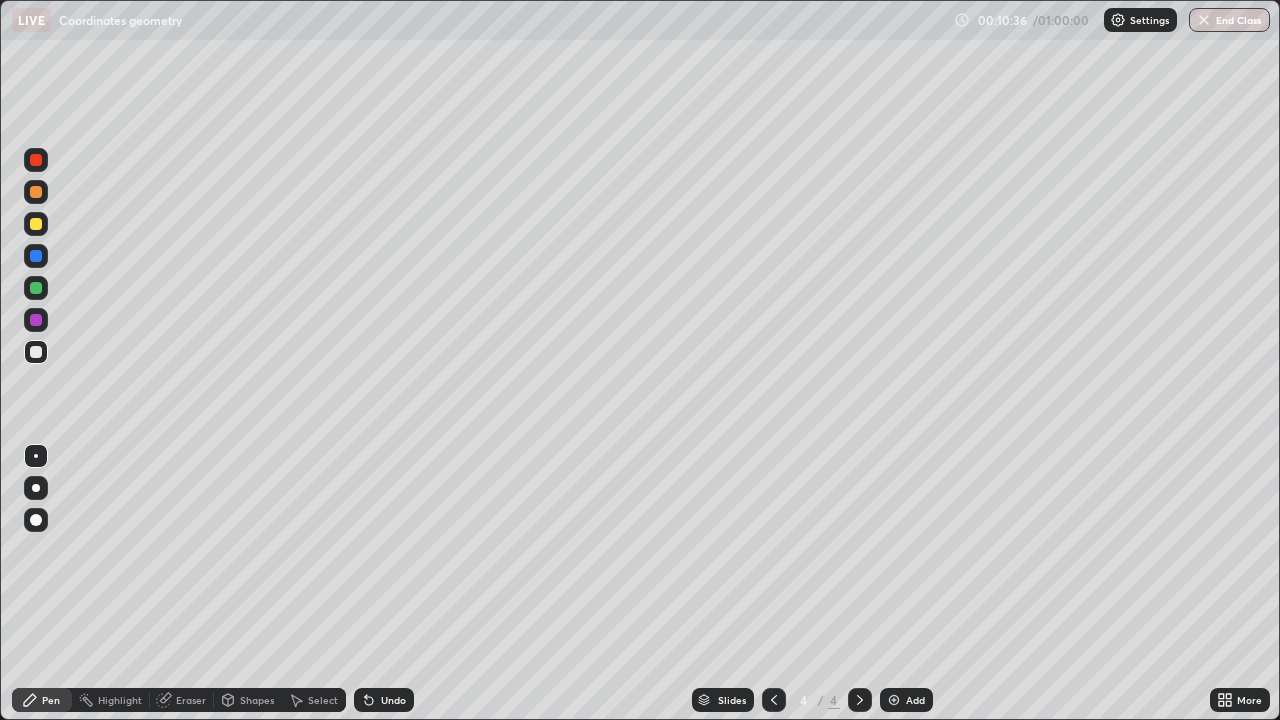 click on "Undo" at bounding box center (384, 700) 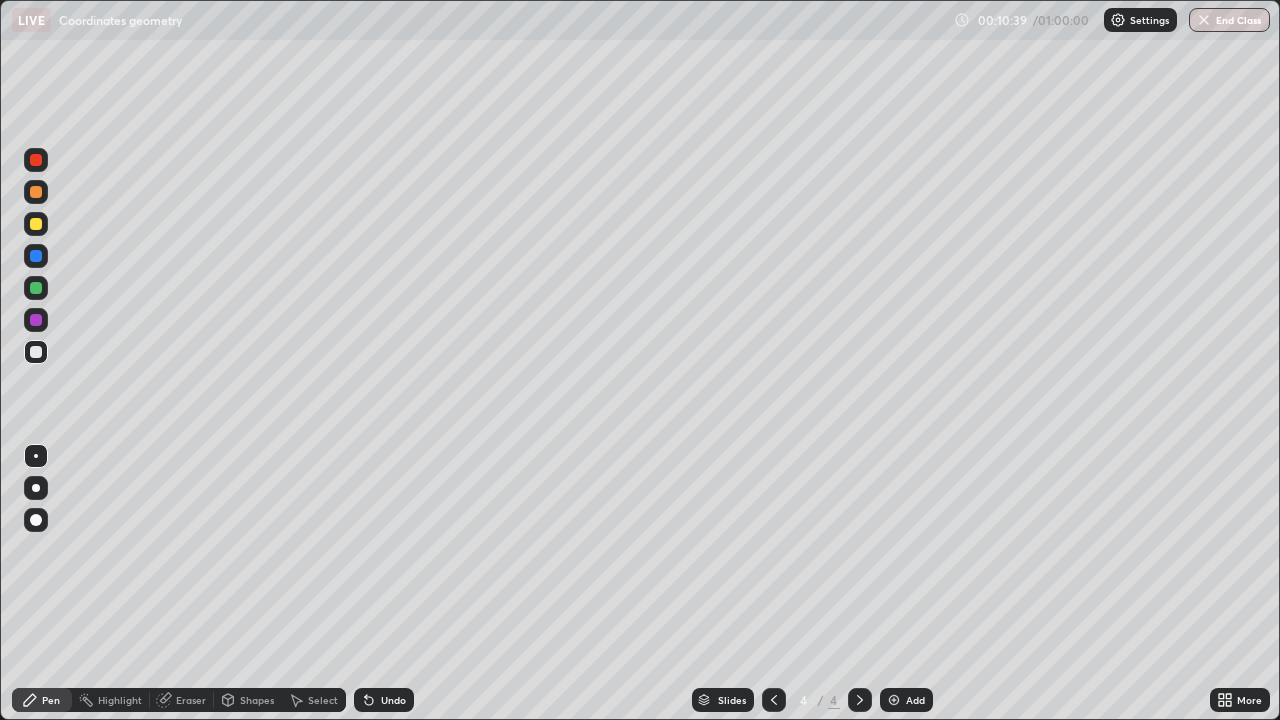 click at bounding box center (774, 700) 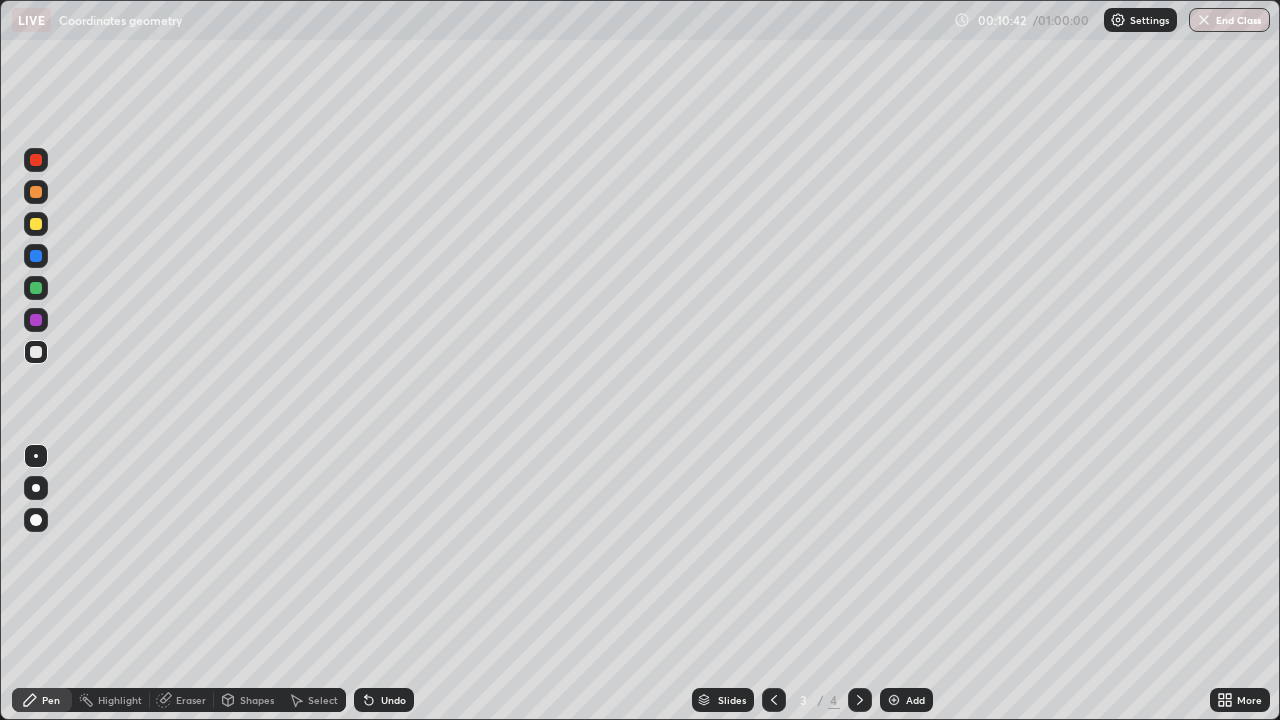 click 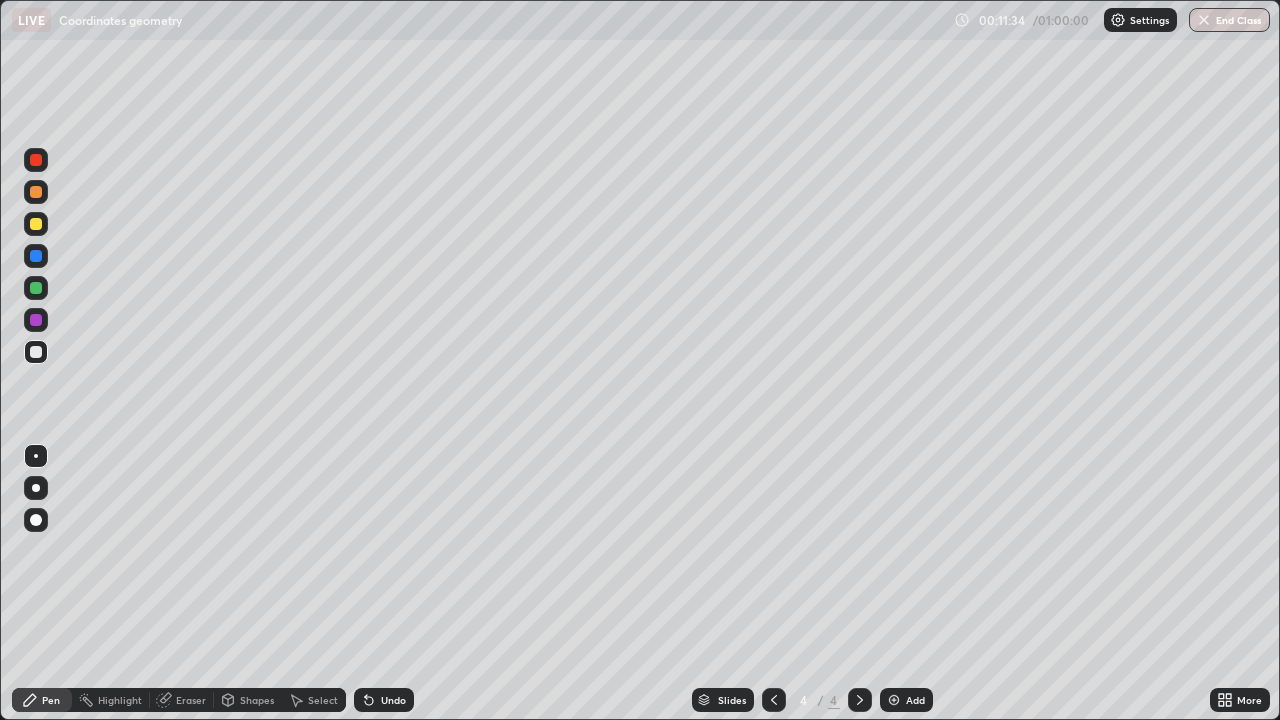click 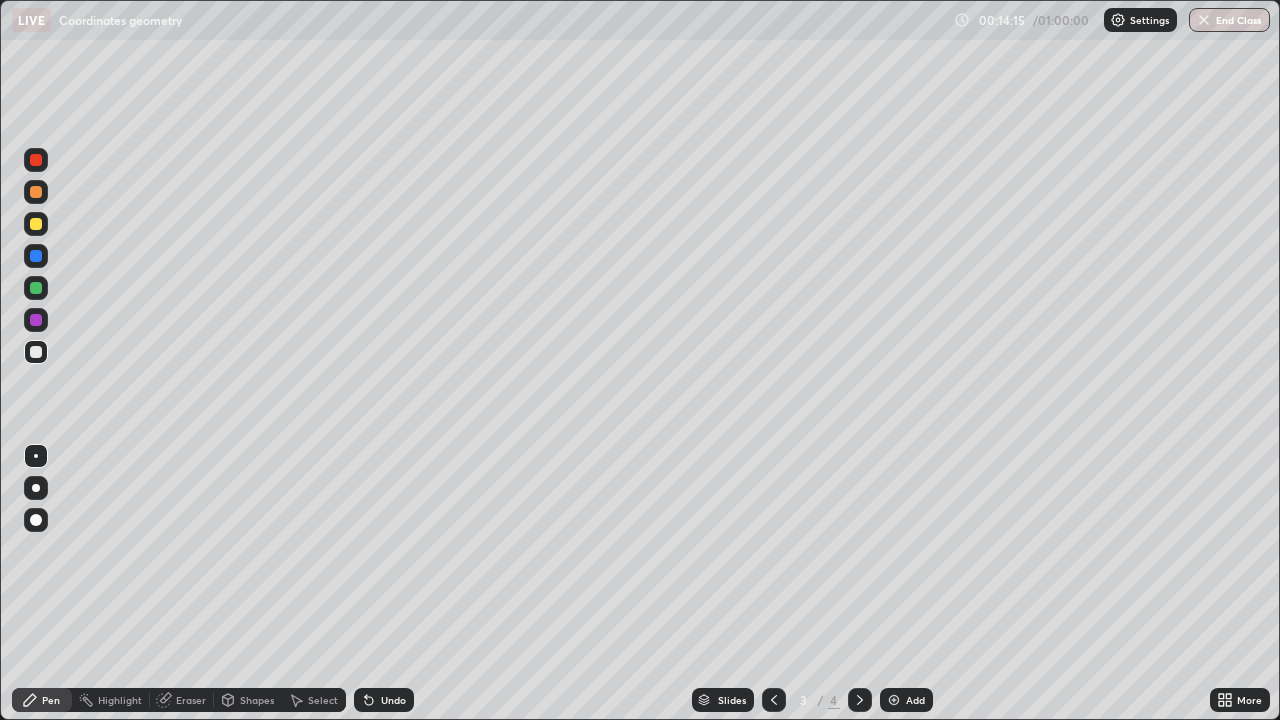 click on "Add" at bounding box center [906, 700] 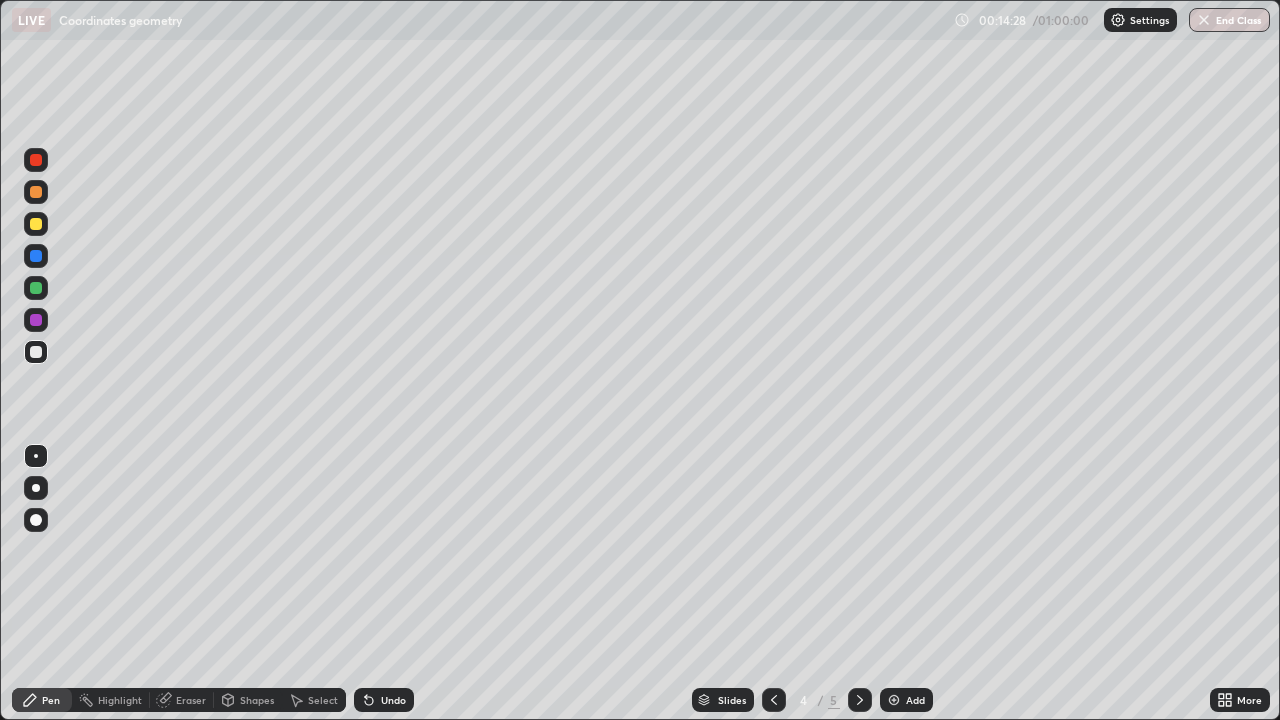 click 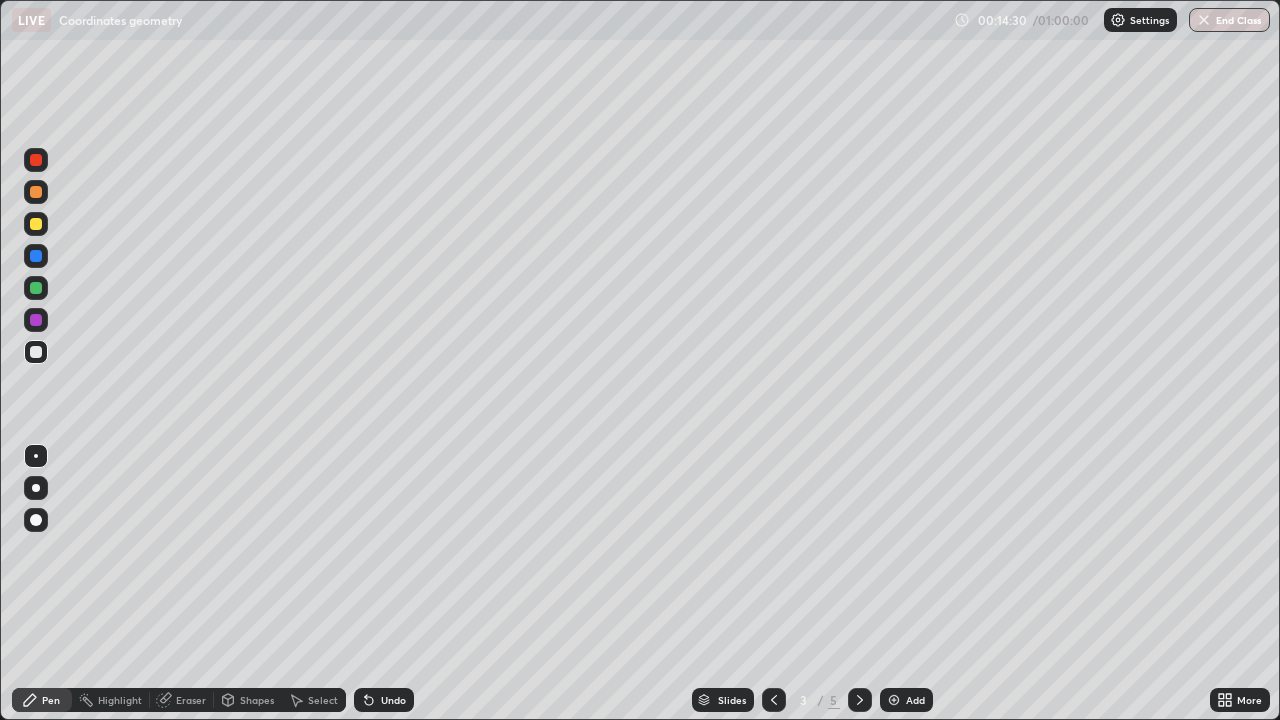 click at bounding box center [860, 700] 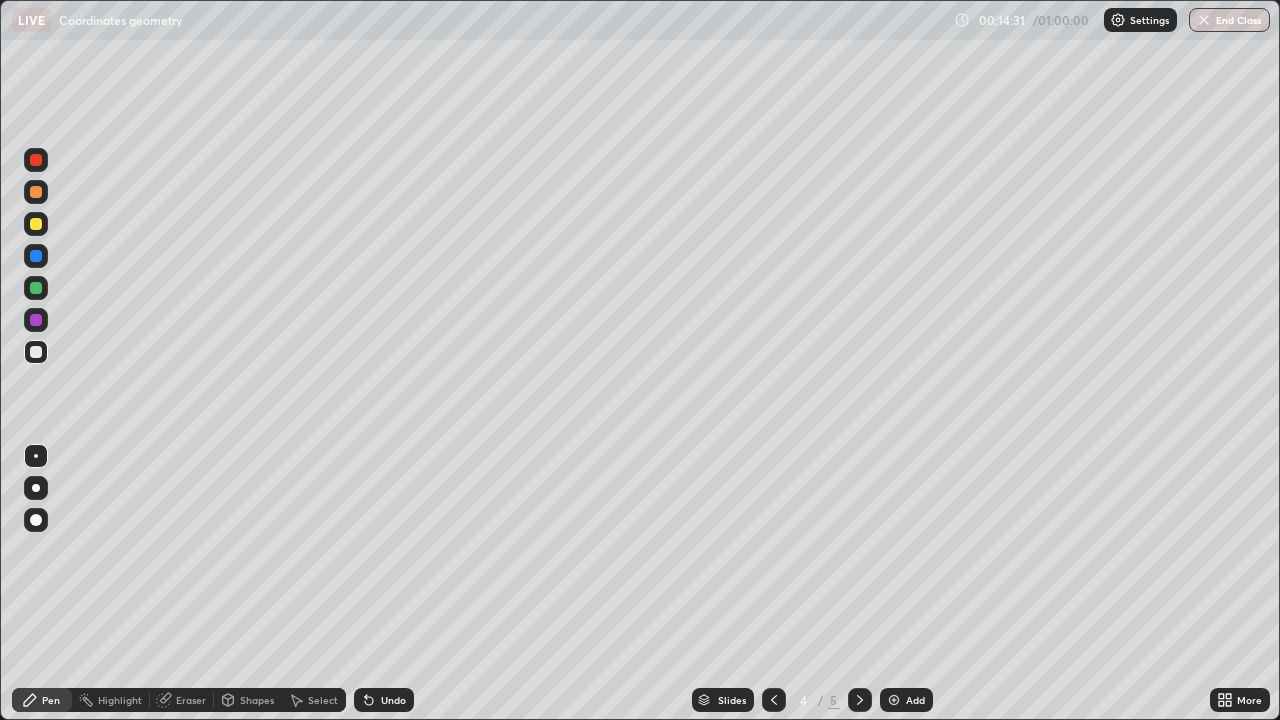 click 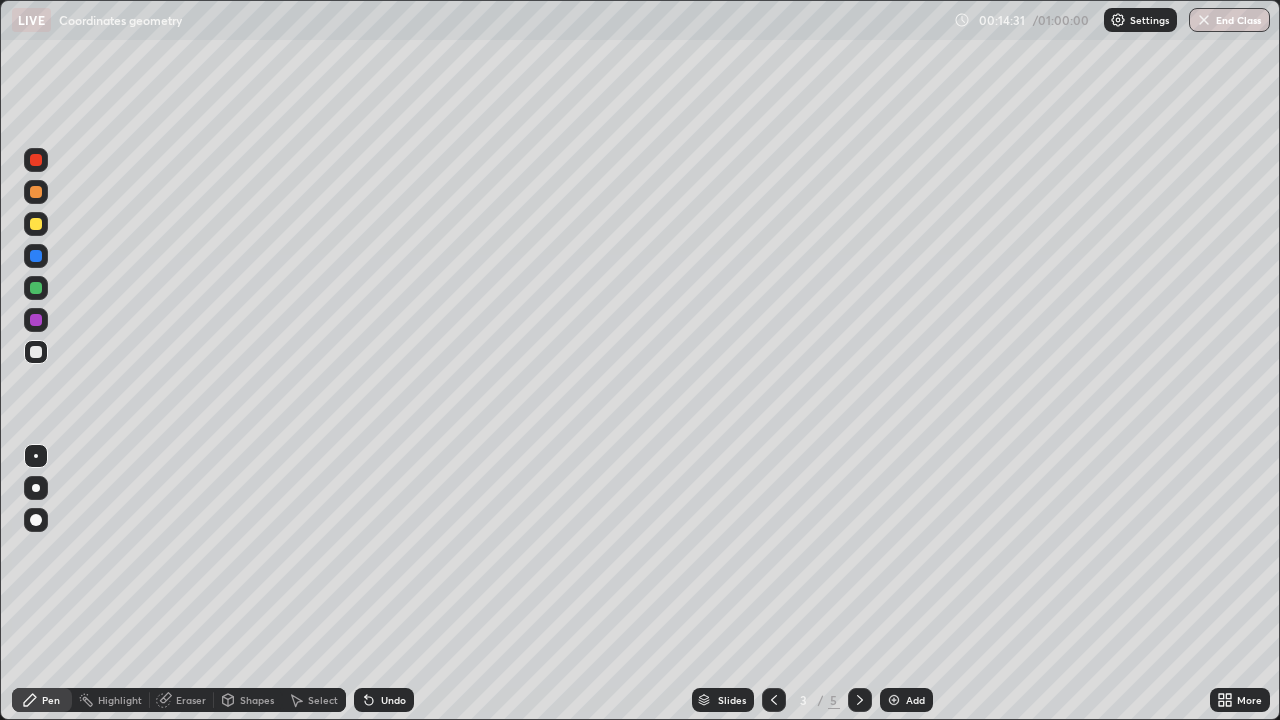 click 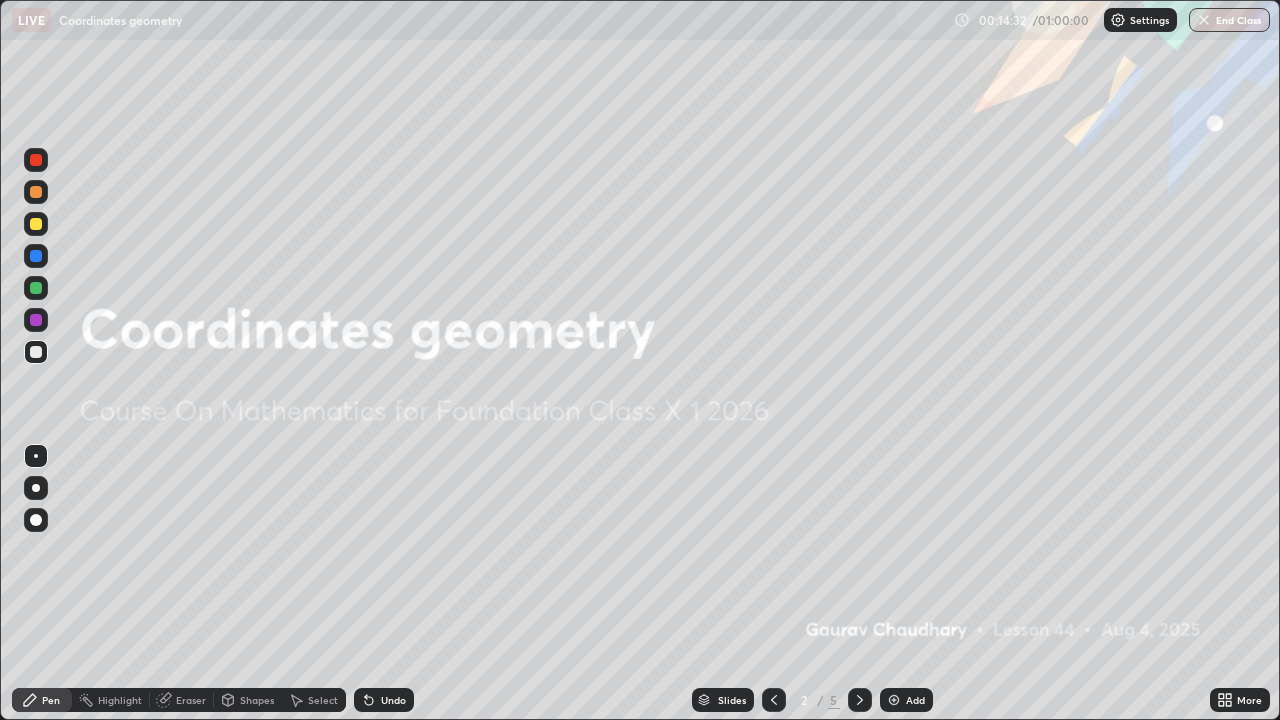 click 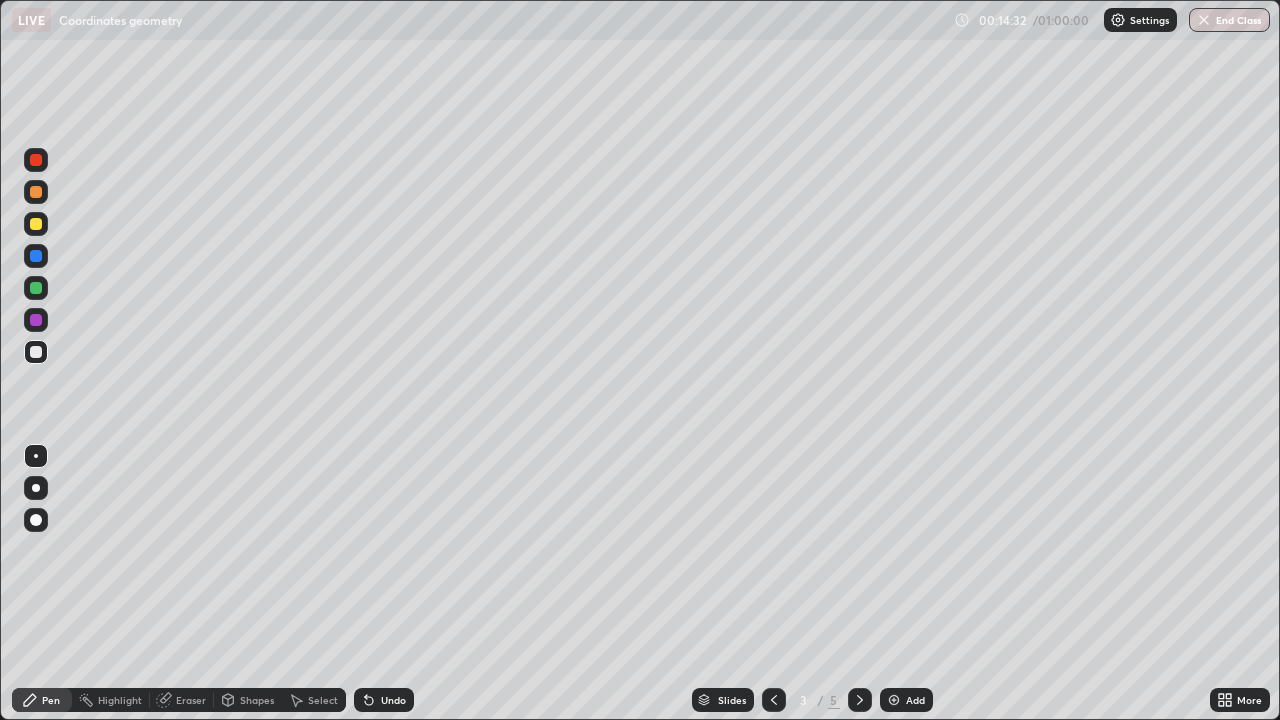 click at bounding box center [860, 700] 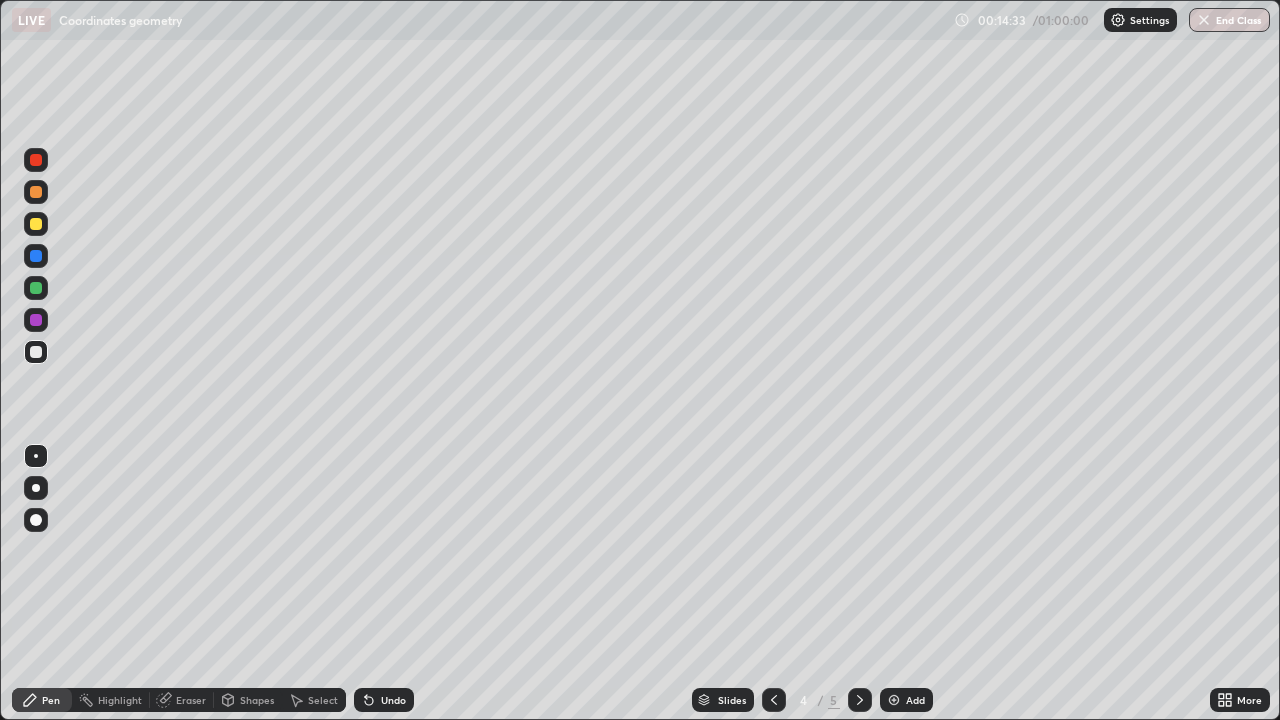 click 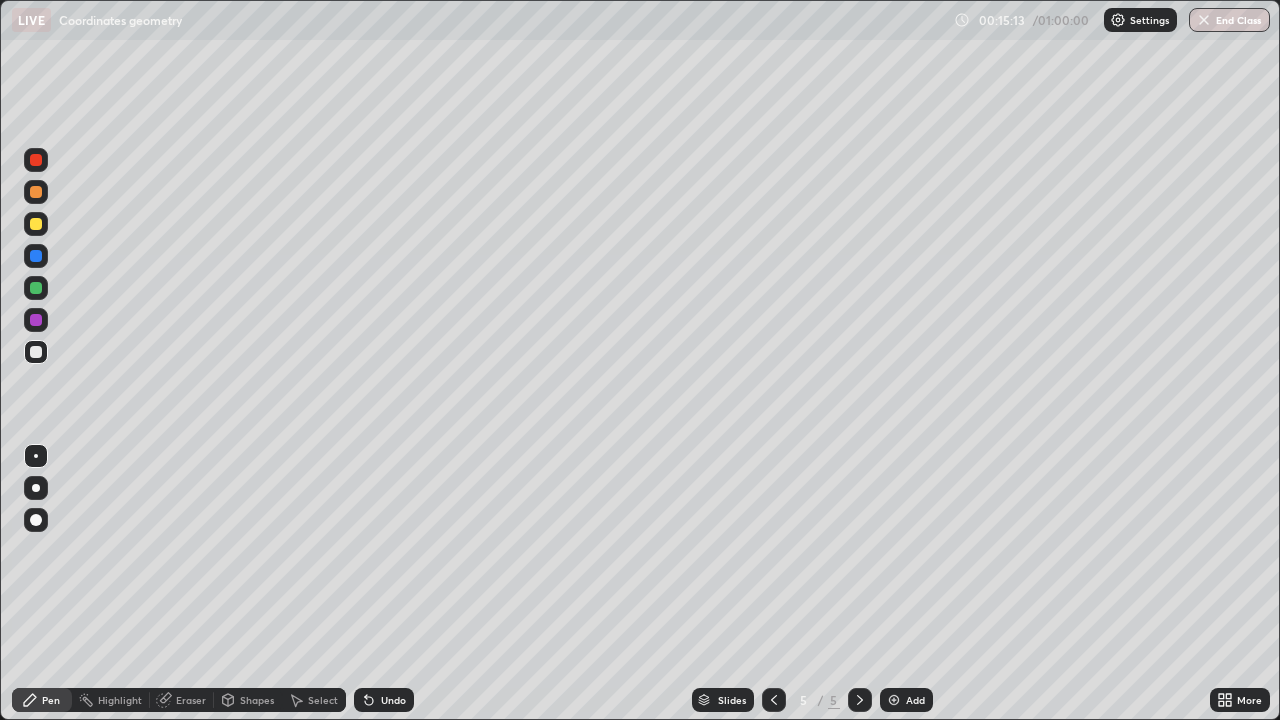 click 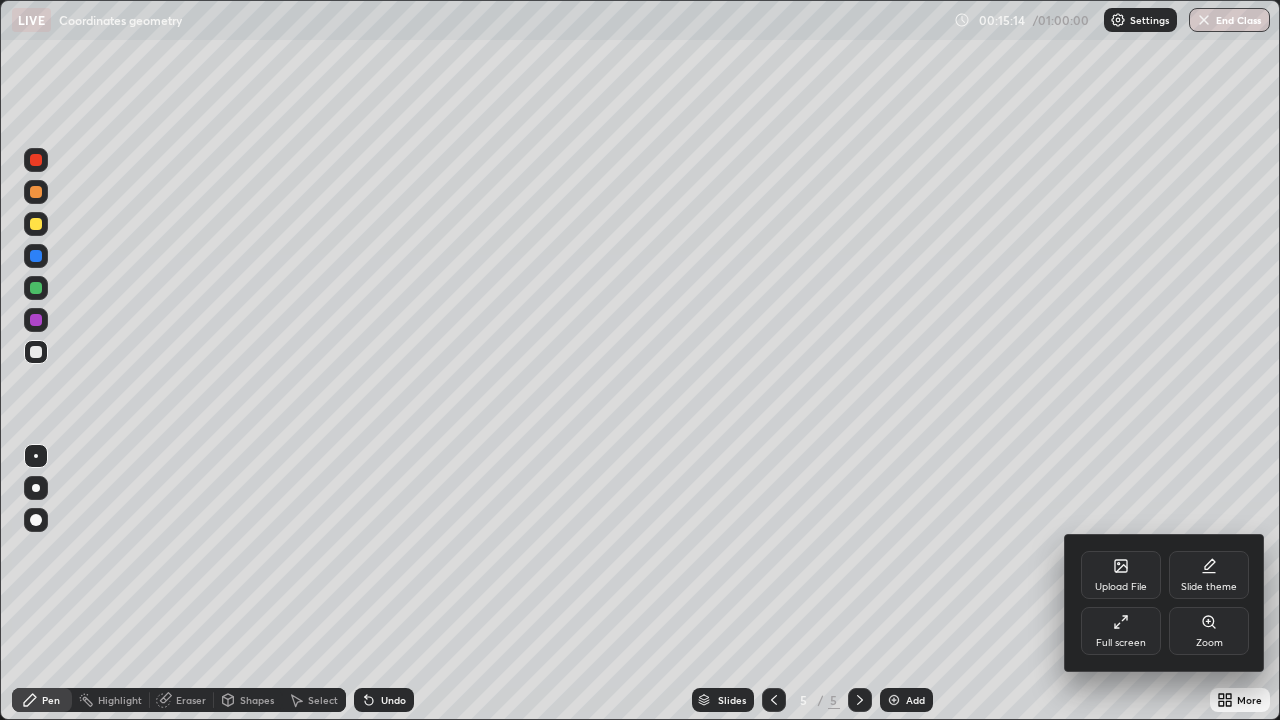 click on "Upload File" at bounding box center [1121, 575] 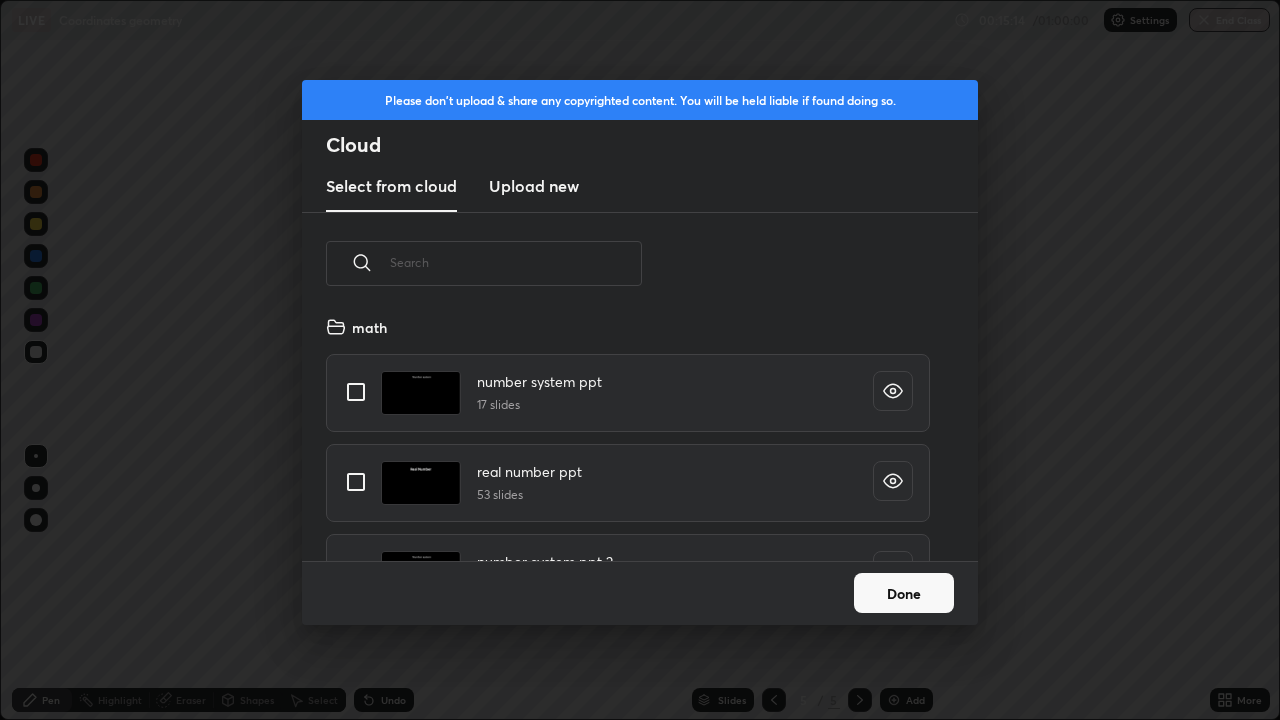 scroll, scrollTop: 7, scrollLeft: 11, axis: both 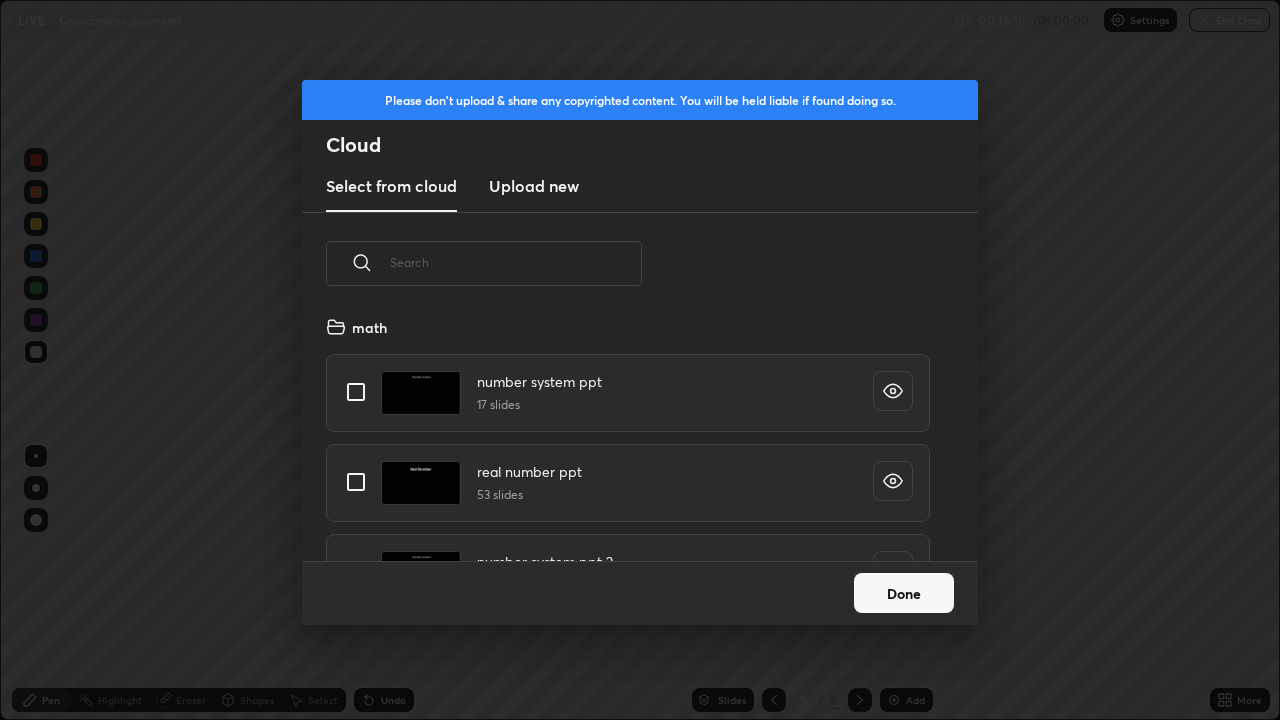click on "Upload new" at bounding box center (534, 186) 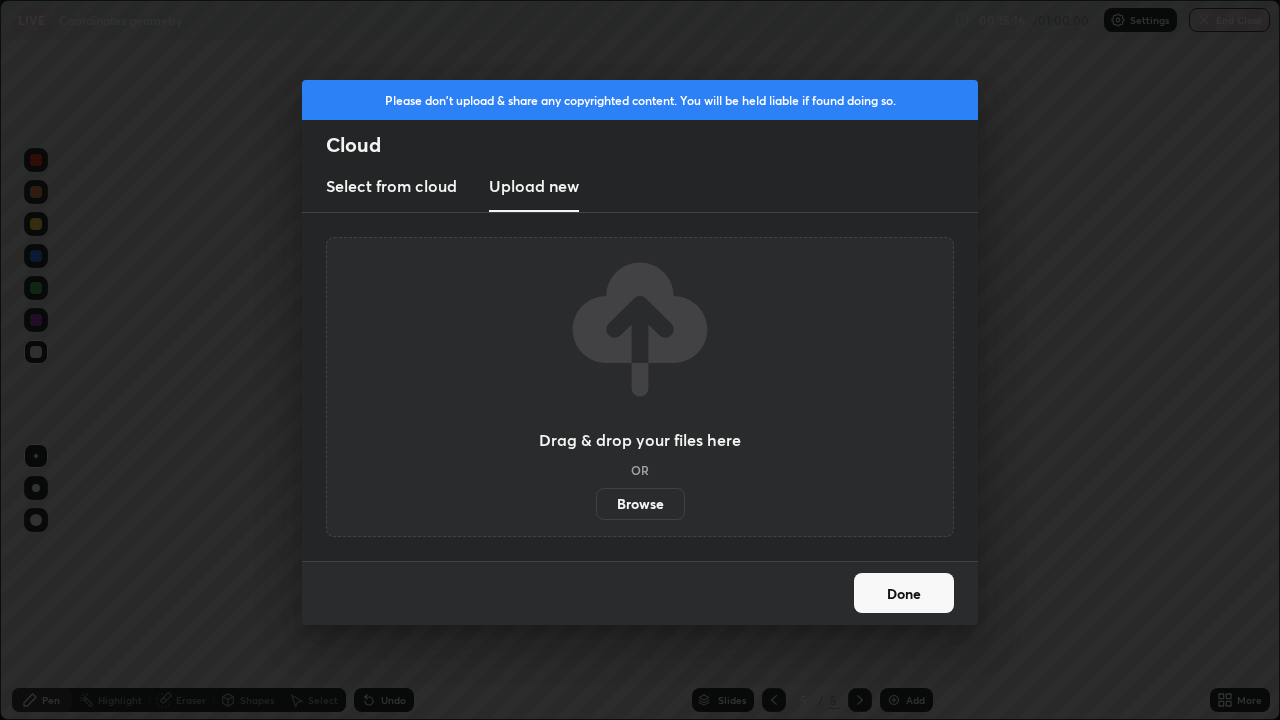 click on "Browse" at bounding box center (640, 504) 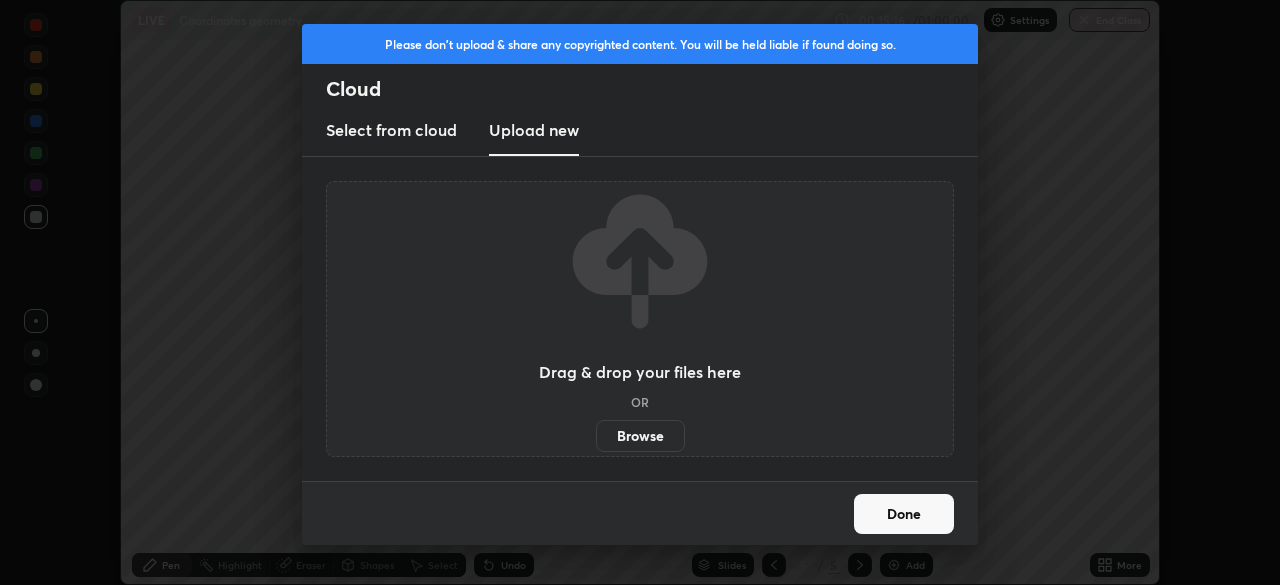 scroll, scrollTop: 585, scrollLeft: 1280, axis: both 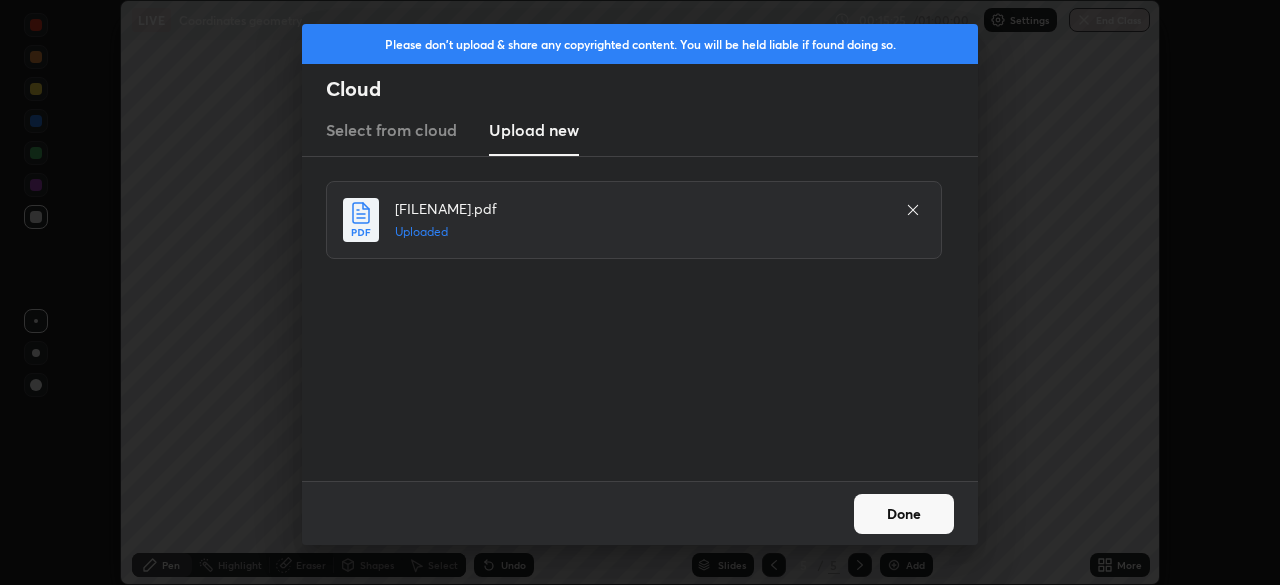 click on "Done" at bounding box center [904, 514] 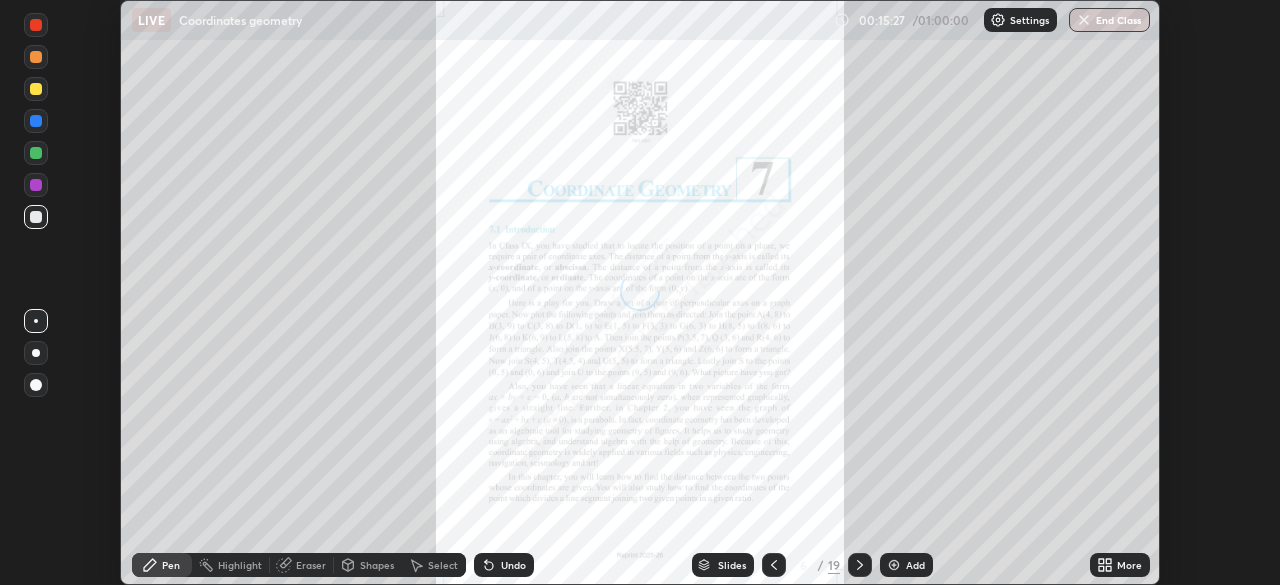 click 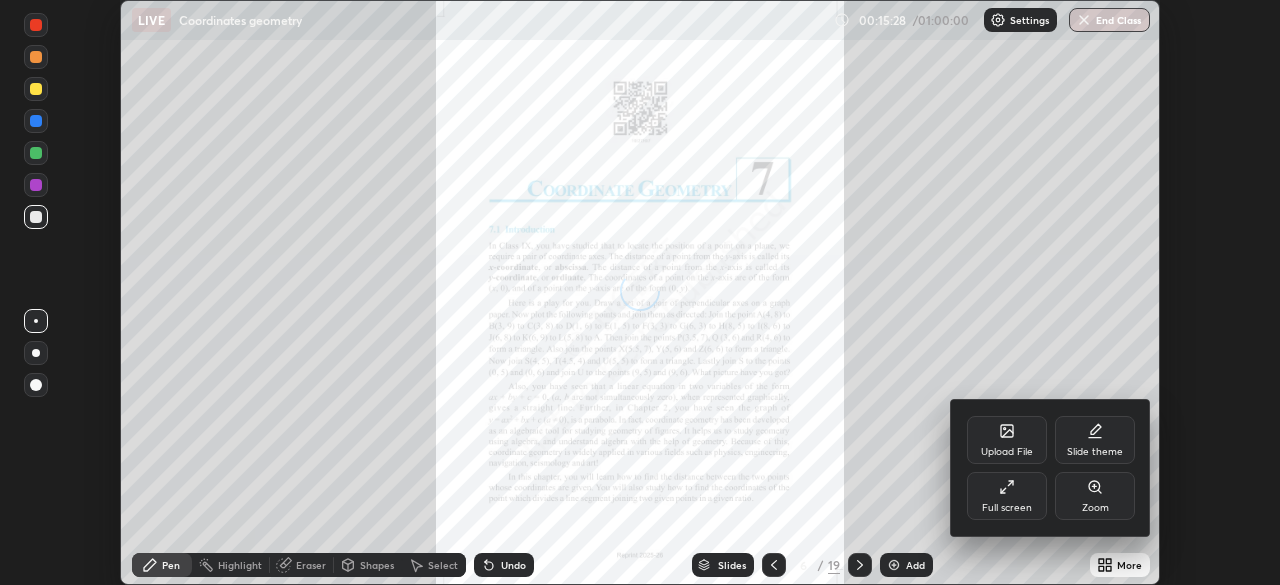 click on "Full screen" at bounding box center [1007, 496] 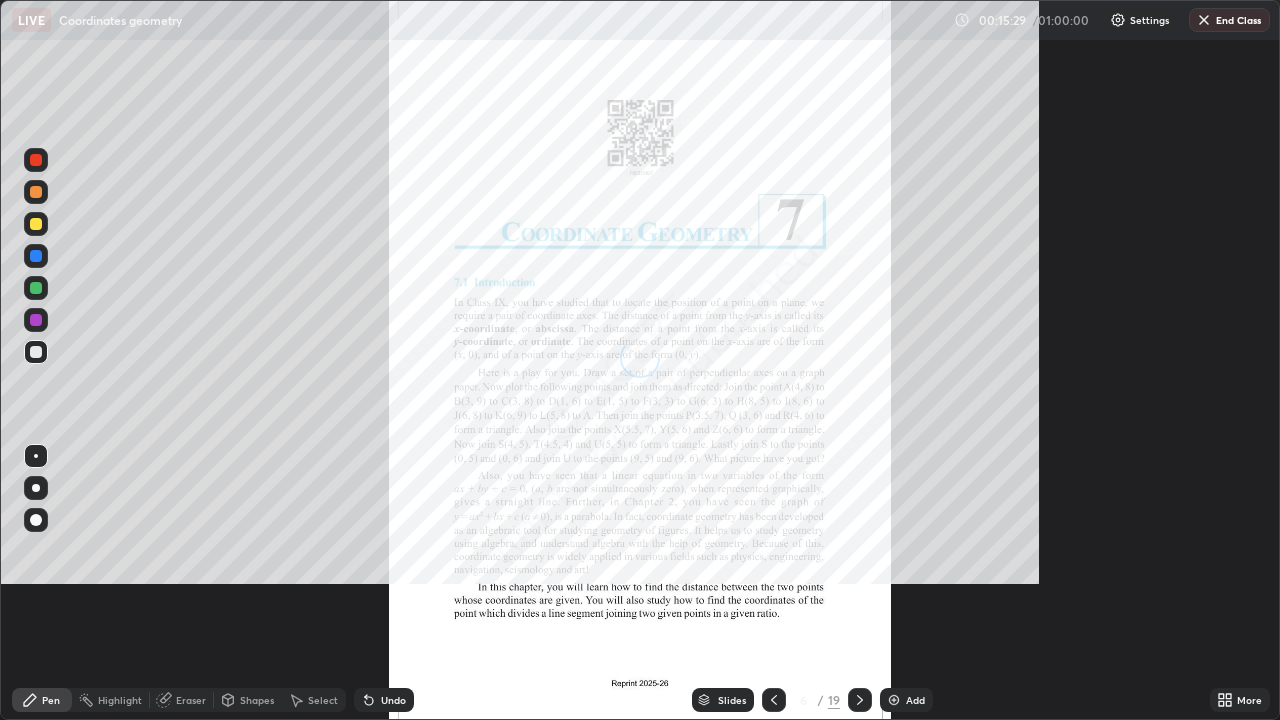 scroll, scrollTop: 99280, scrollLeft: 98720, axis: both 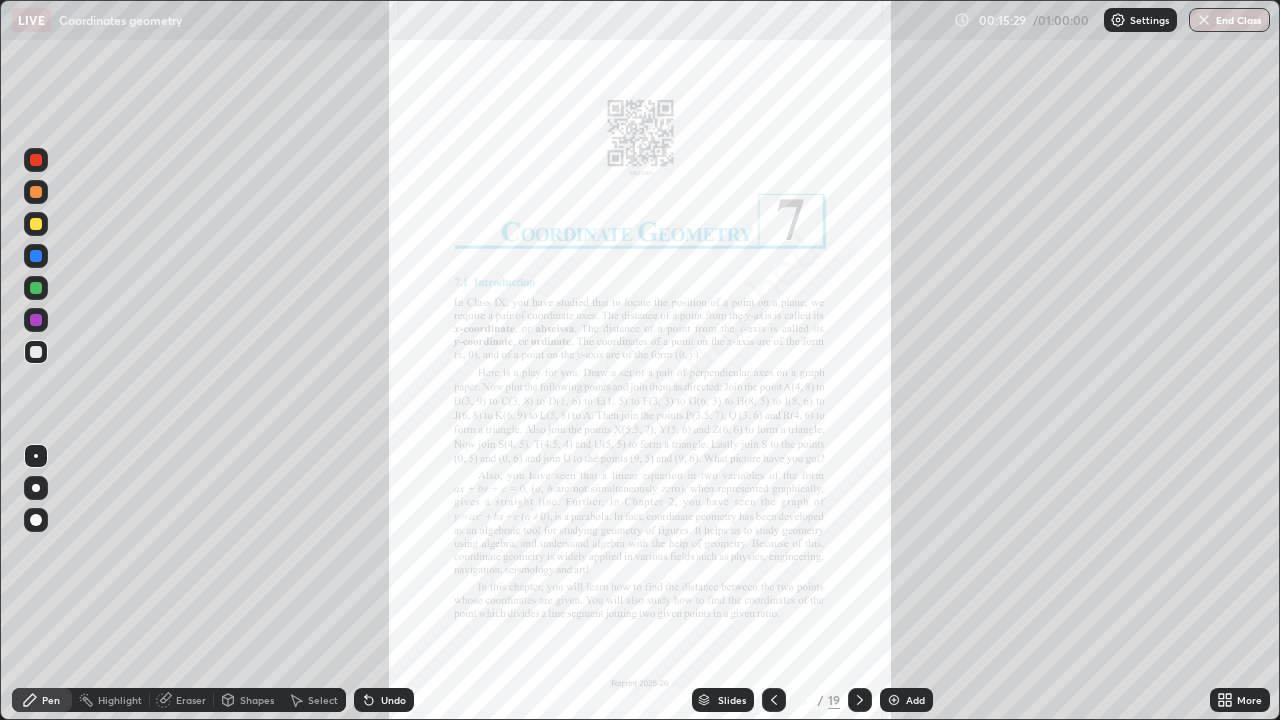click on "Slides" at bounding box center [732, 700] 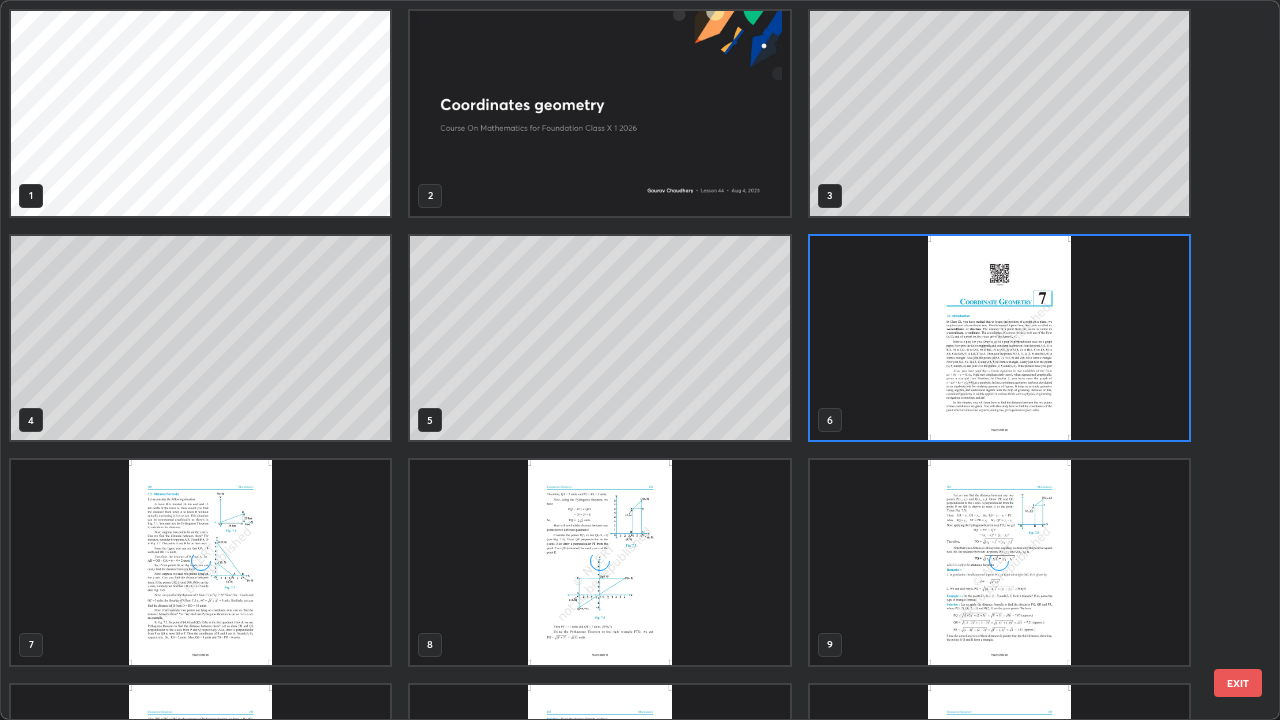 scroll, scrollTop: 7, scrollLeft: 11, axis: both 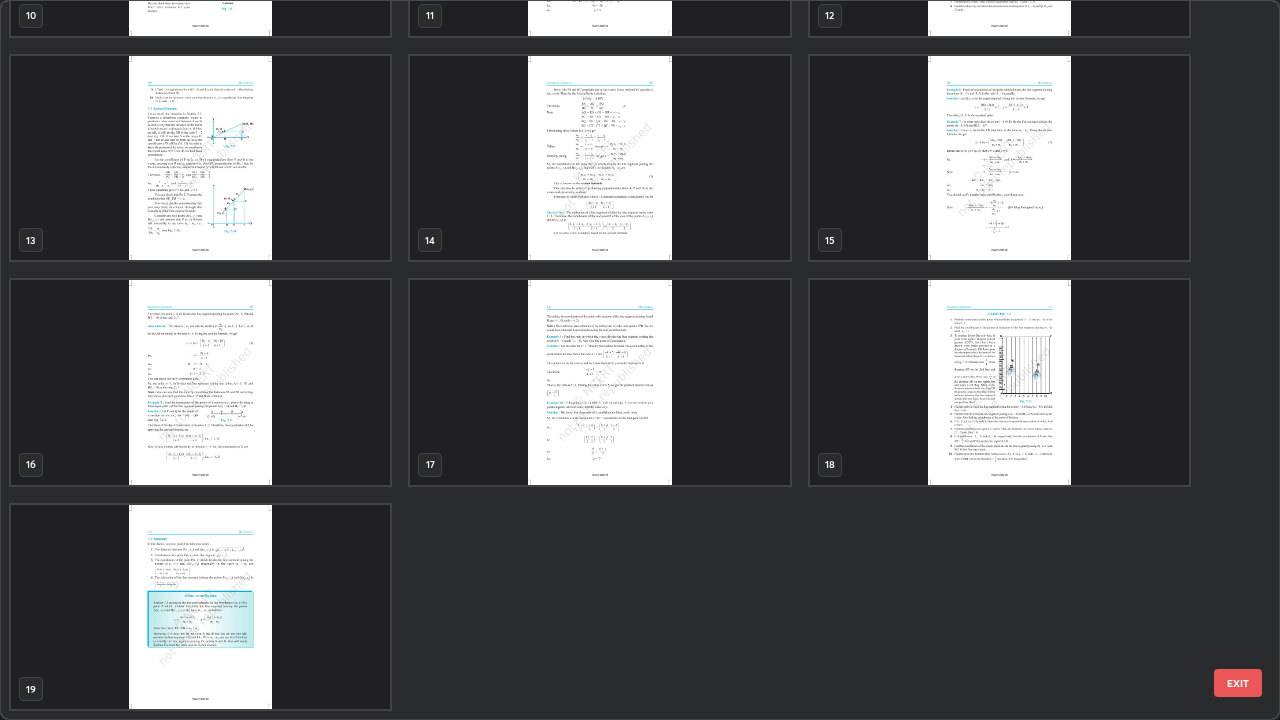 click at bounding box center [999, 382] 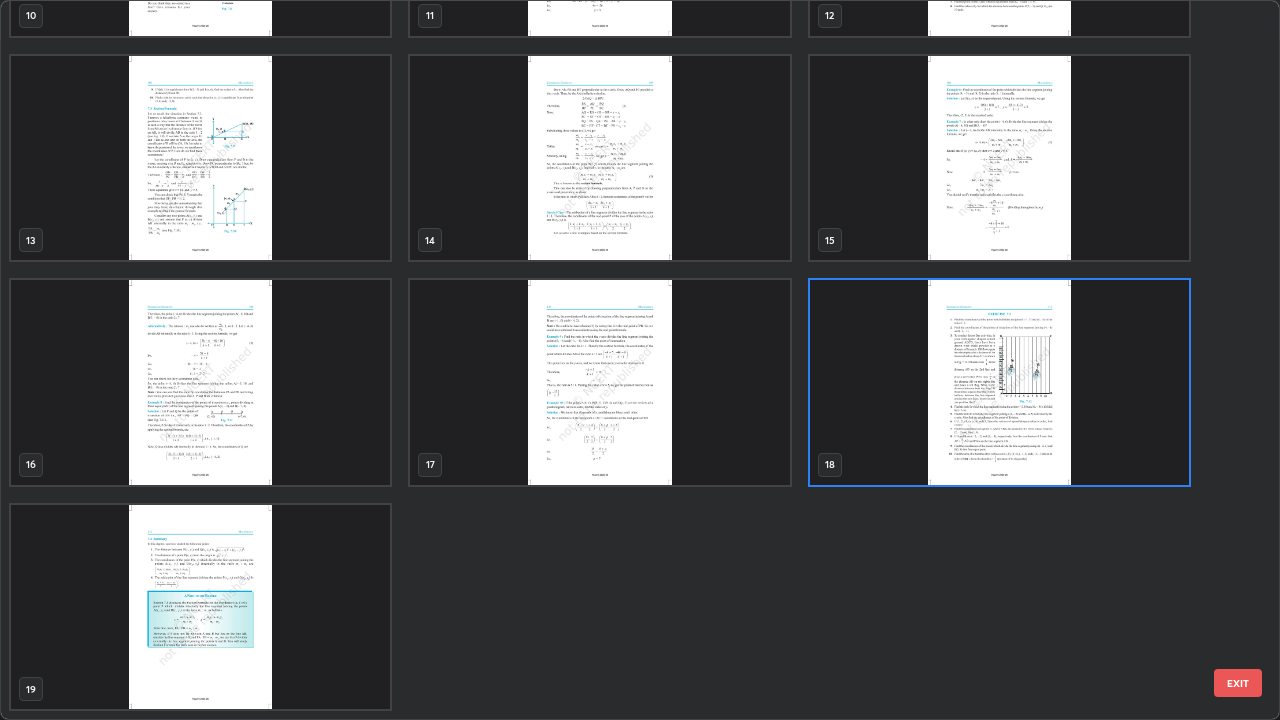 click at bounding box center (999, 382) 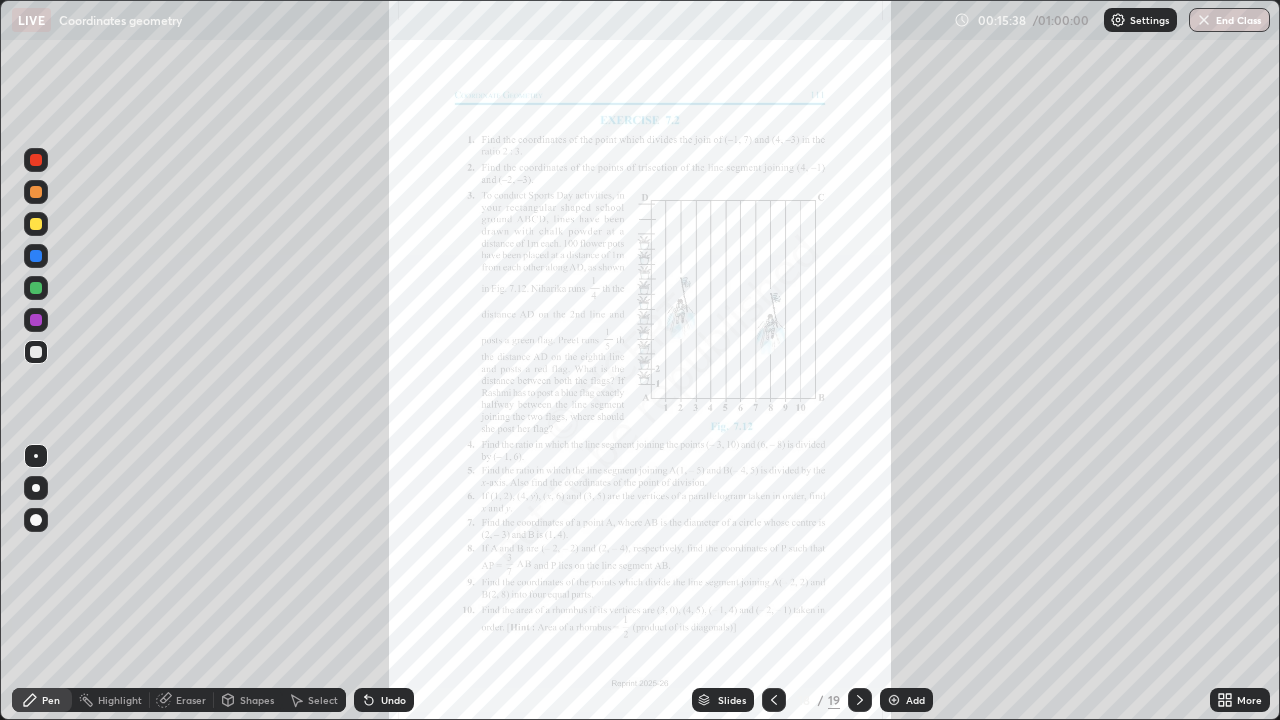 click on "Add" at bounding box center (906, 700) 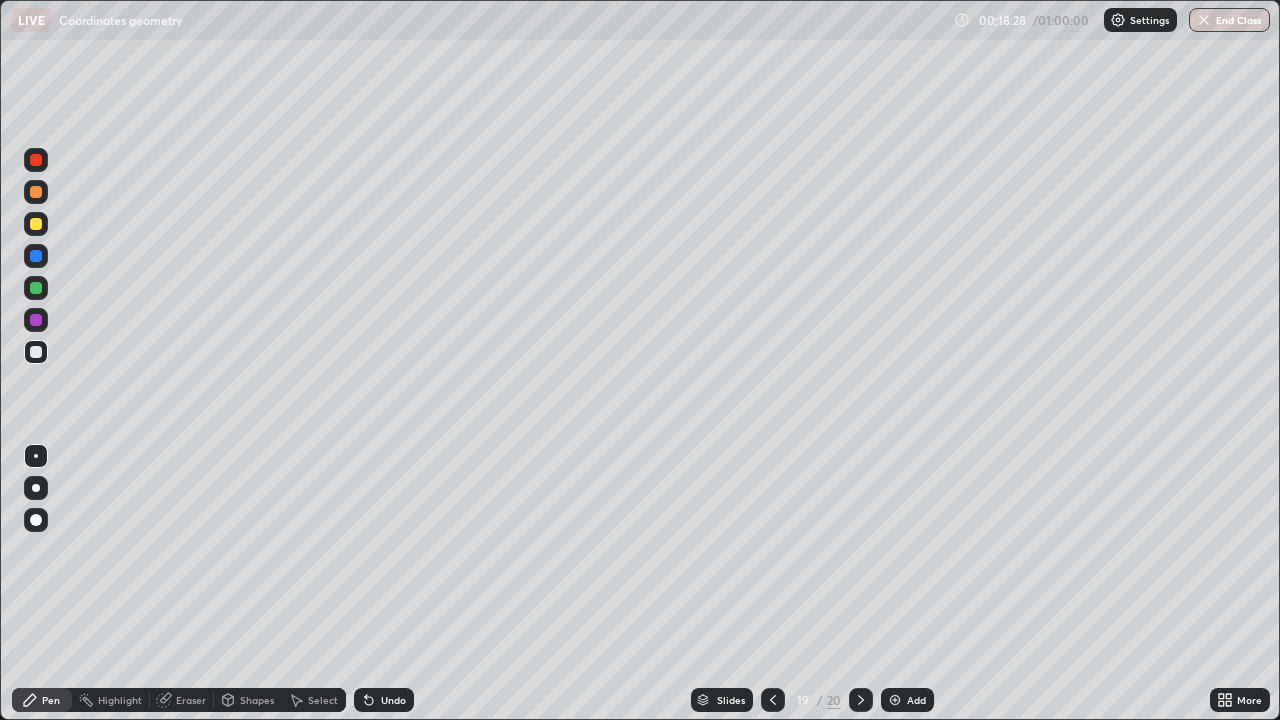 click on "Add" at bounding box center (916, 700) 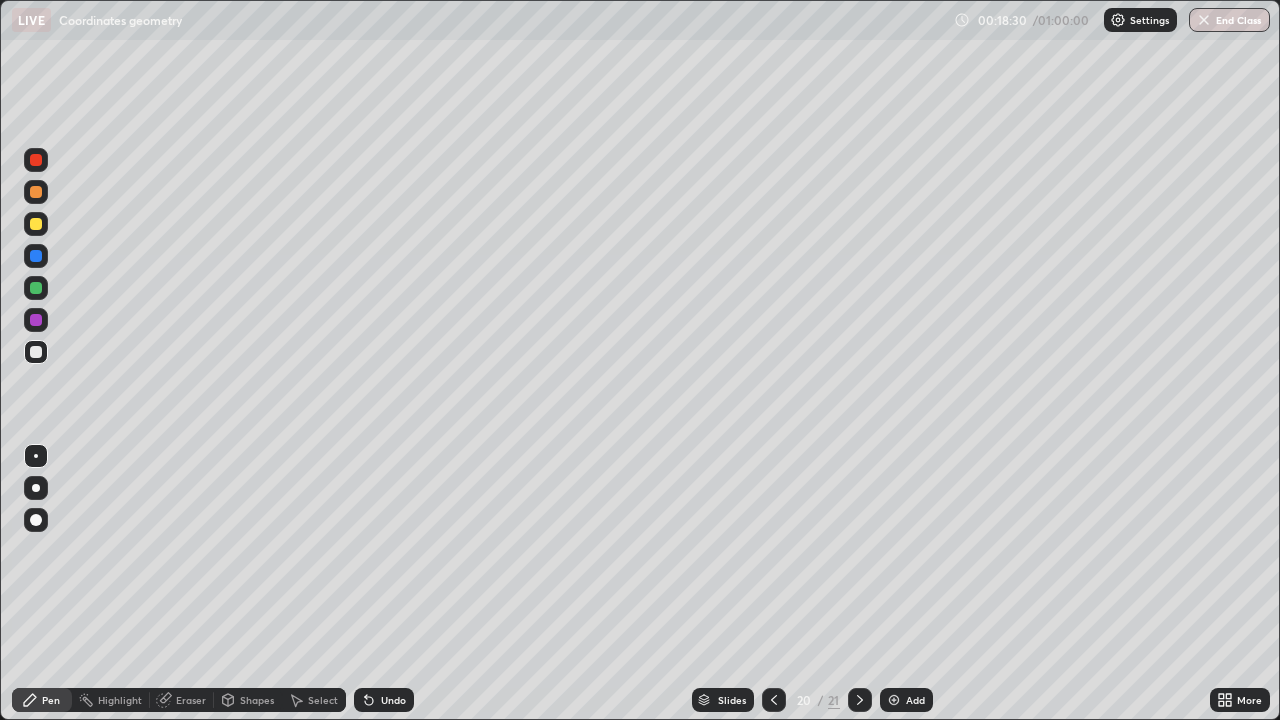 click at bounding box center (860, 700) 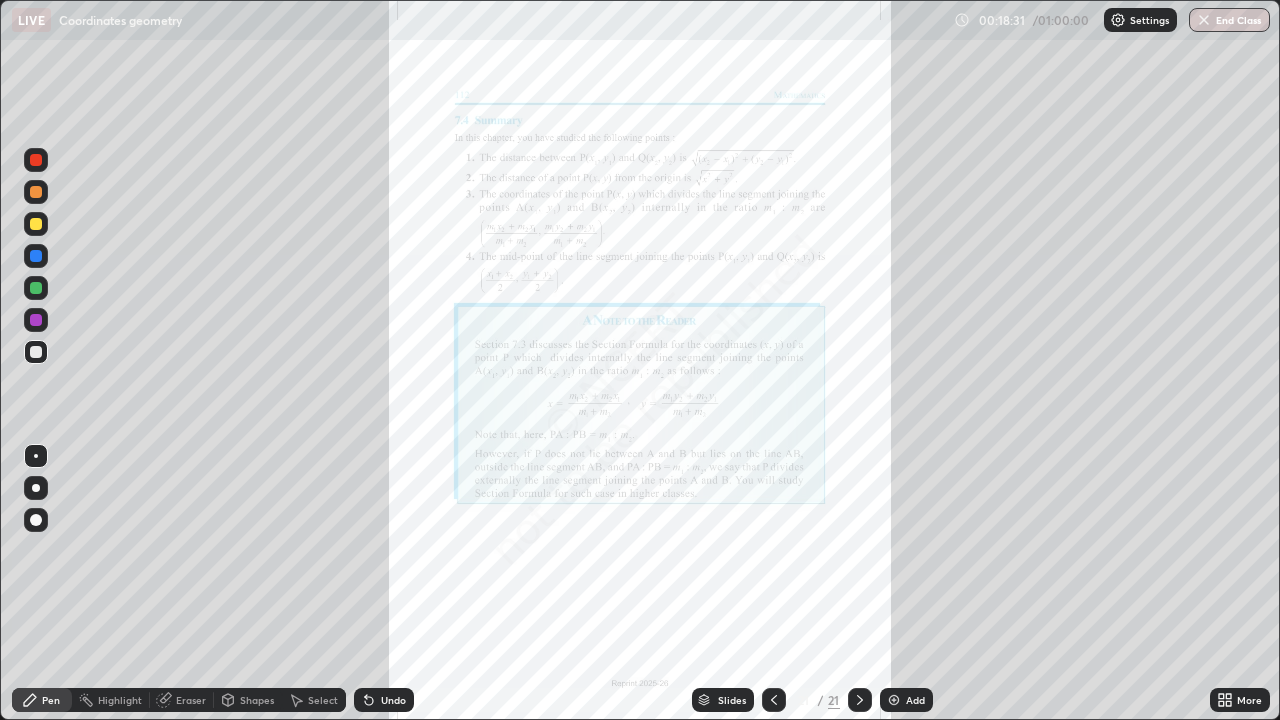 click at bounding box center (774, 700) 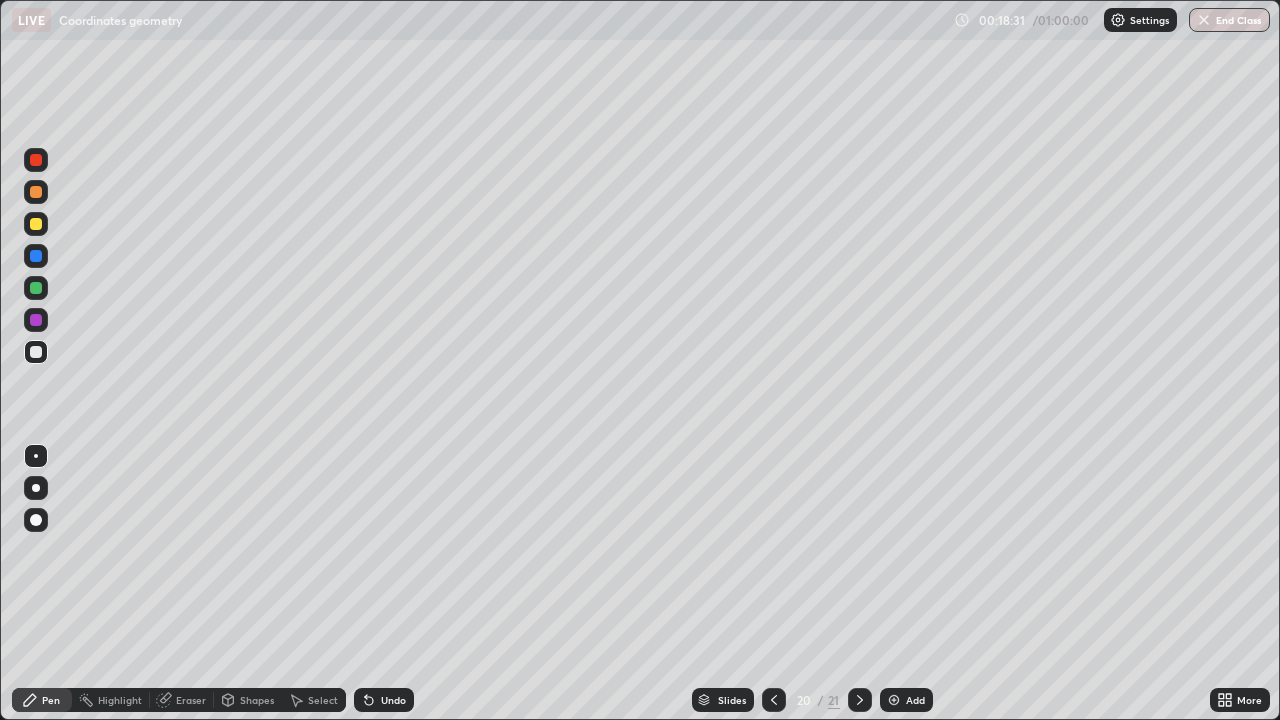 click at bounding box center (774, 700) 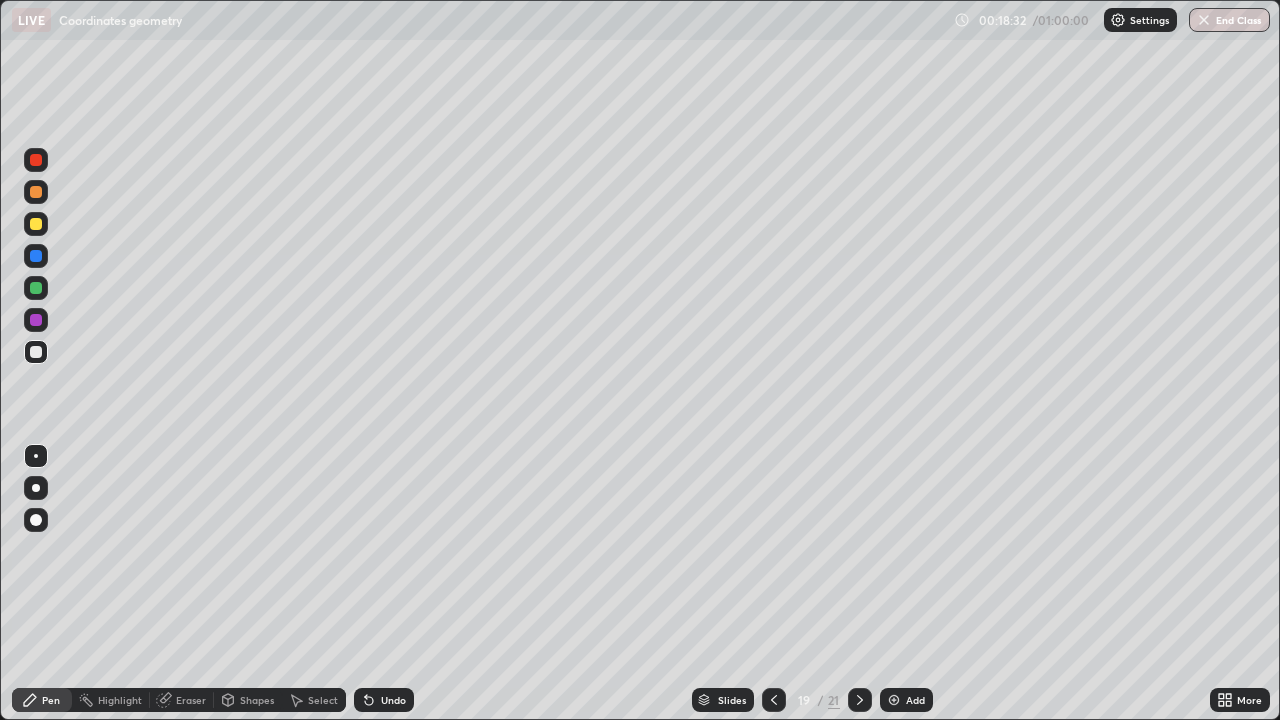 click at bounding box center [774, 700] 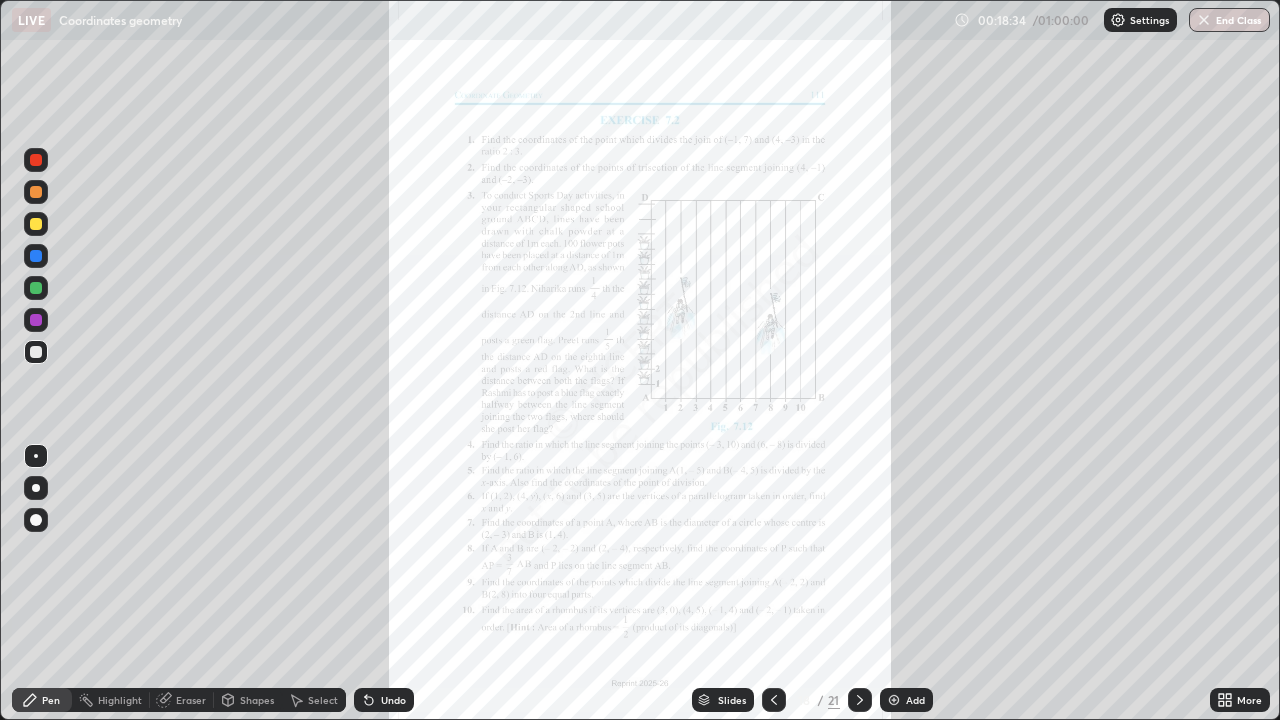 click on "More" at bounding box center (1240, 700) 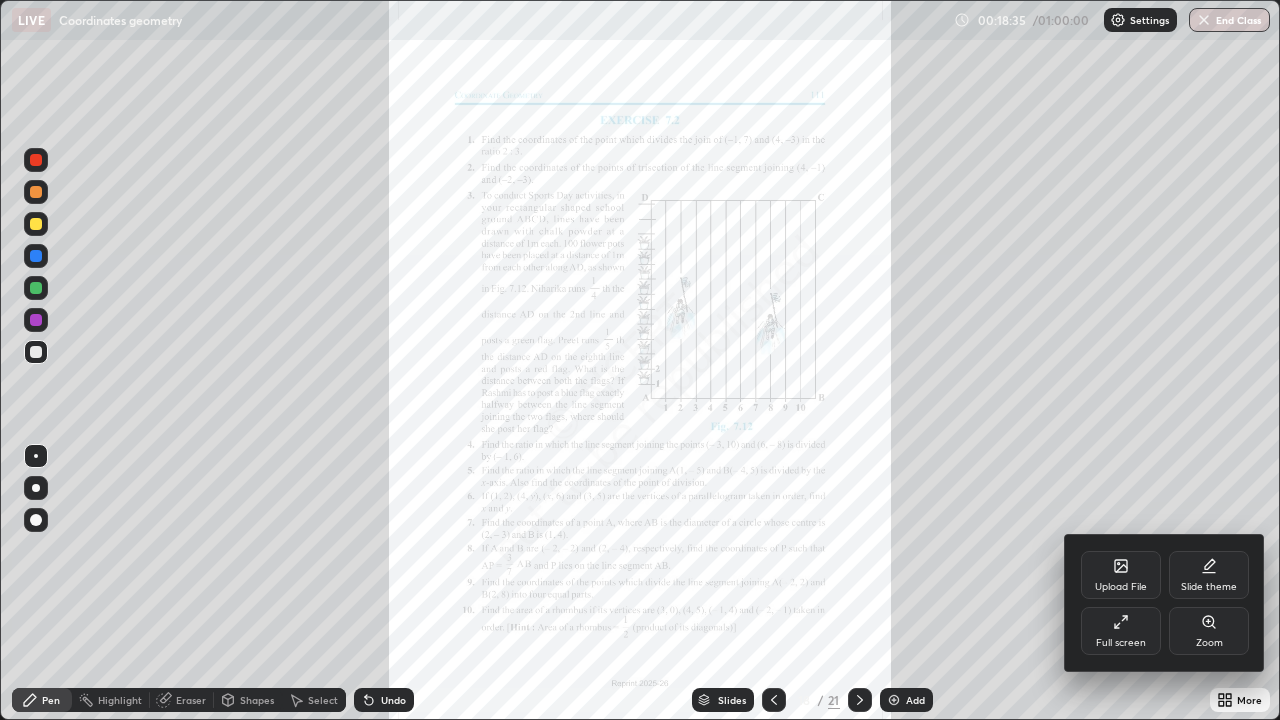 click on "Zoom" at bounding box center [1209, 631] 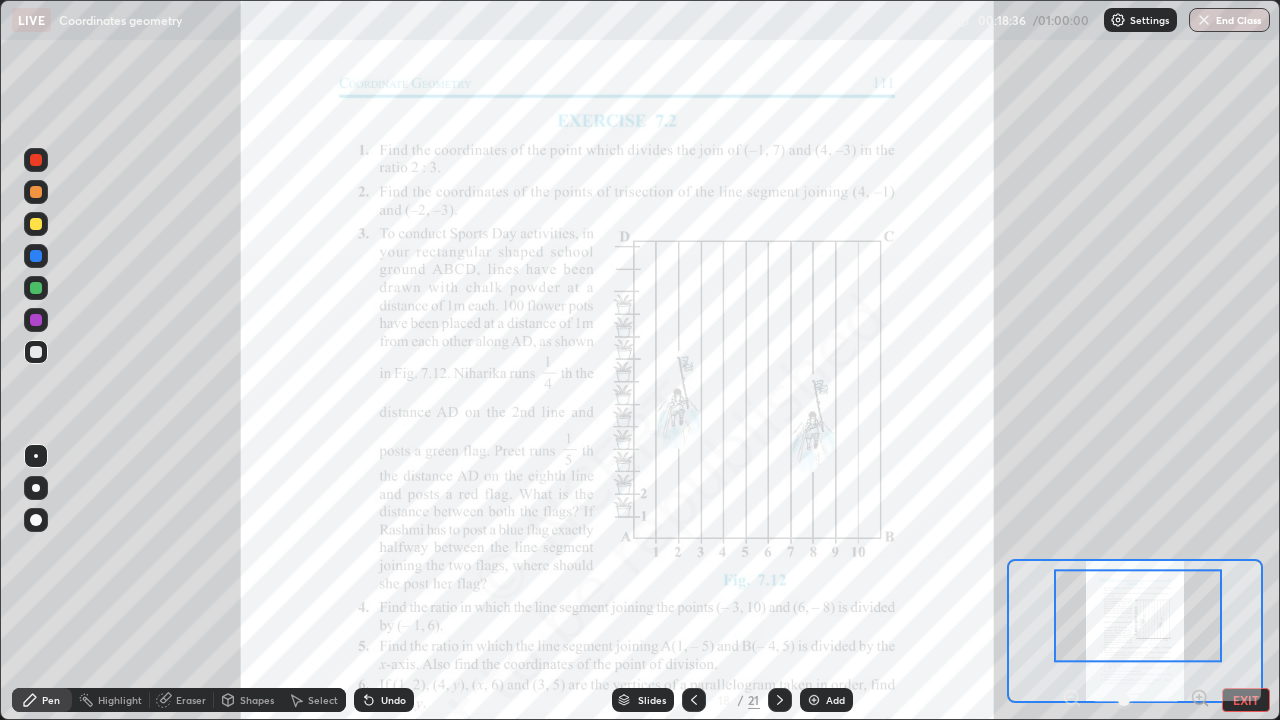 click 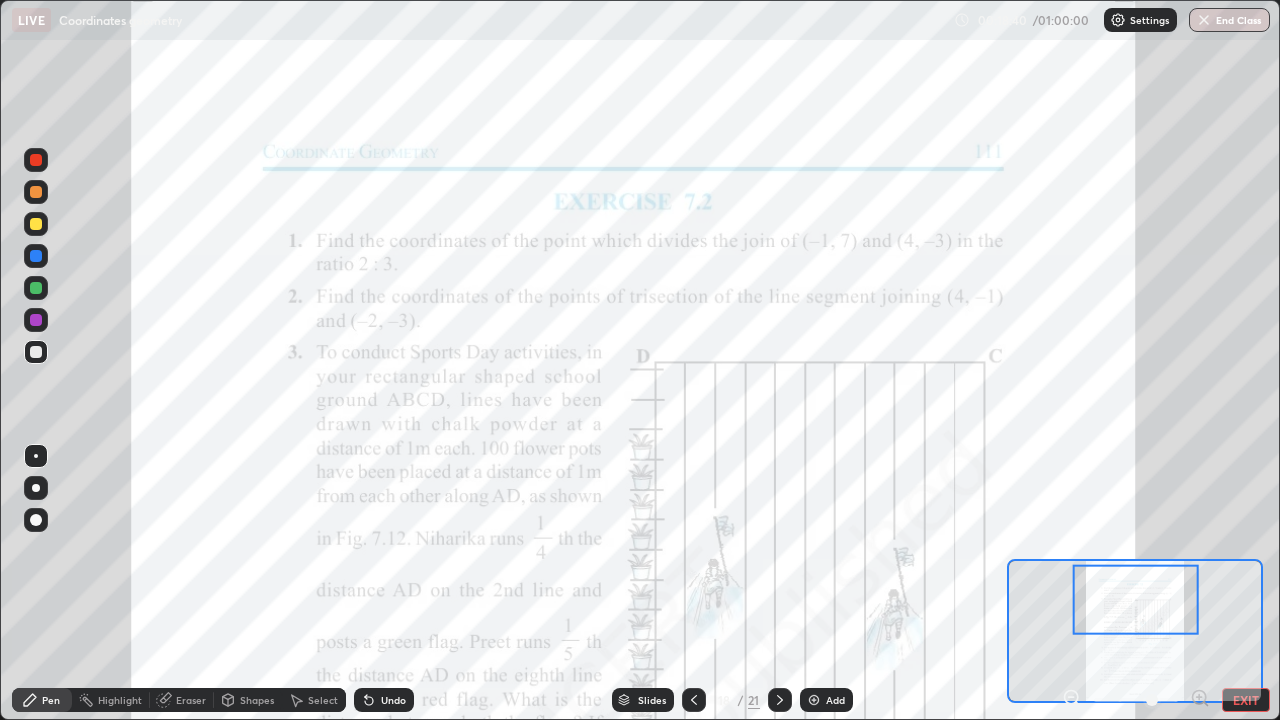 click at bounding box center (36, 288) 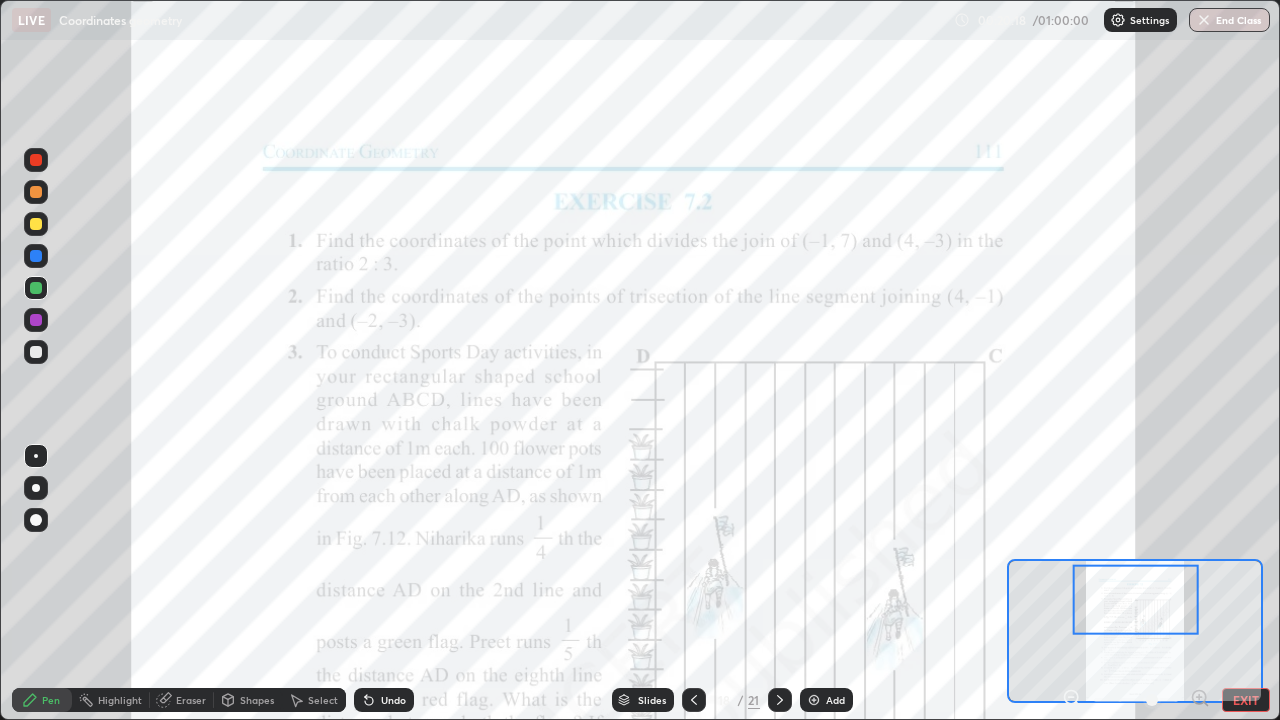 click on "Add" at bounding box center (835, 700) 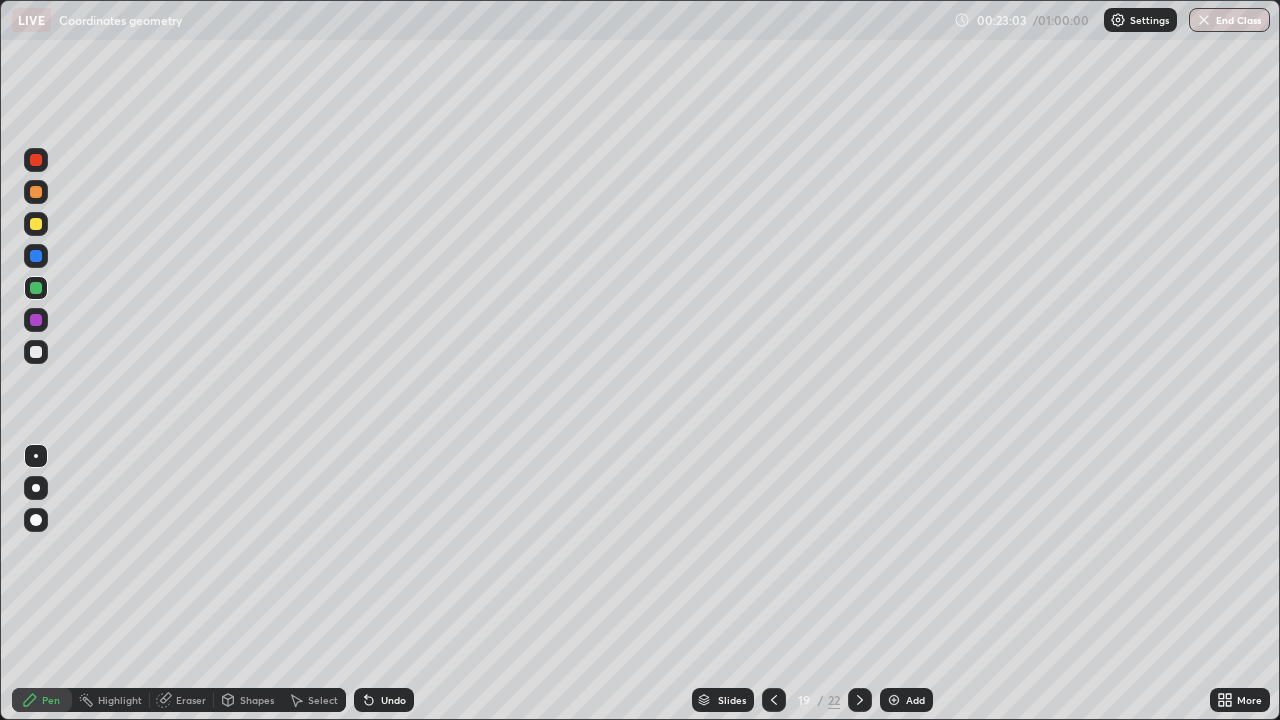 click 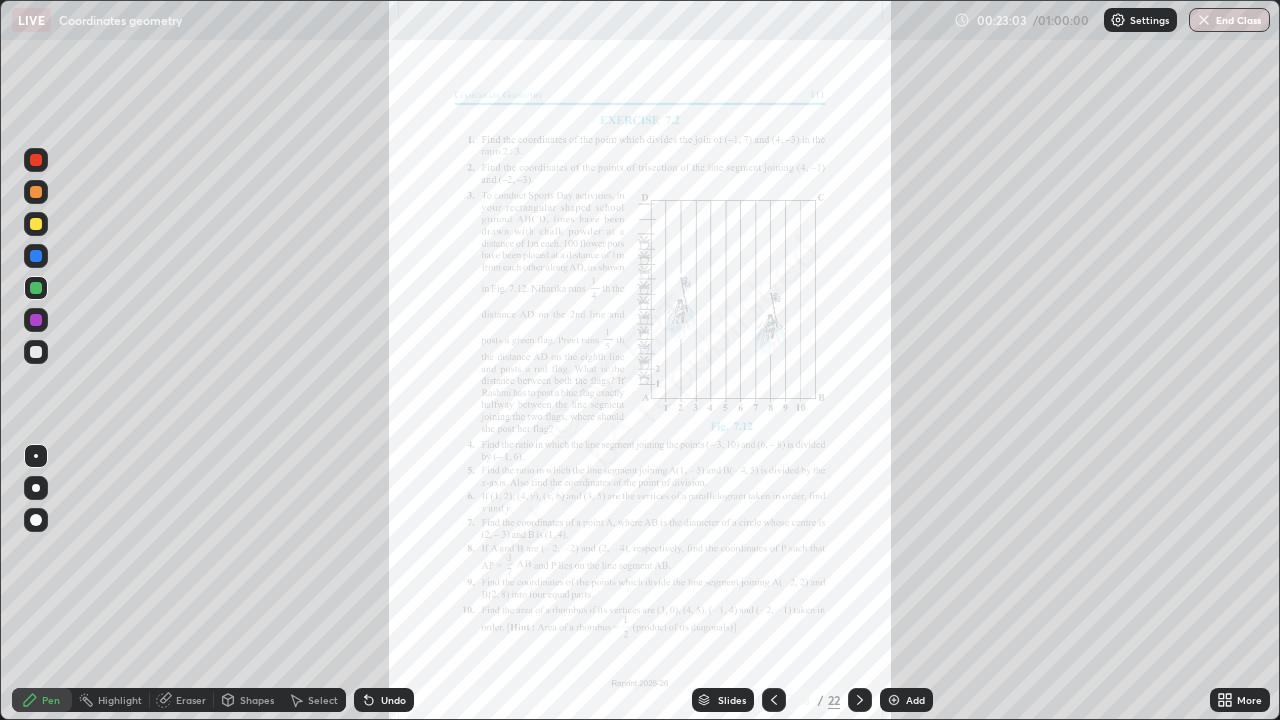 click 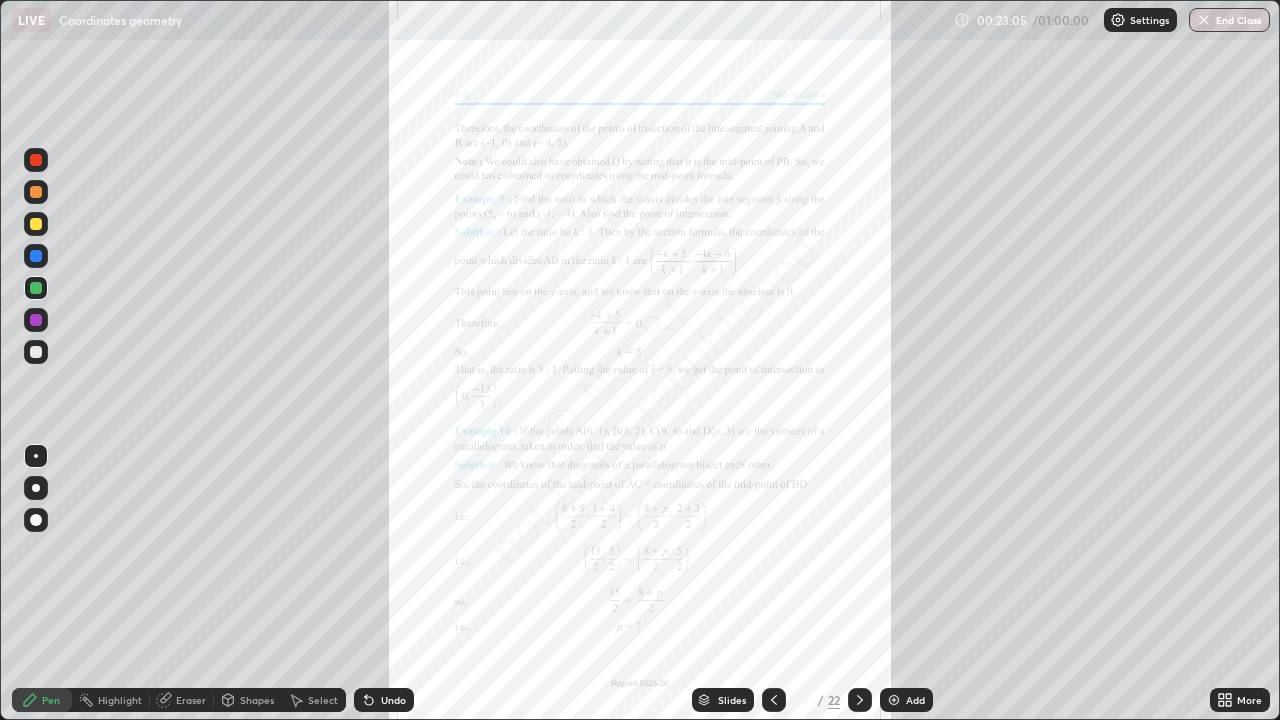 click 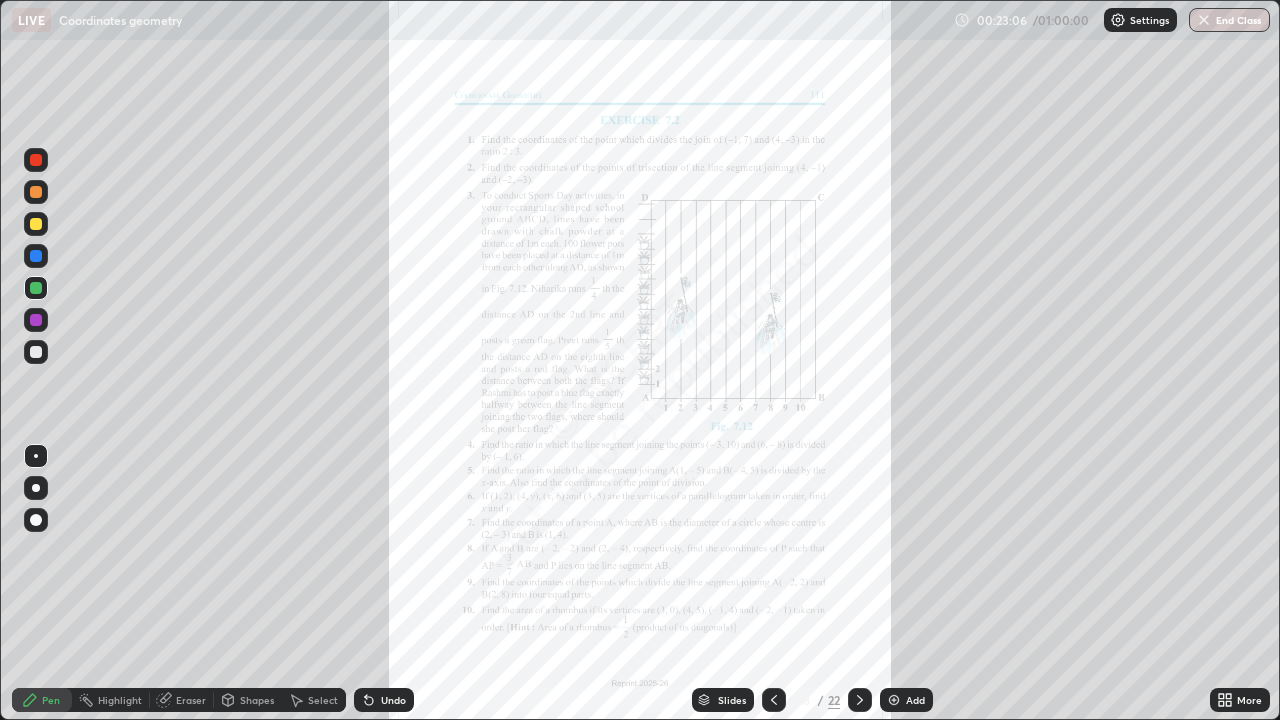 click 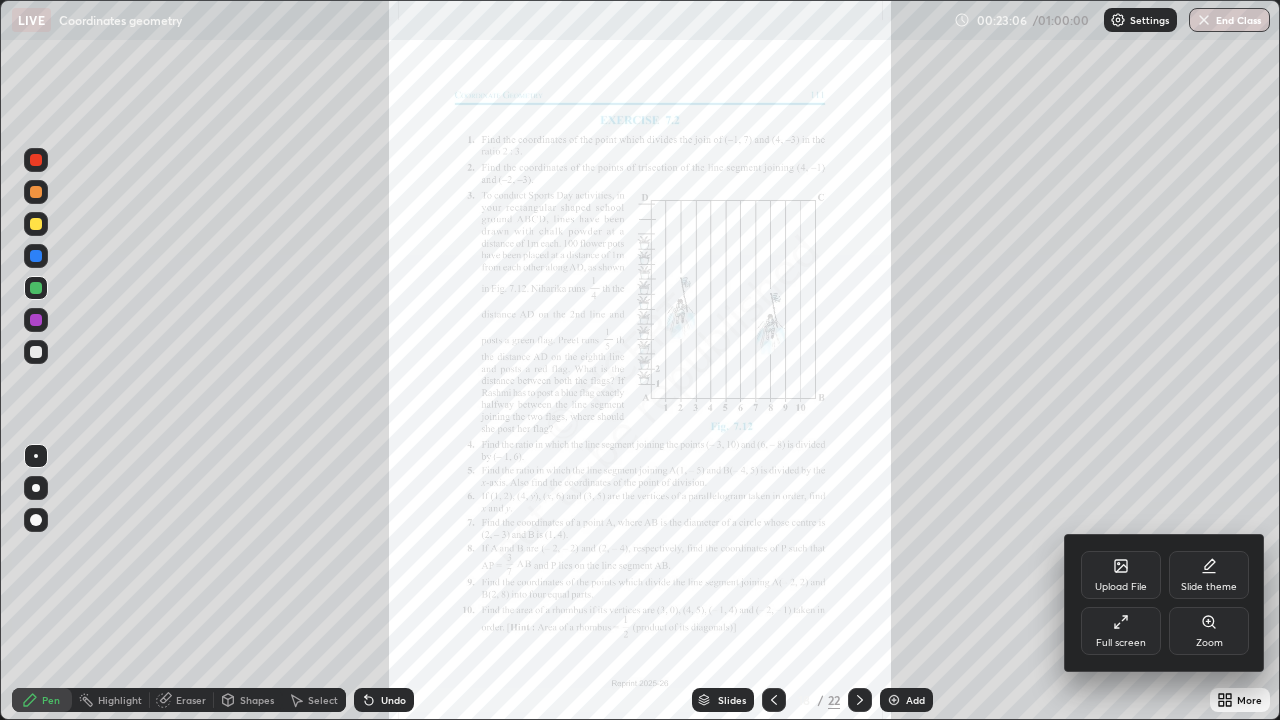 click on "Zoom" at bounding box center (1209, 631) 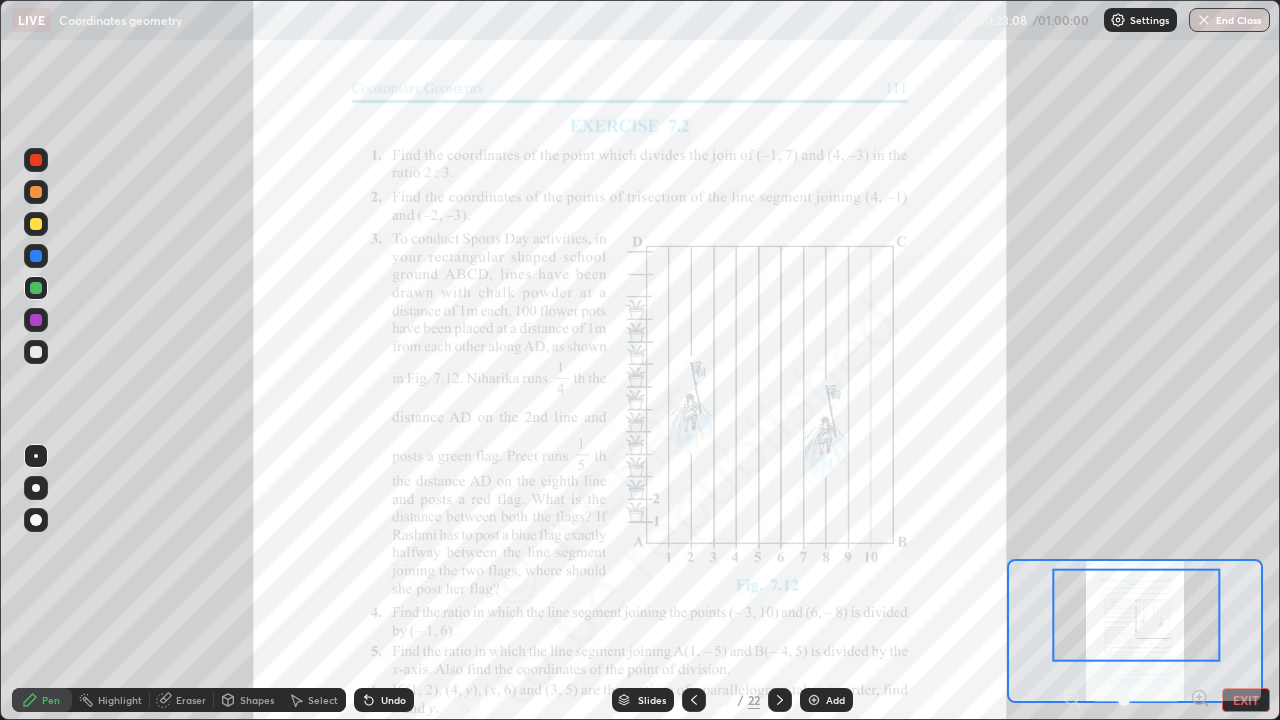 click 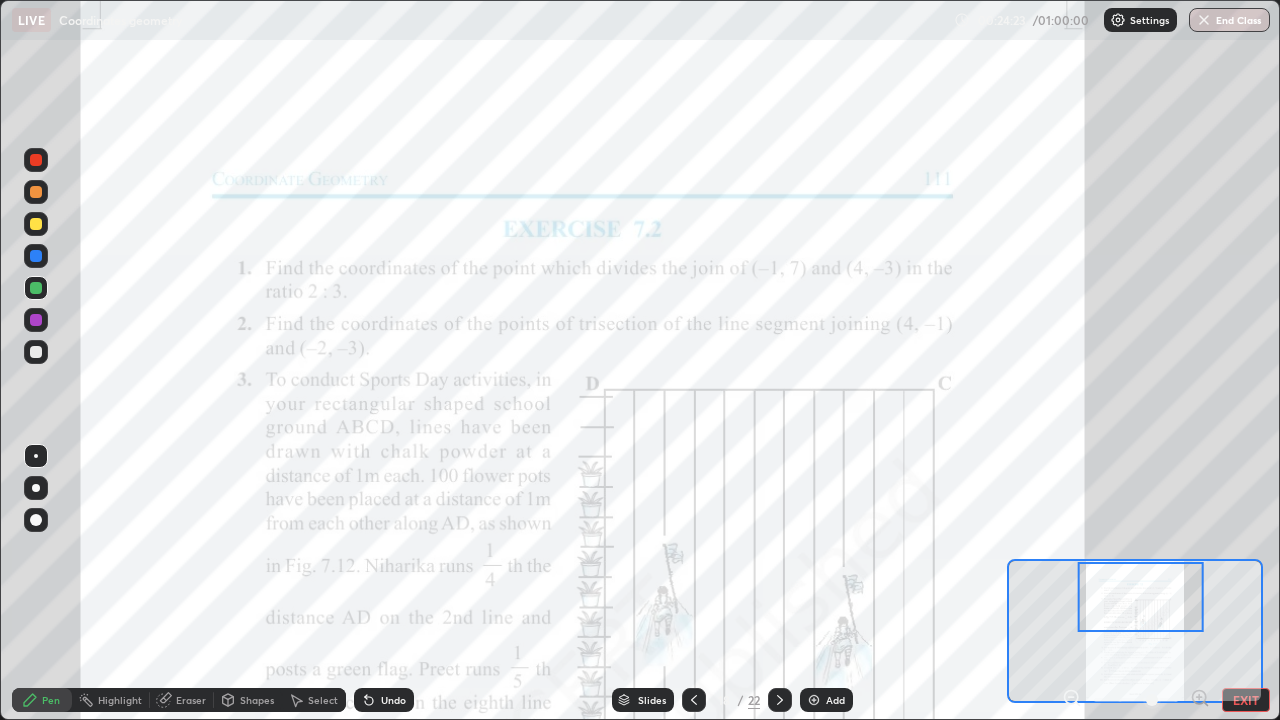 click 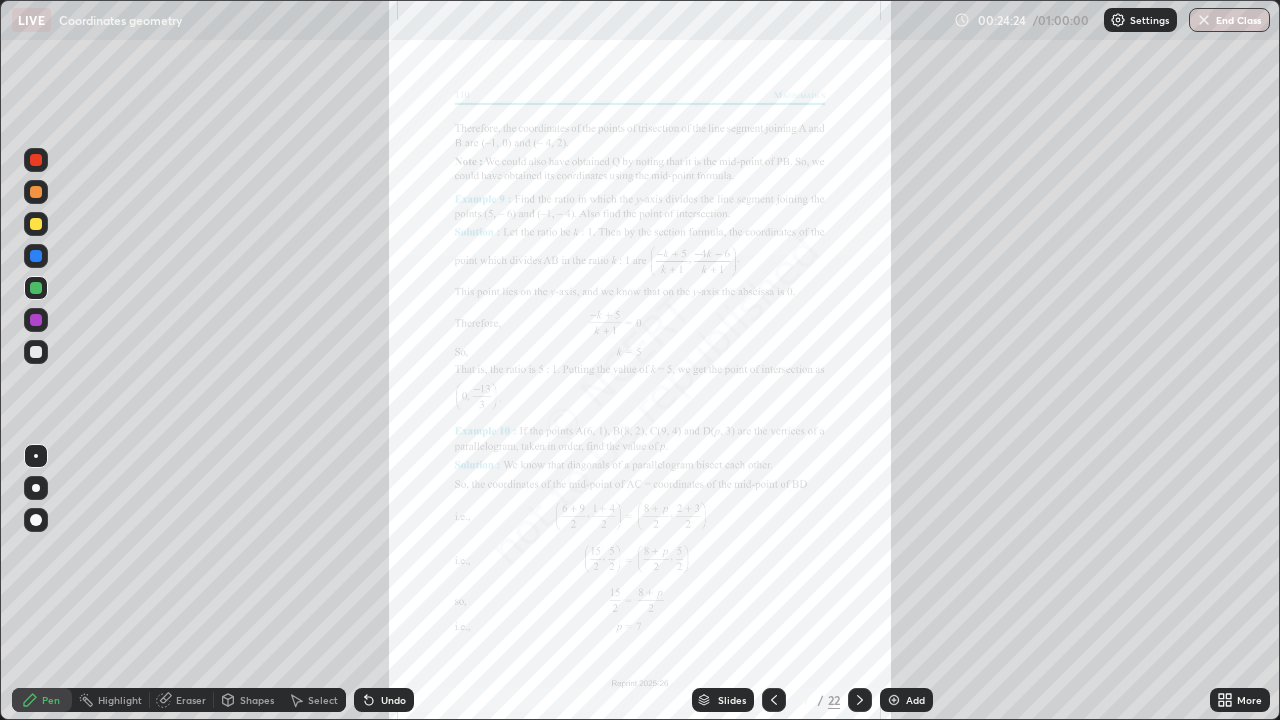click at bounding box center (860, 700) 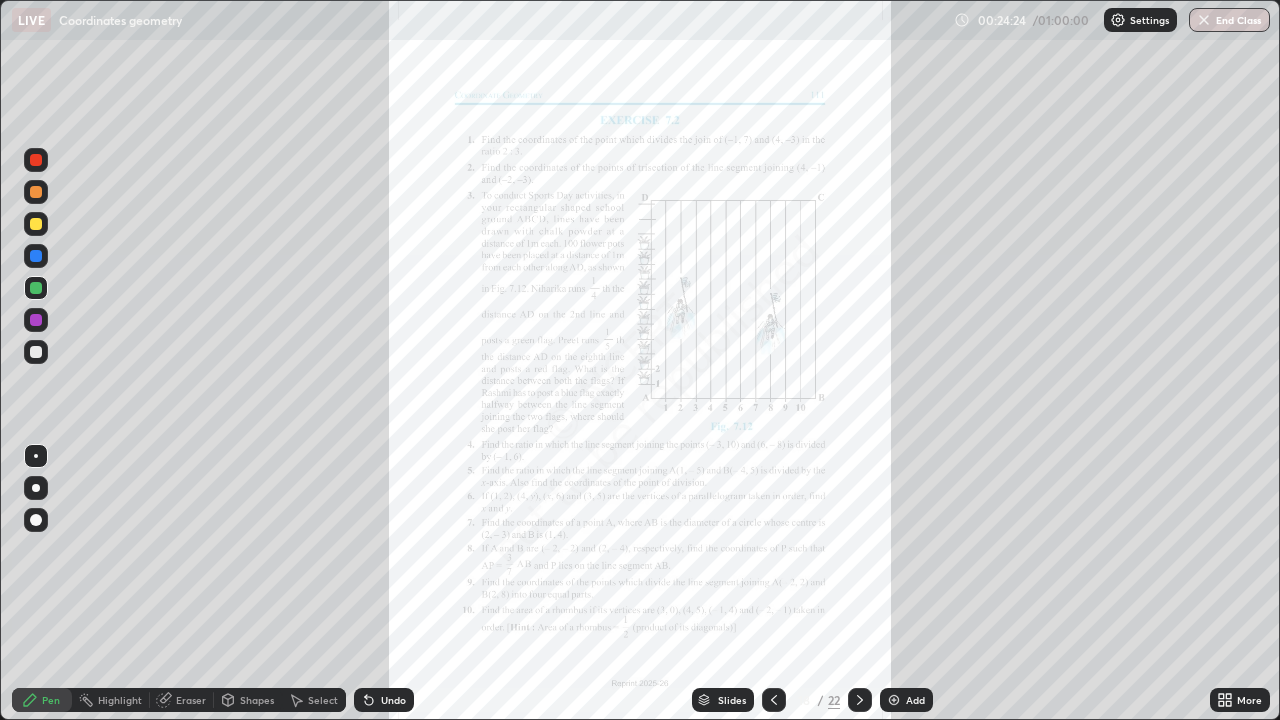 click 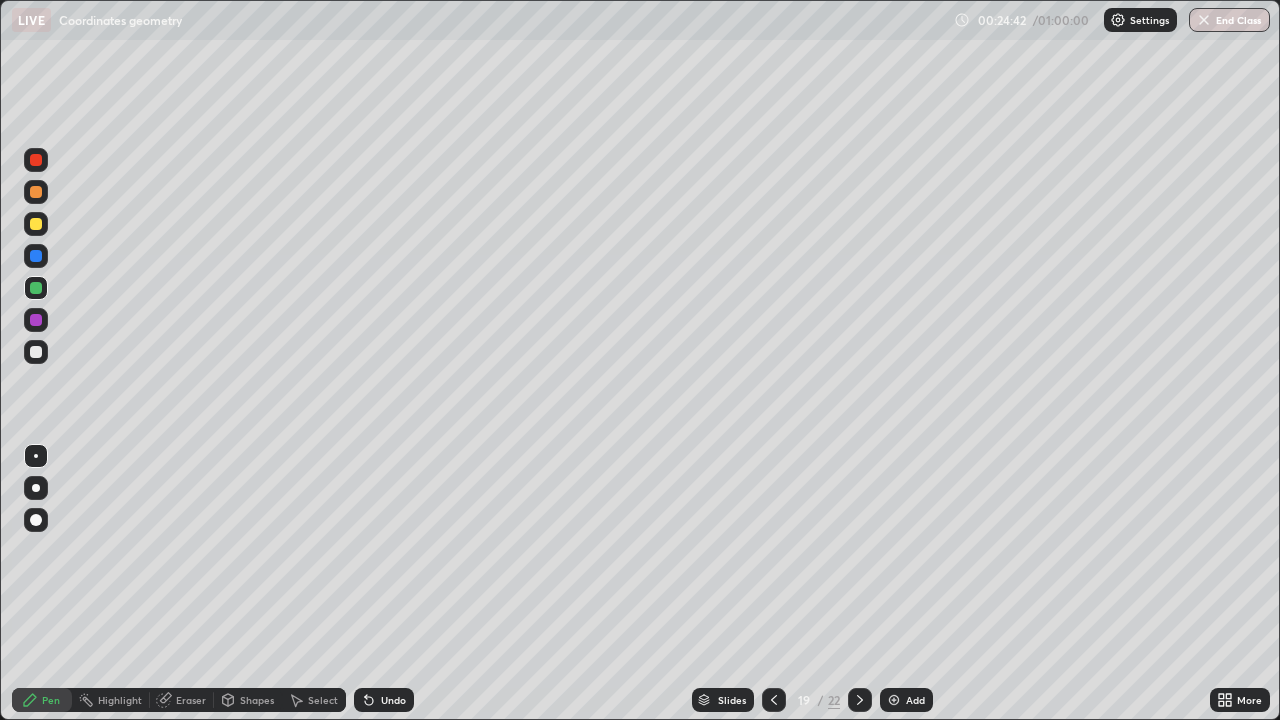 click 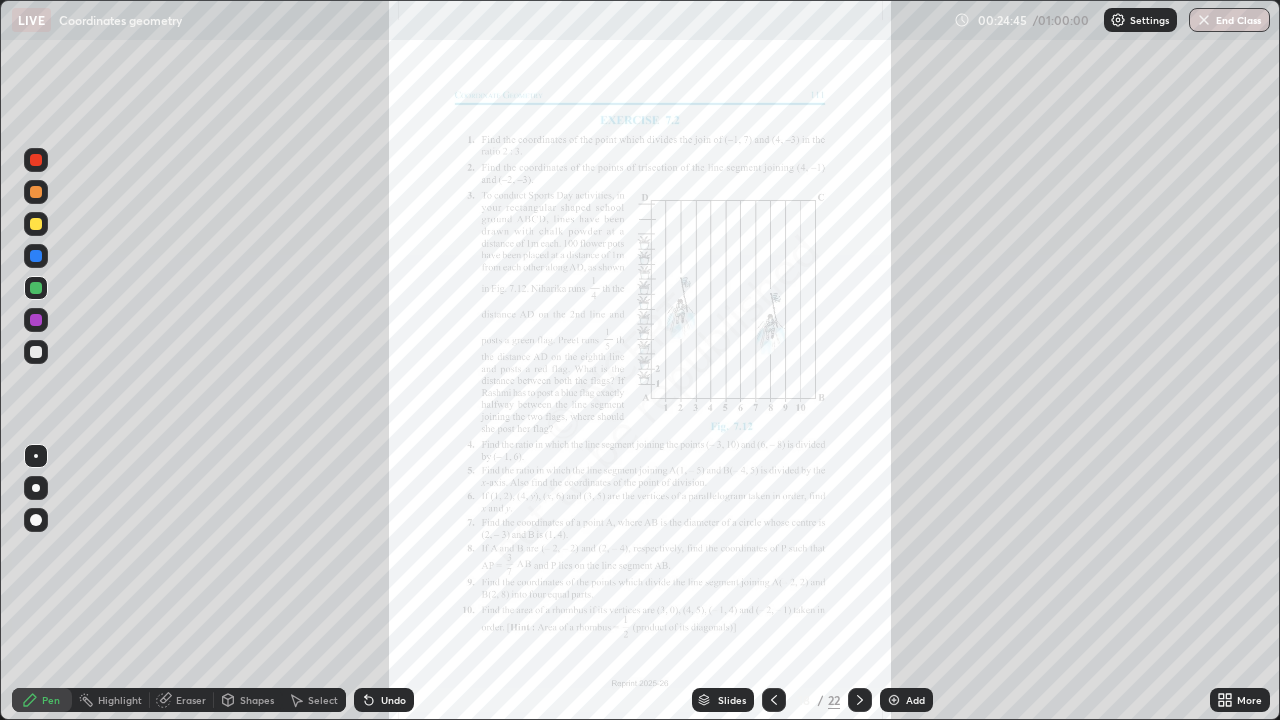click on "More" at bounding box center (1240, 700) 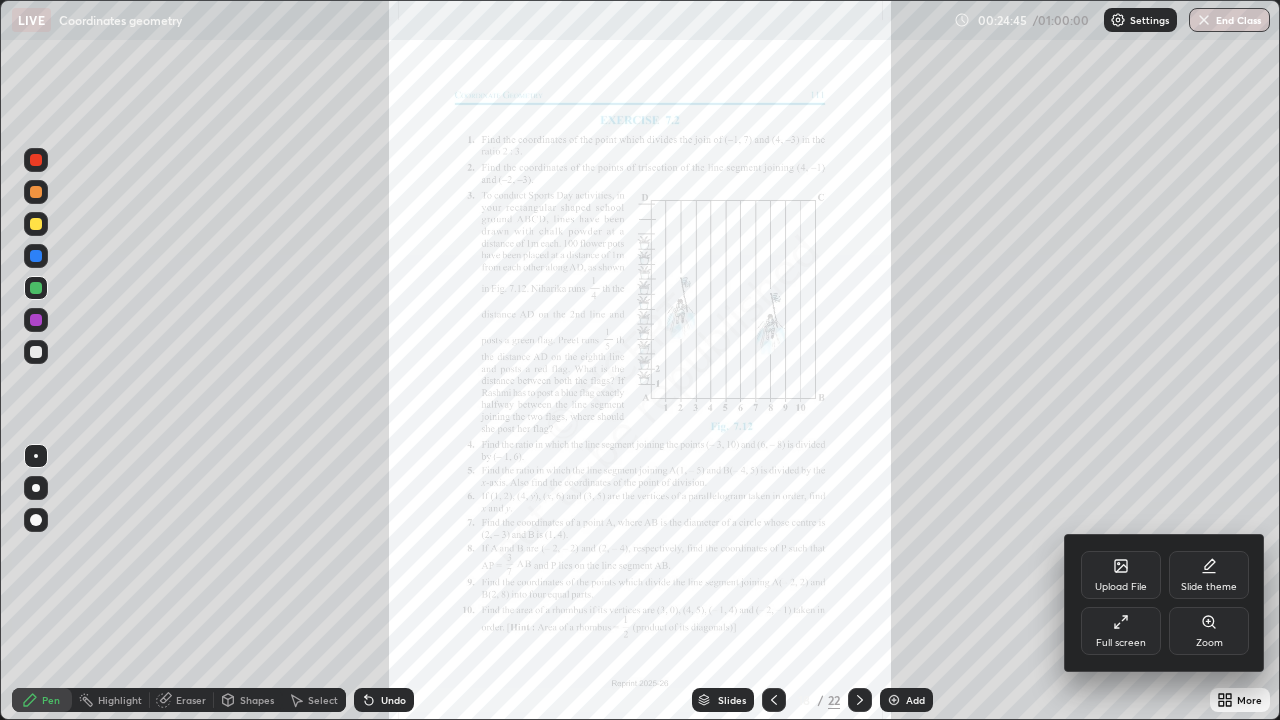 click on "Zoom" at bounding box center [1209, 631] 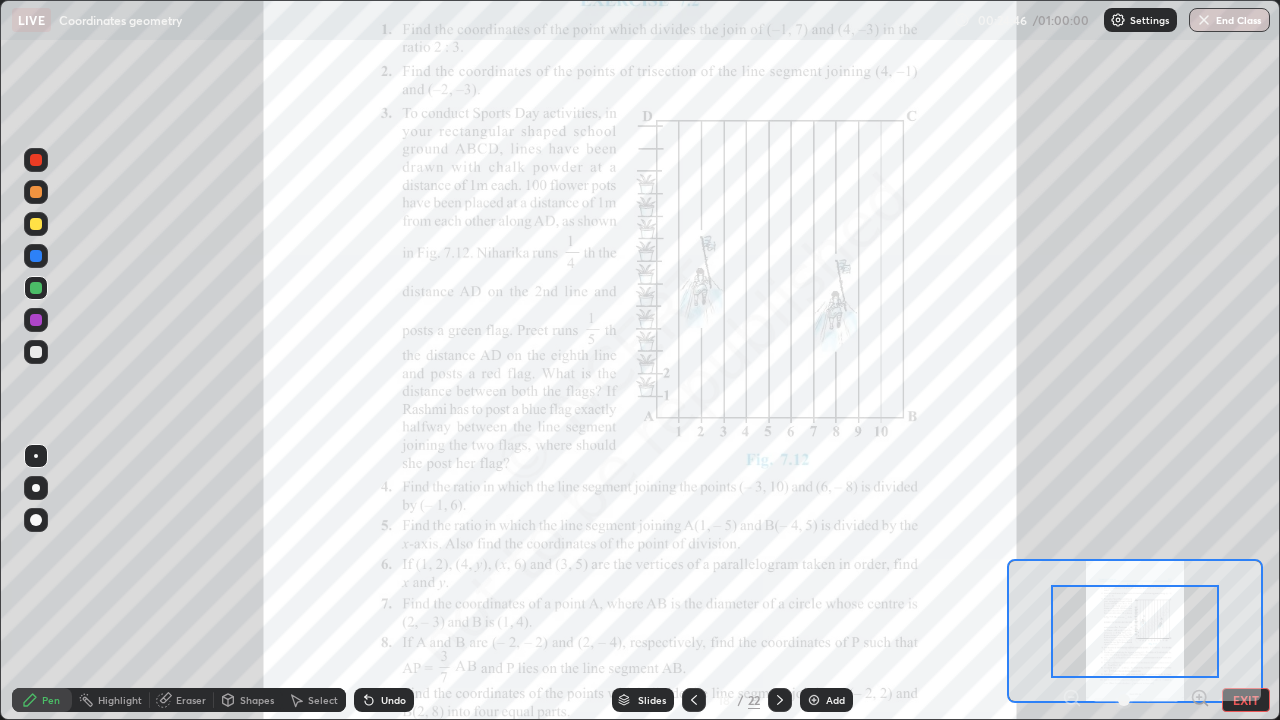 click 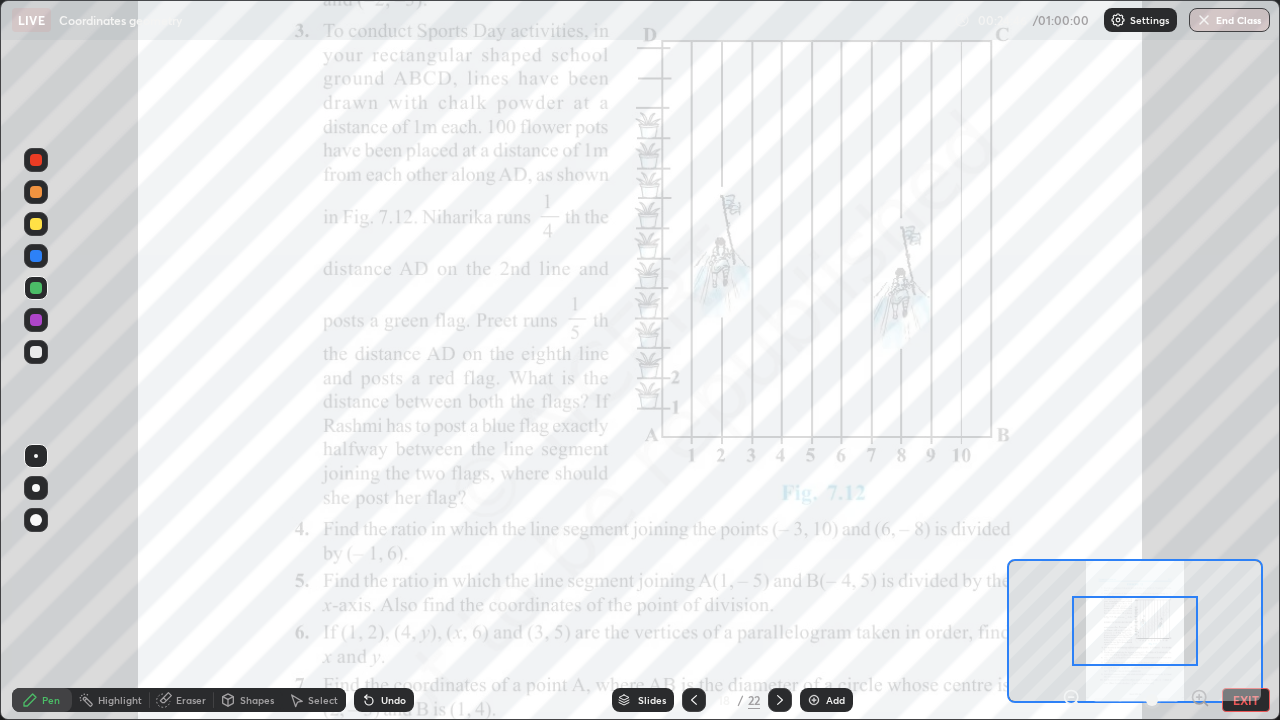 click 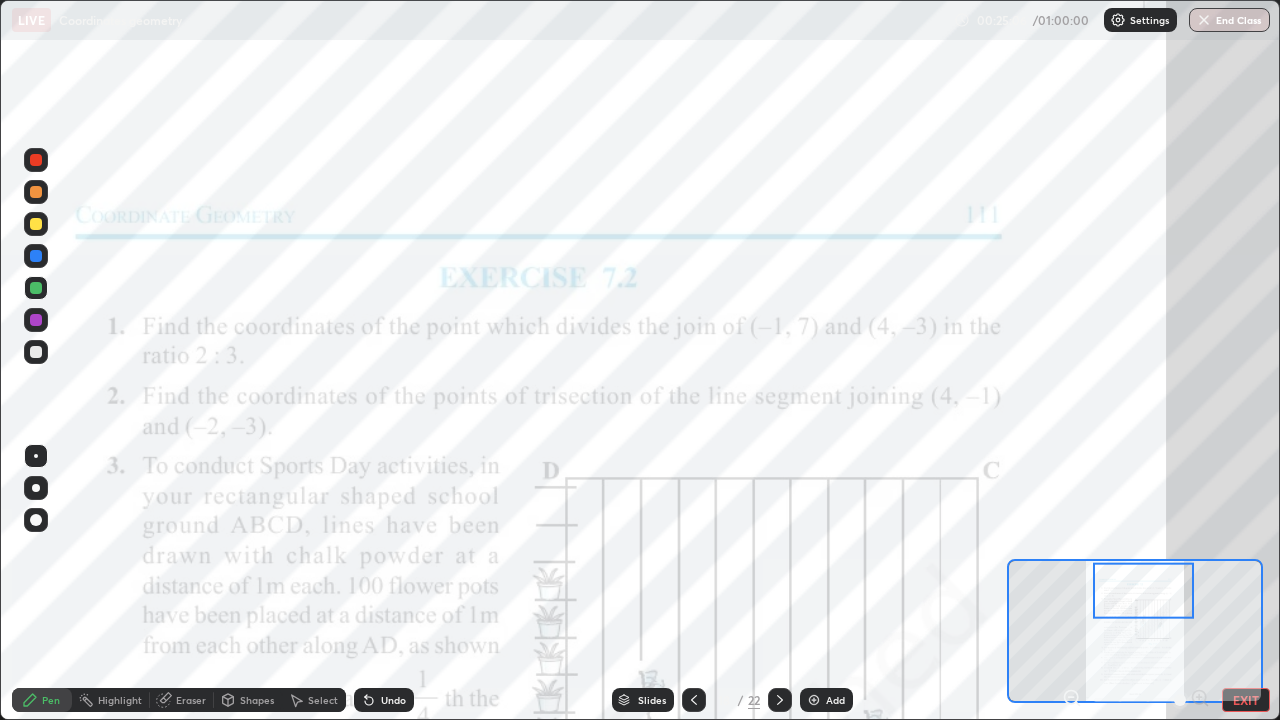 click 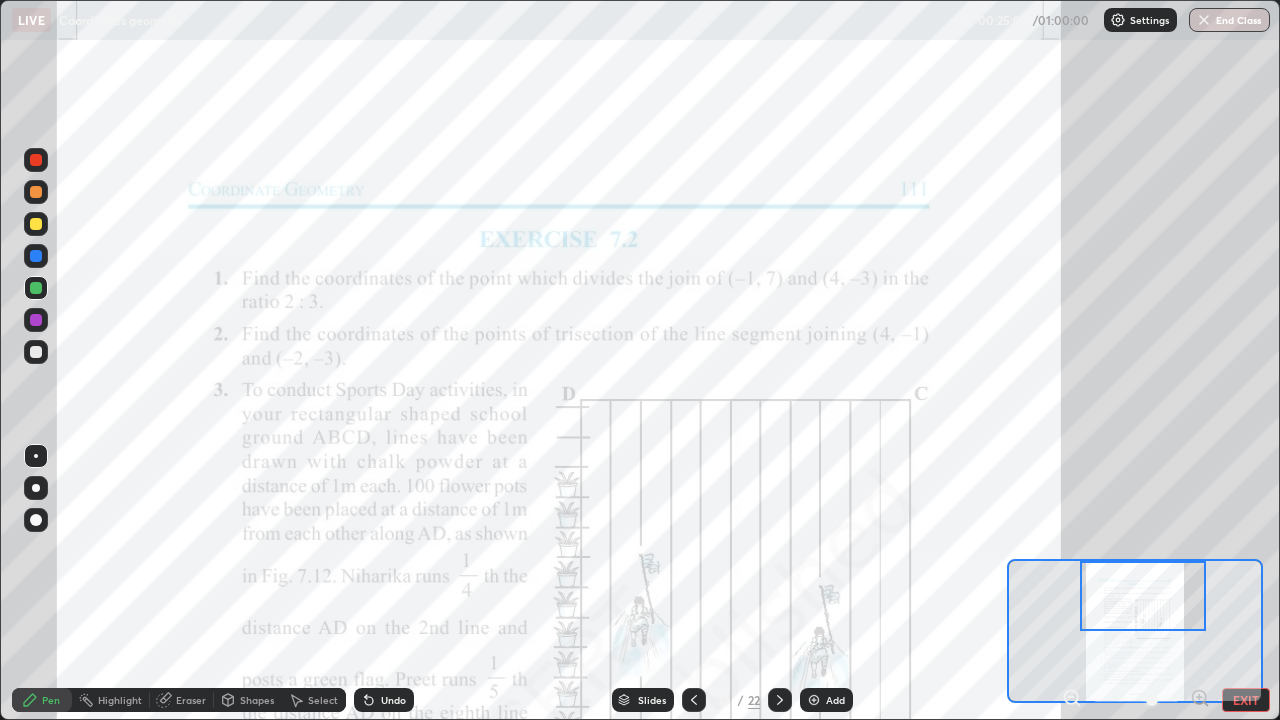 click 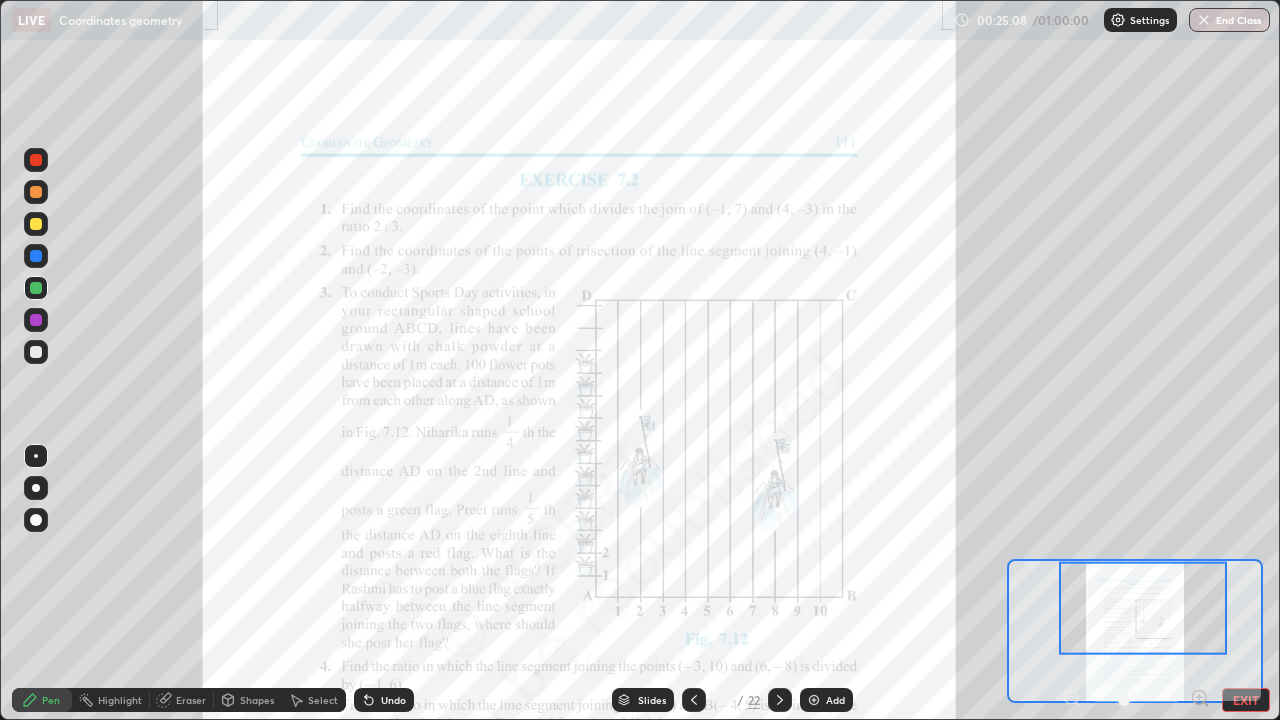 click at bounding box center (1136, 700) 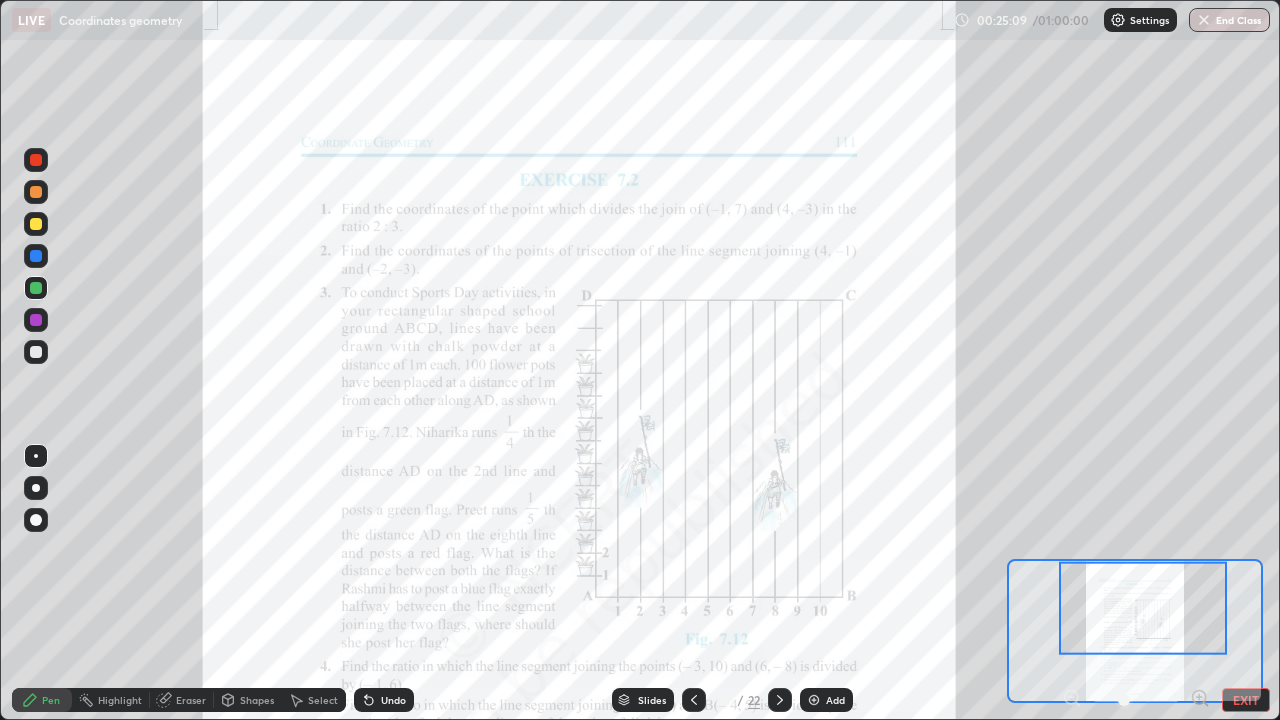 click on "EXIT" at bounding box center (1246, 700) 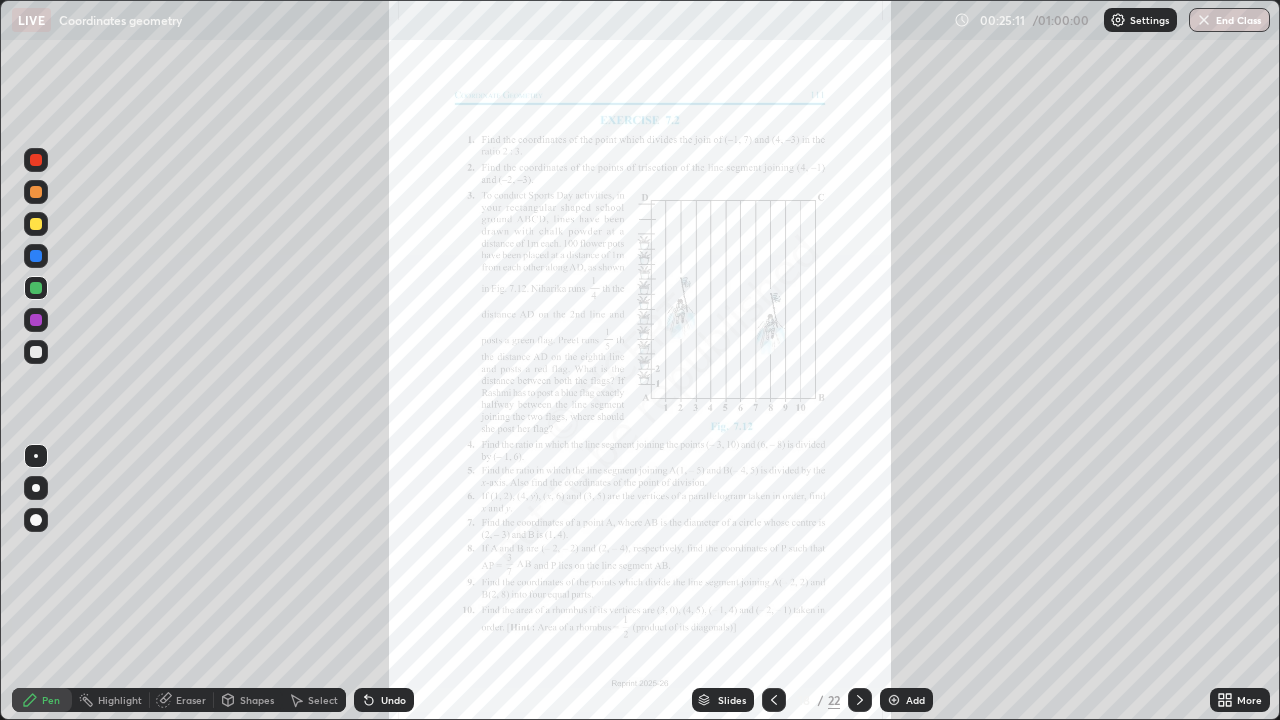 click 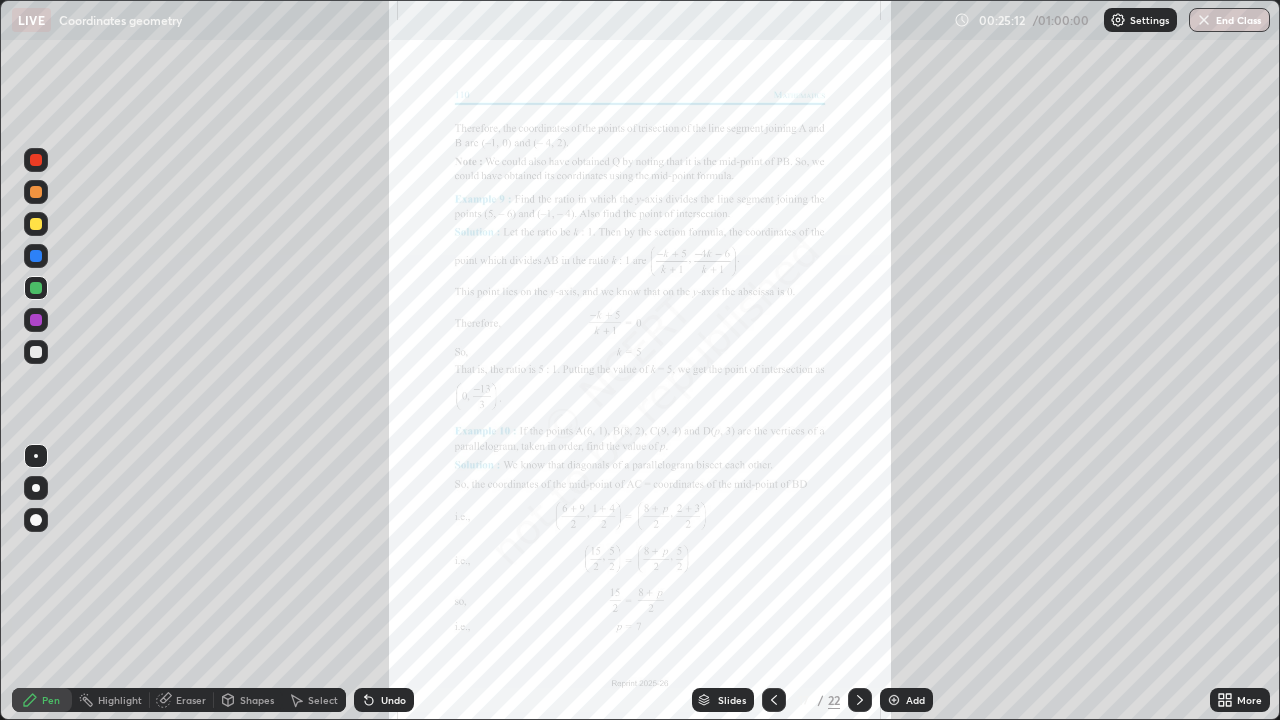 click at bounding box center [860, 700] 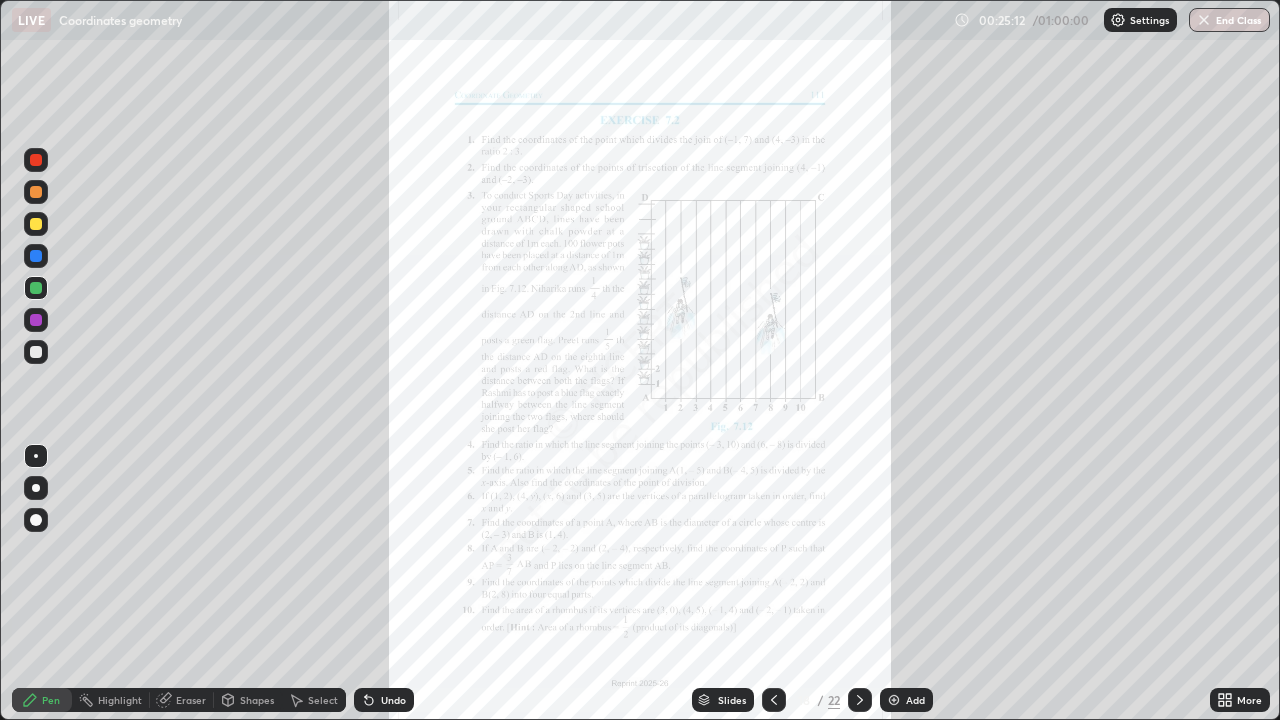 click at bounding box center (860, 700) 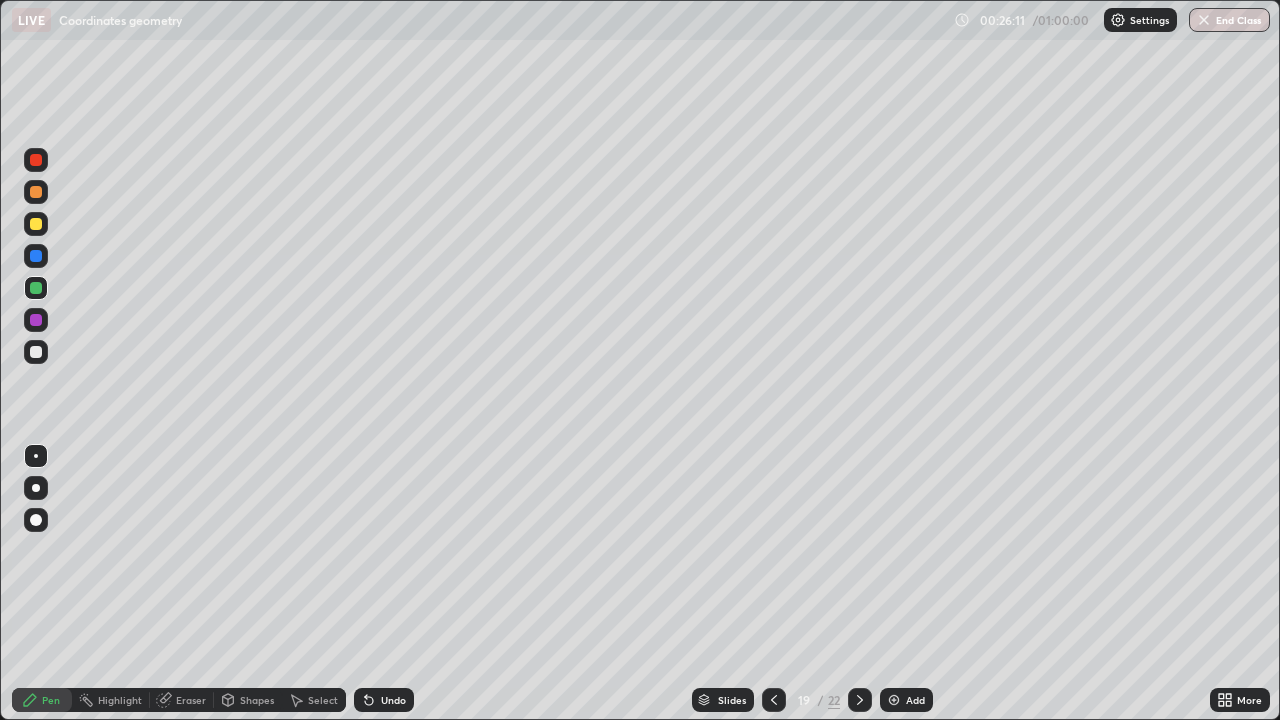 click 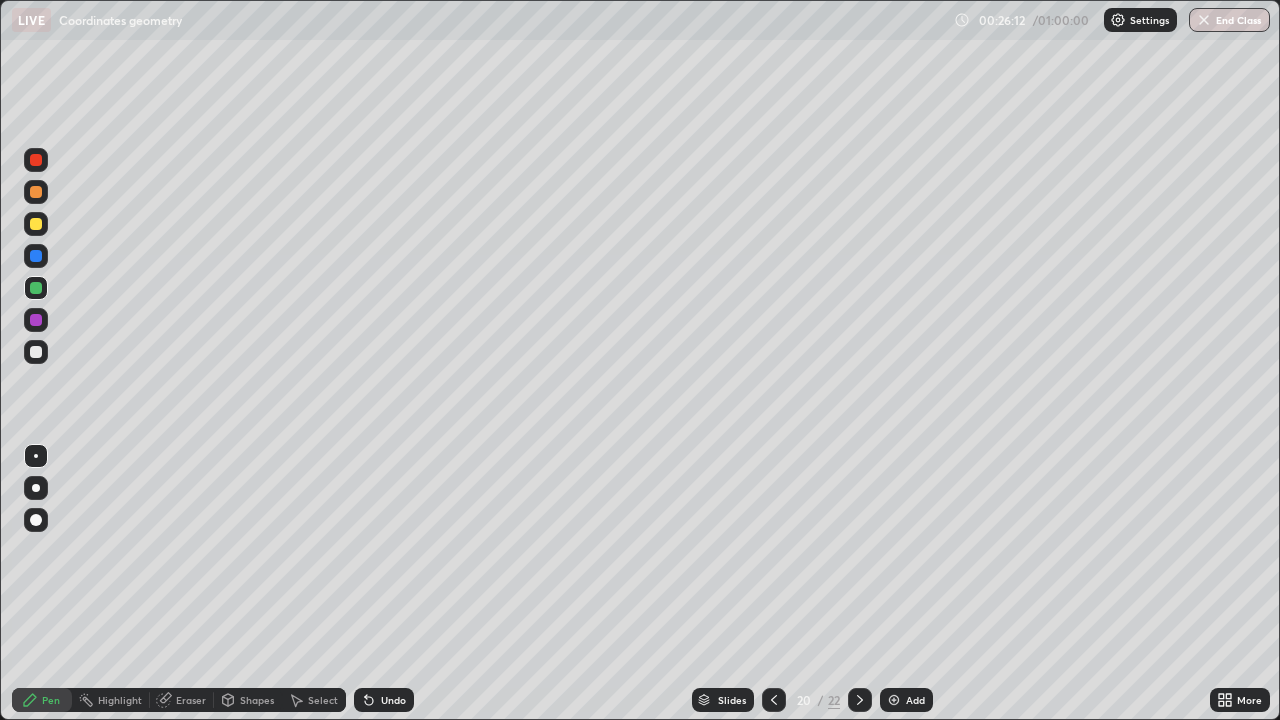 click 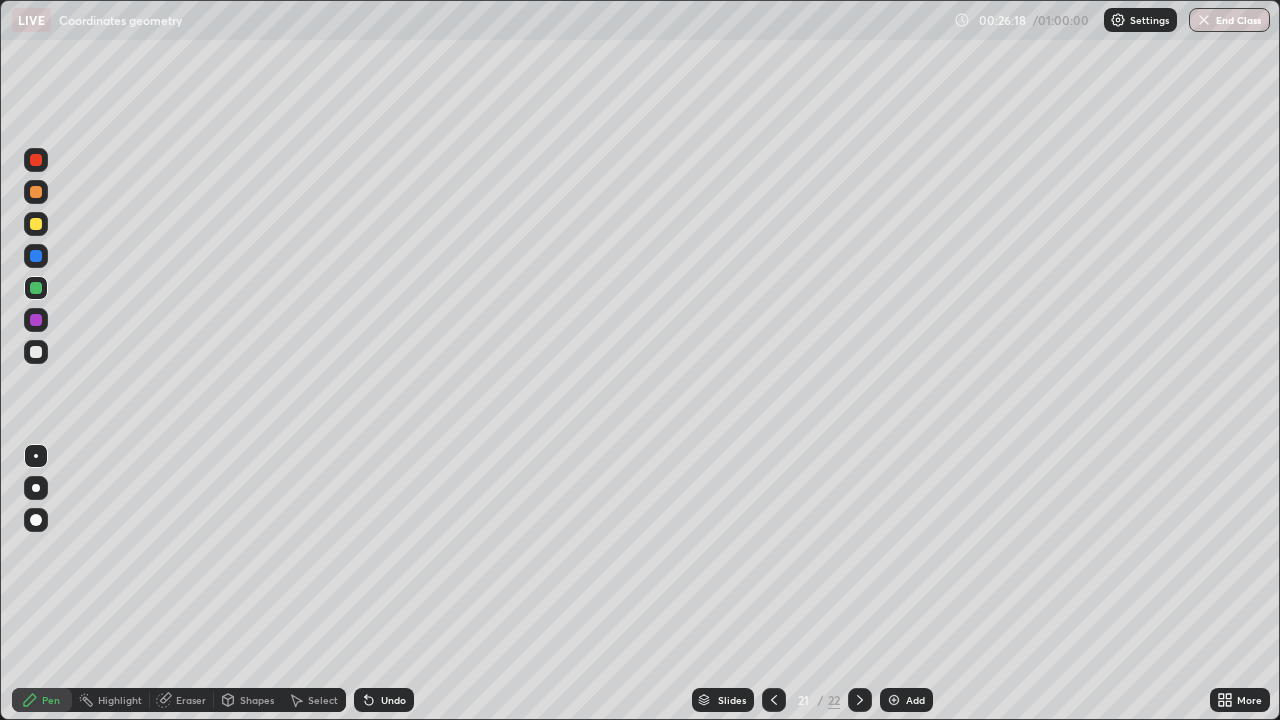 click 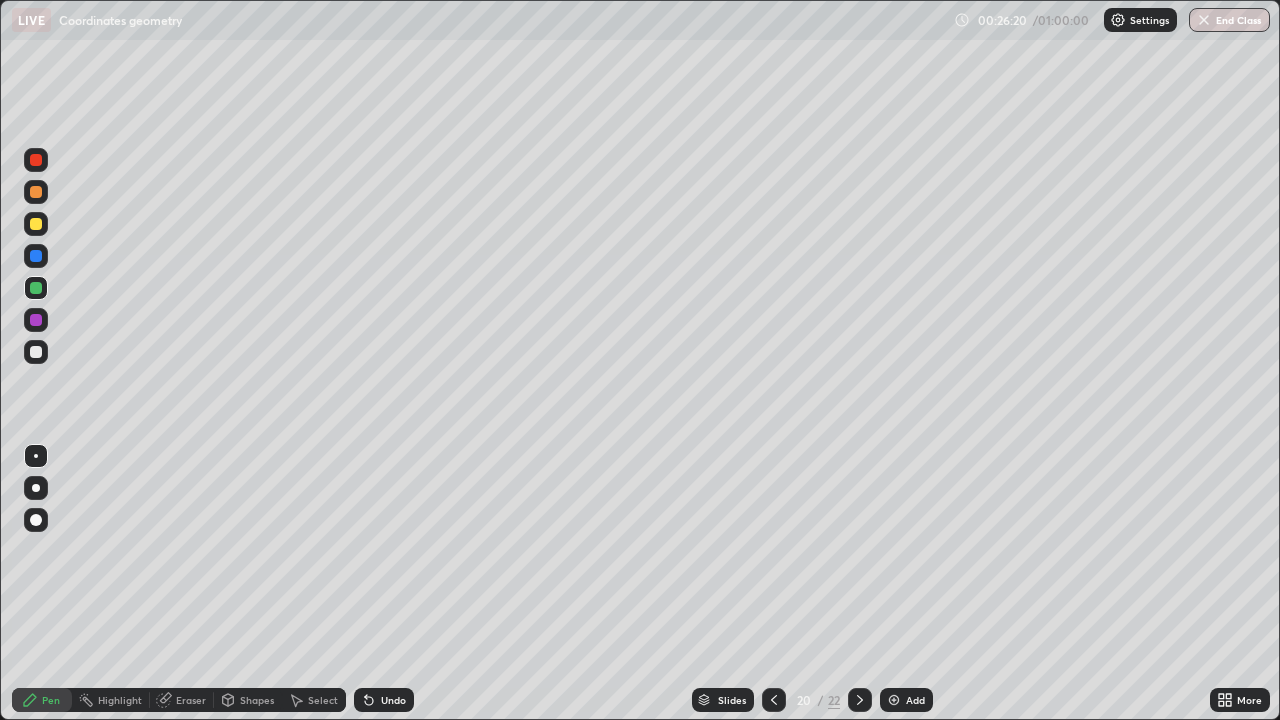 click 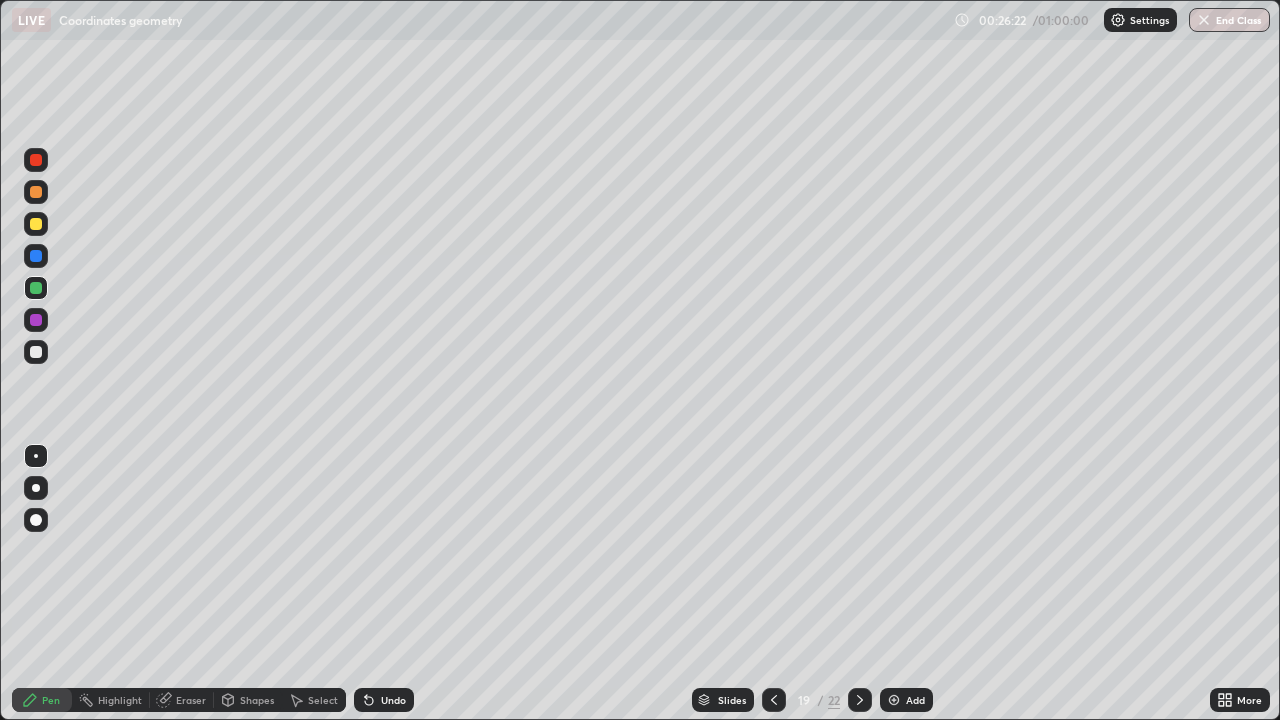 click 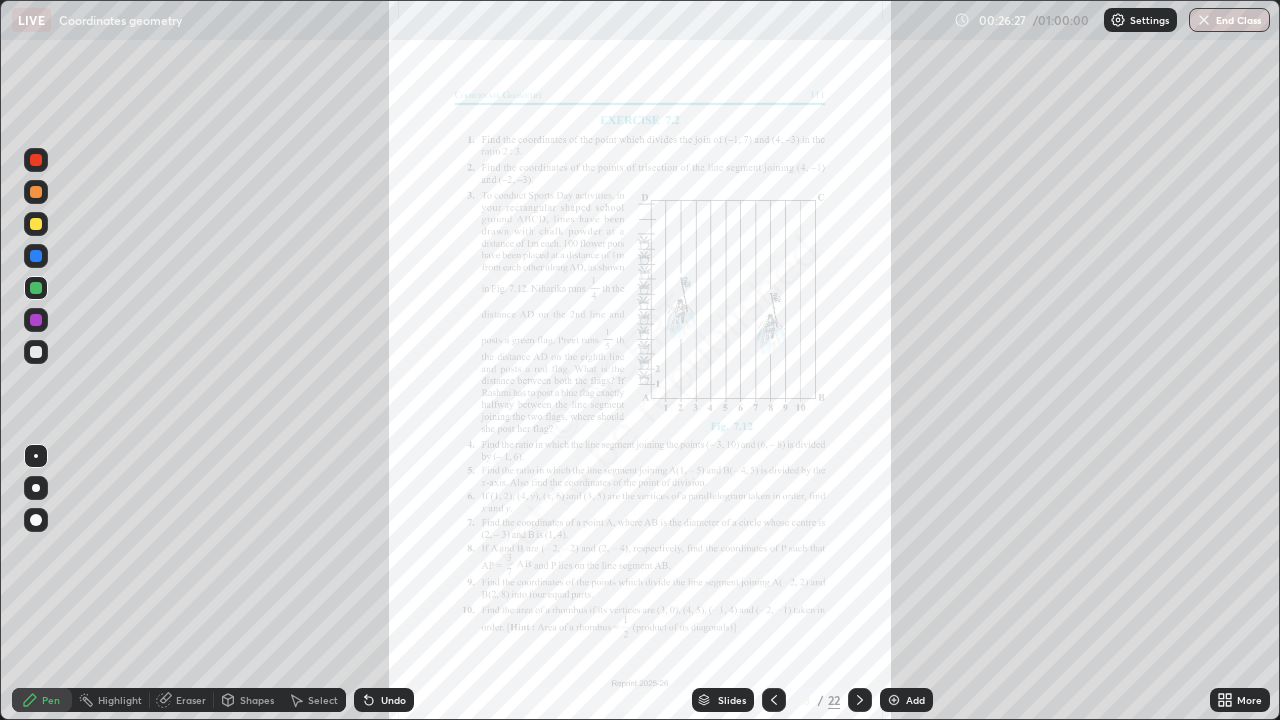 click 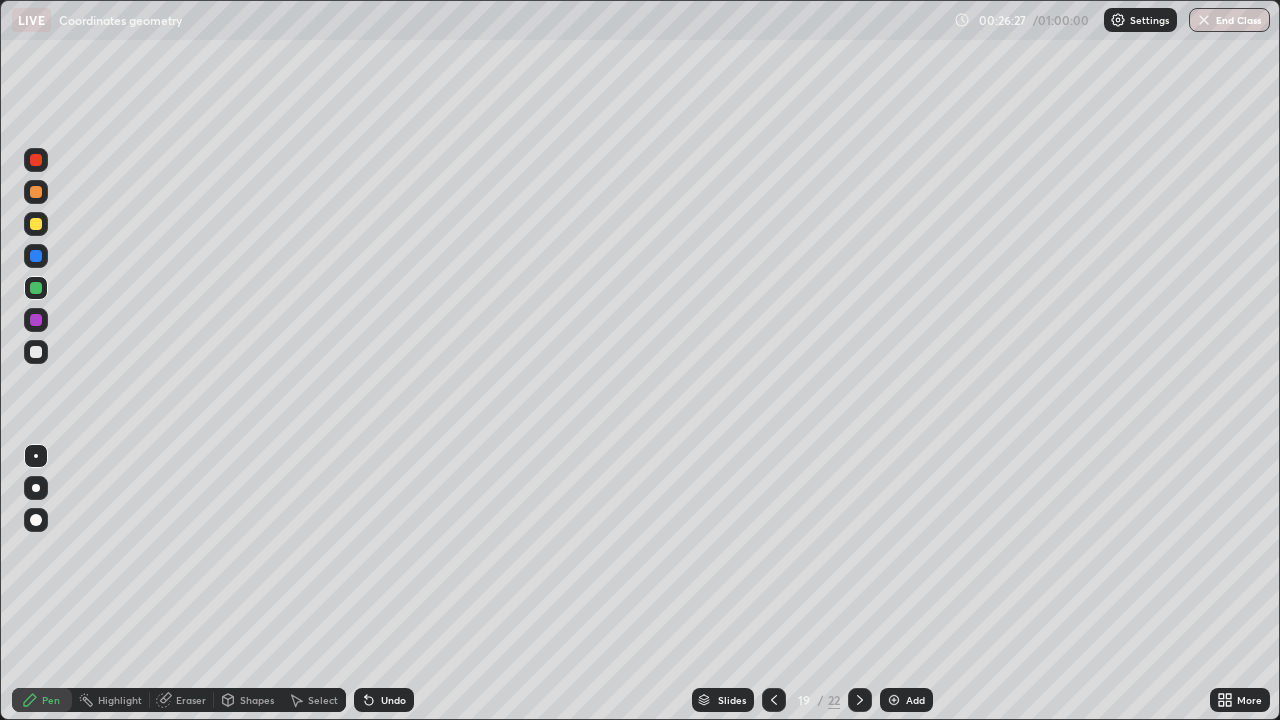 click 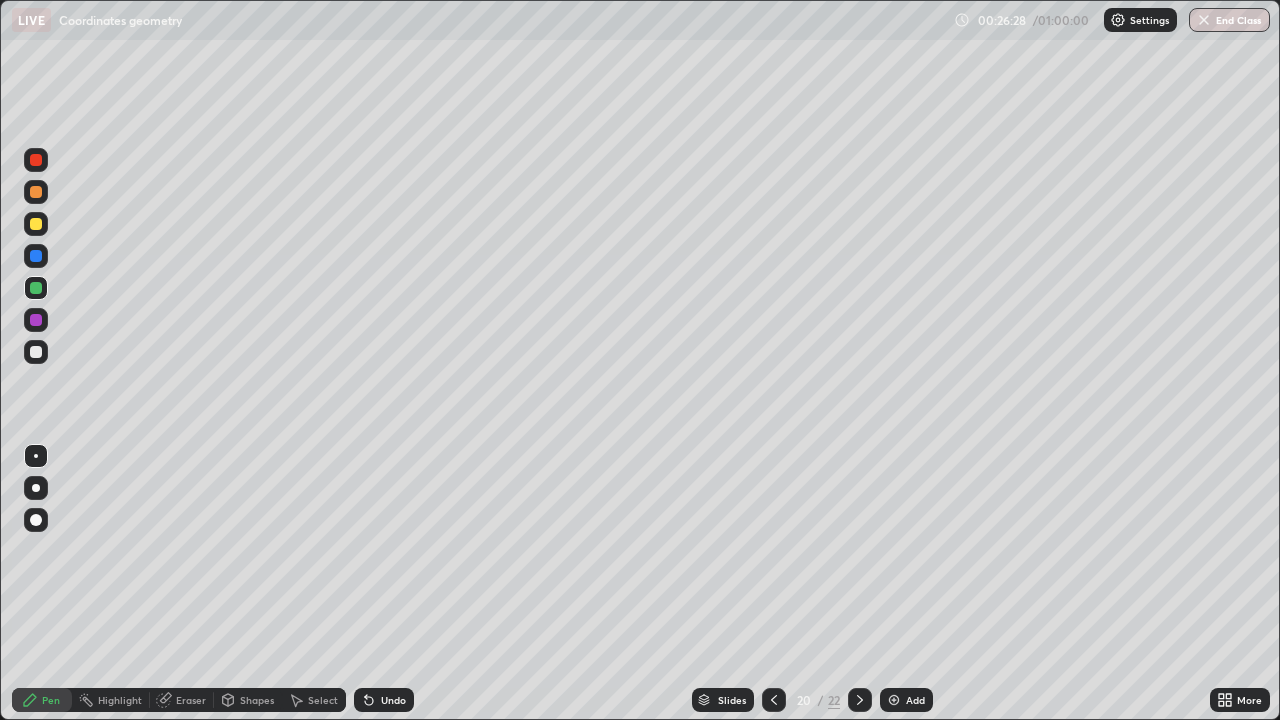 click 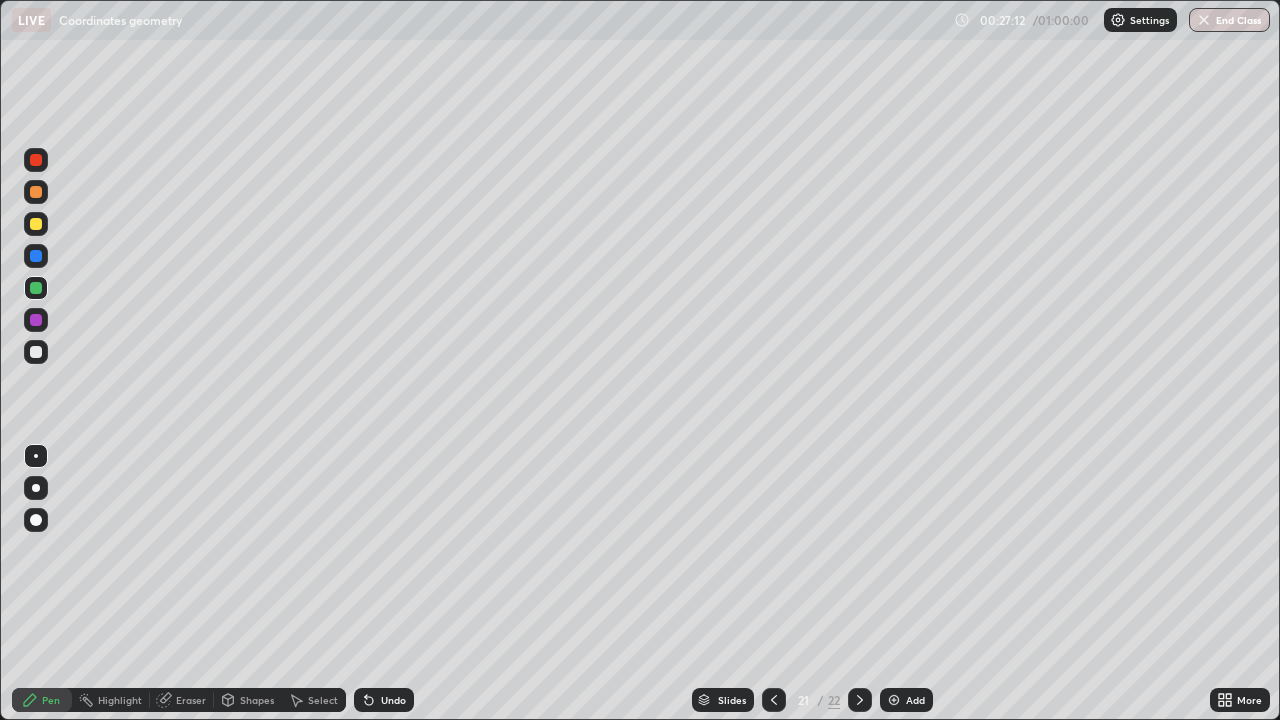 click on "Undo" at bounding box center [393, 700] 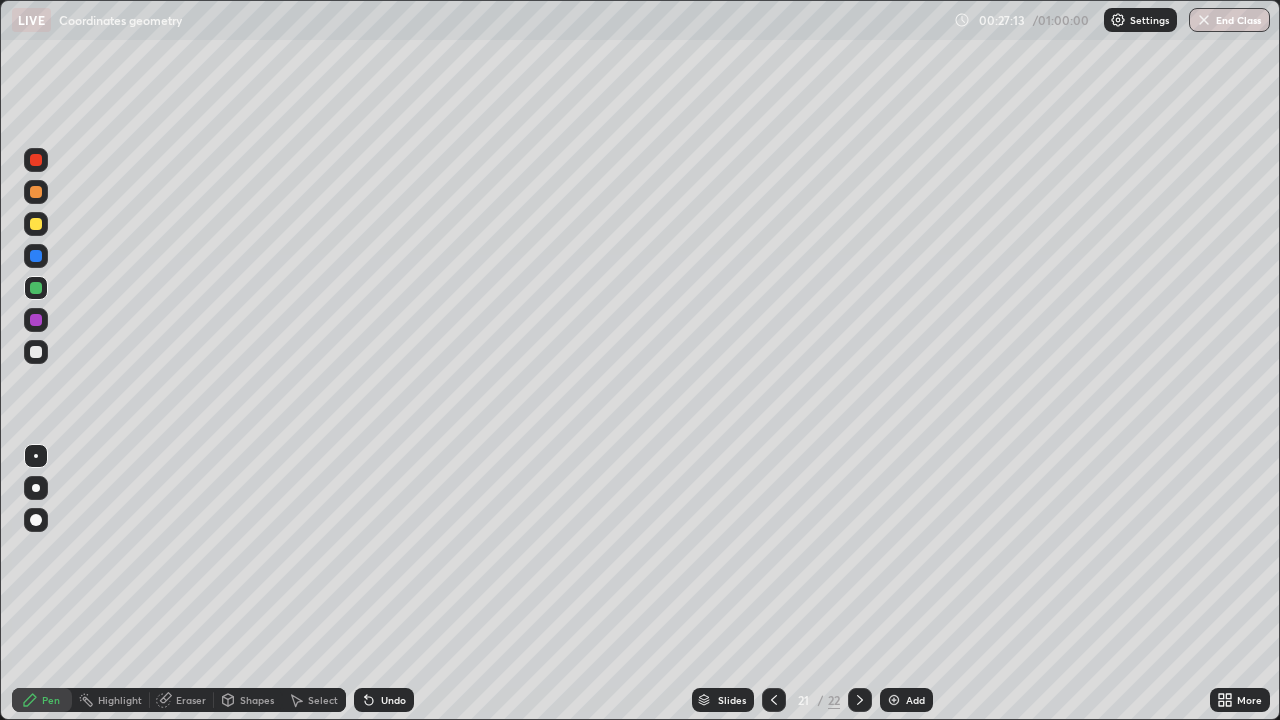 click on "Undo" at bounding box center [393, 700] 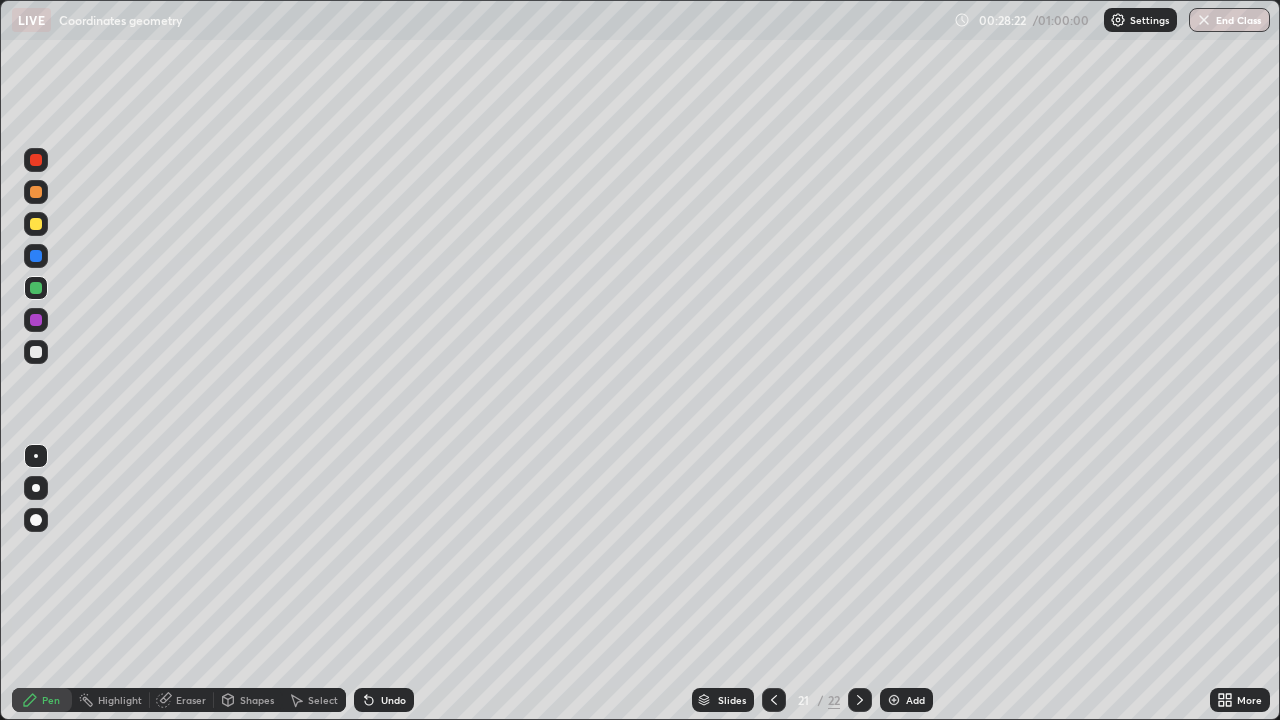 click on "Eraser" at bounding box center (182, 700) 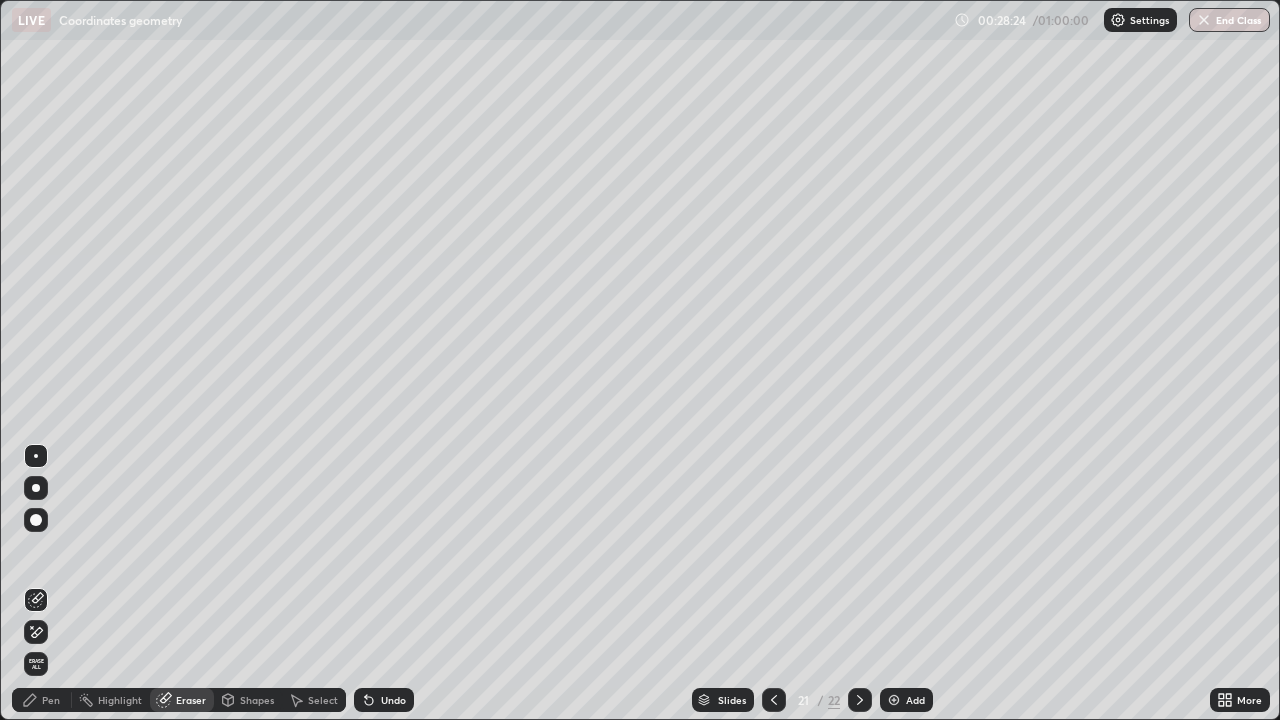 click on "Pen" at bounding box center (42, 700) 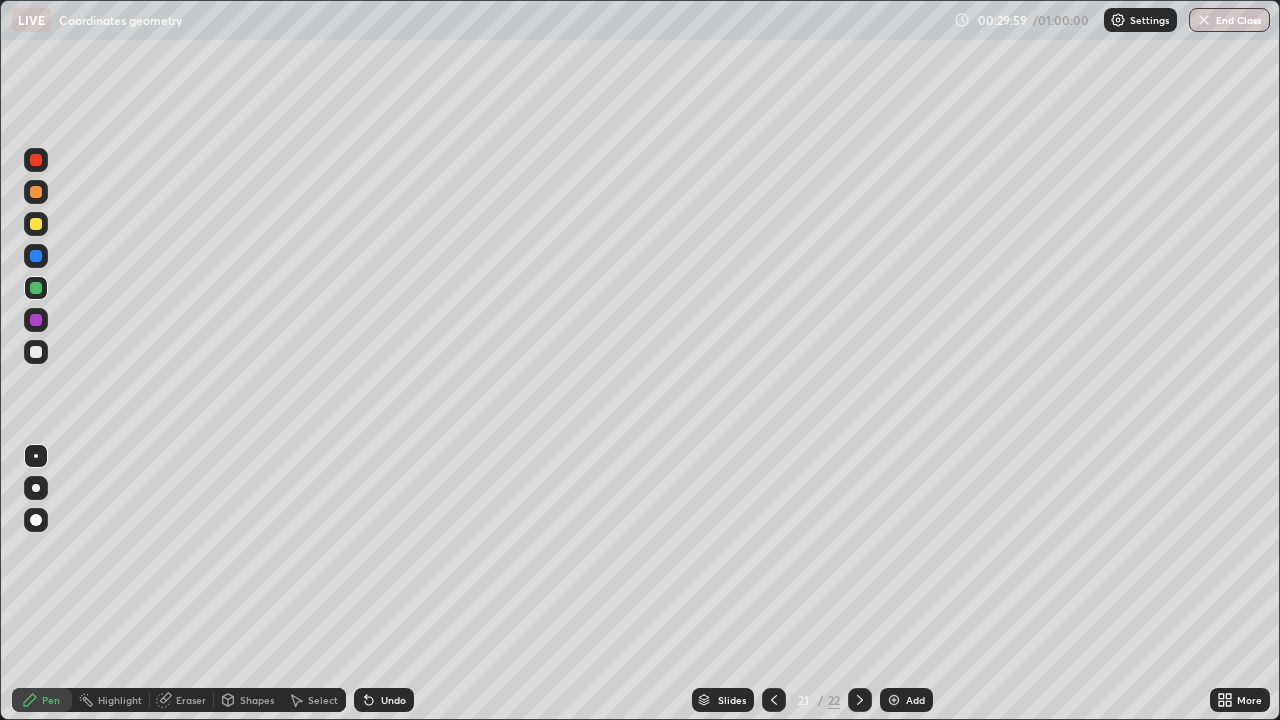 click on "Select" at bounding box center [323, 700] 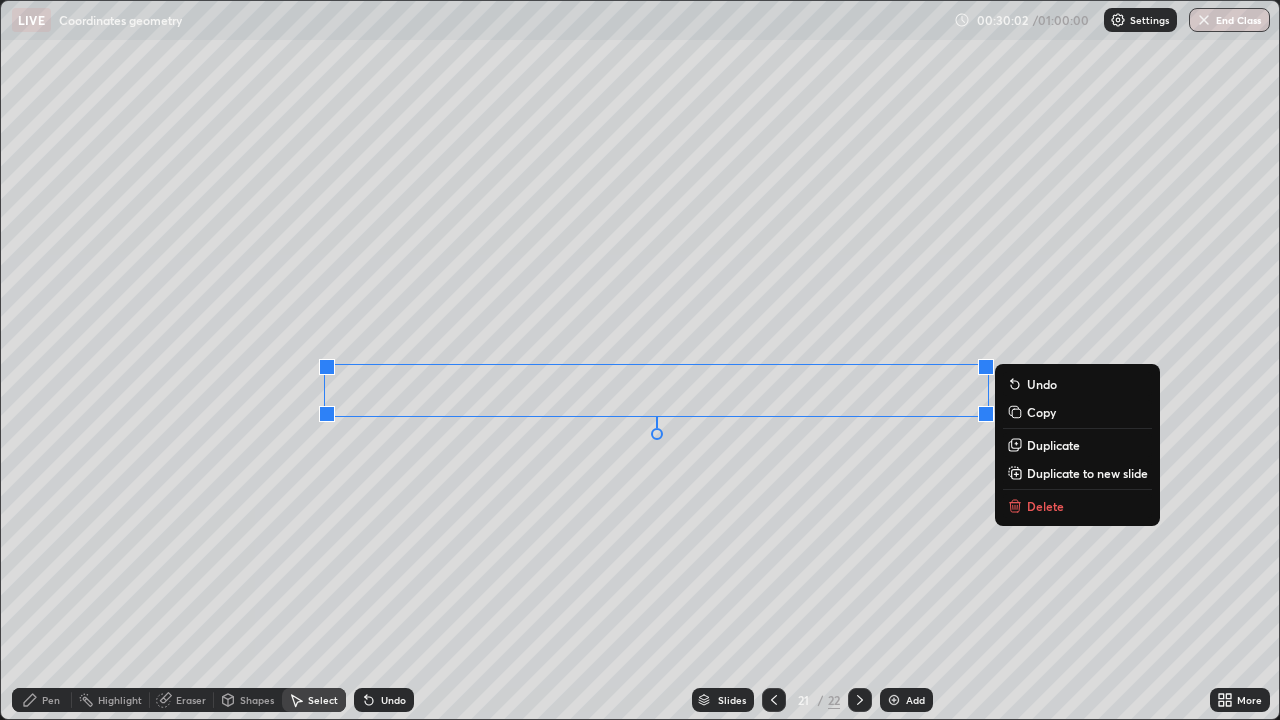 click on "Duplicate to new slide" at bounding box center [1087, 473] 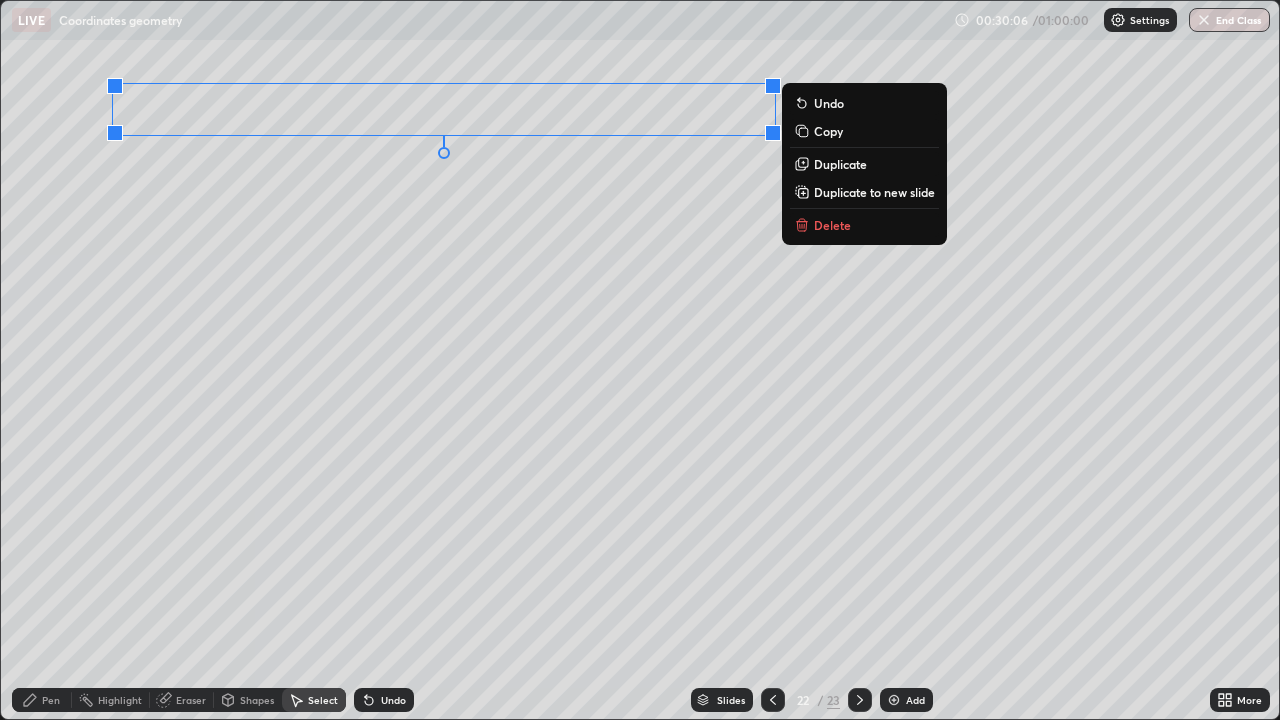 click on "0 ° Undo Copy Duplicate Duplicate to new slide Delete" at bounding box center (640, 360) 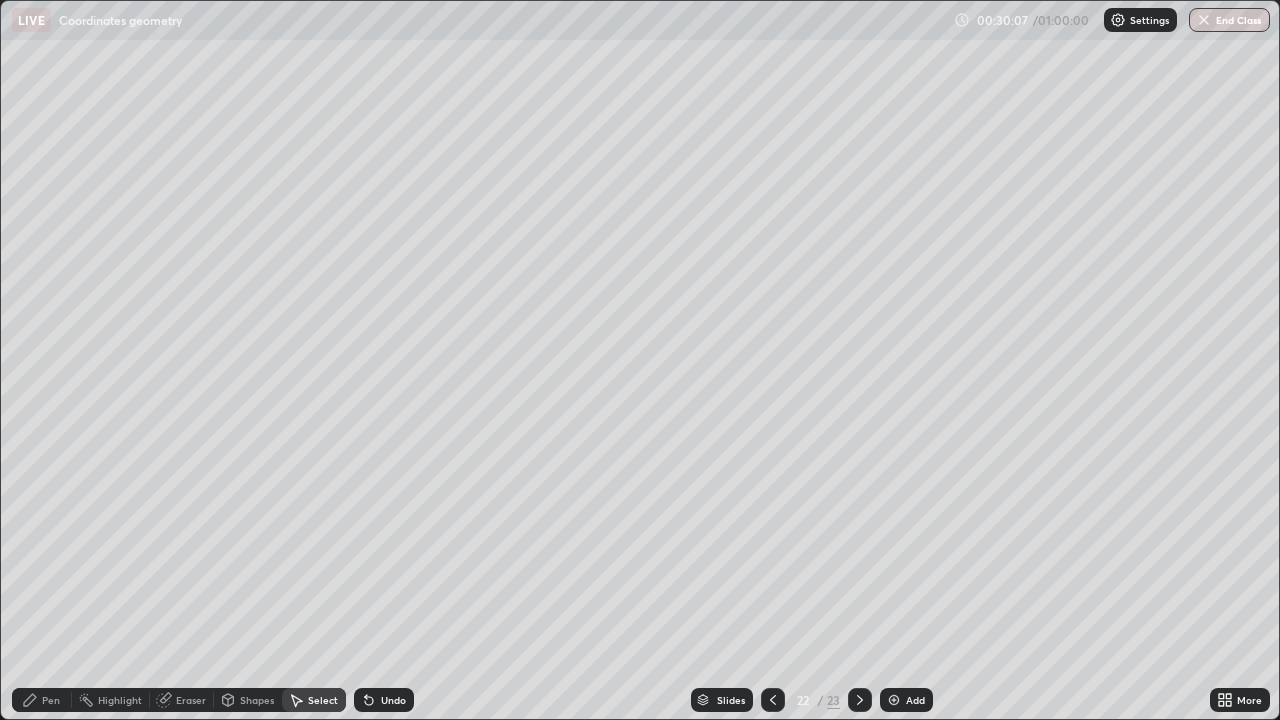 click on "Pen" at bounding box center [51, 700] 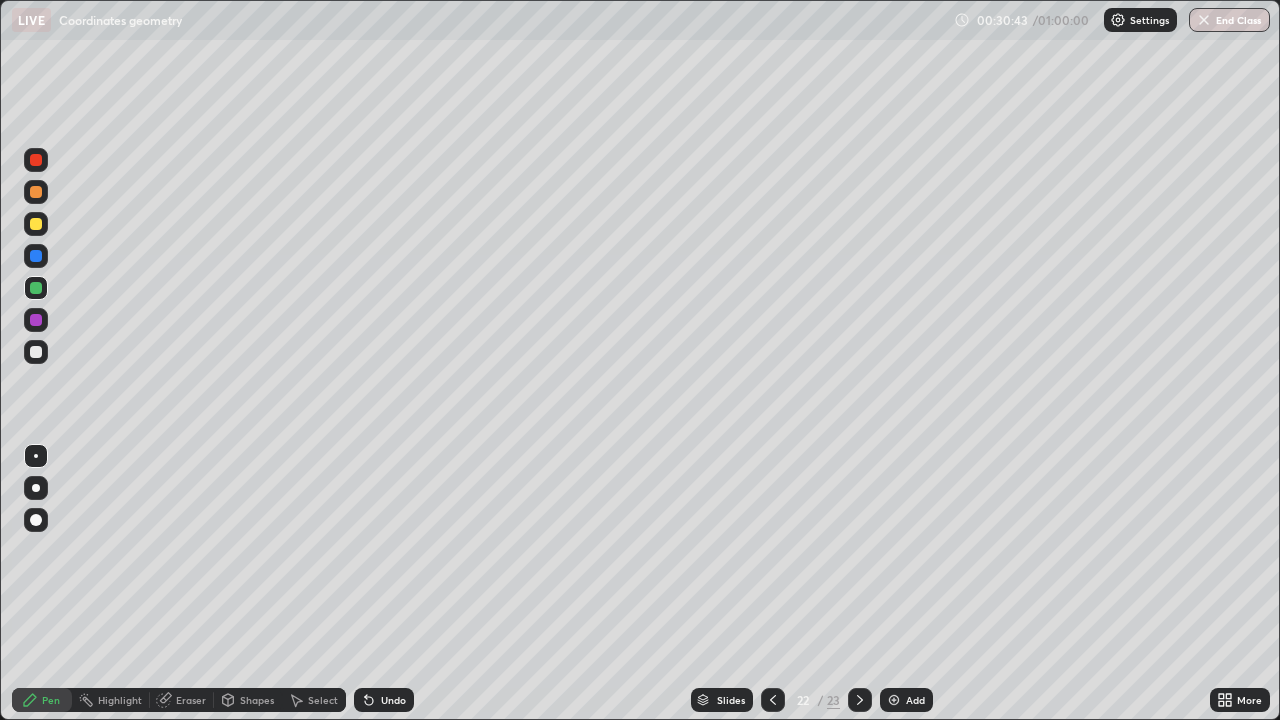 click on "Slides" at bounding box center [722, 700] 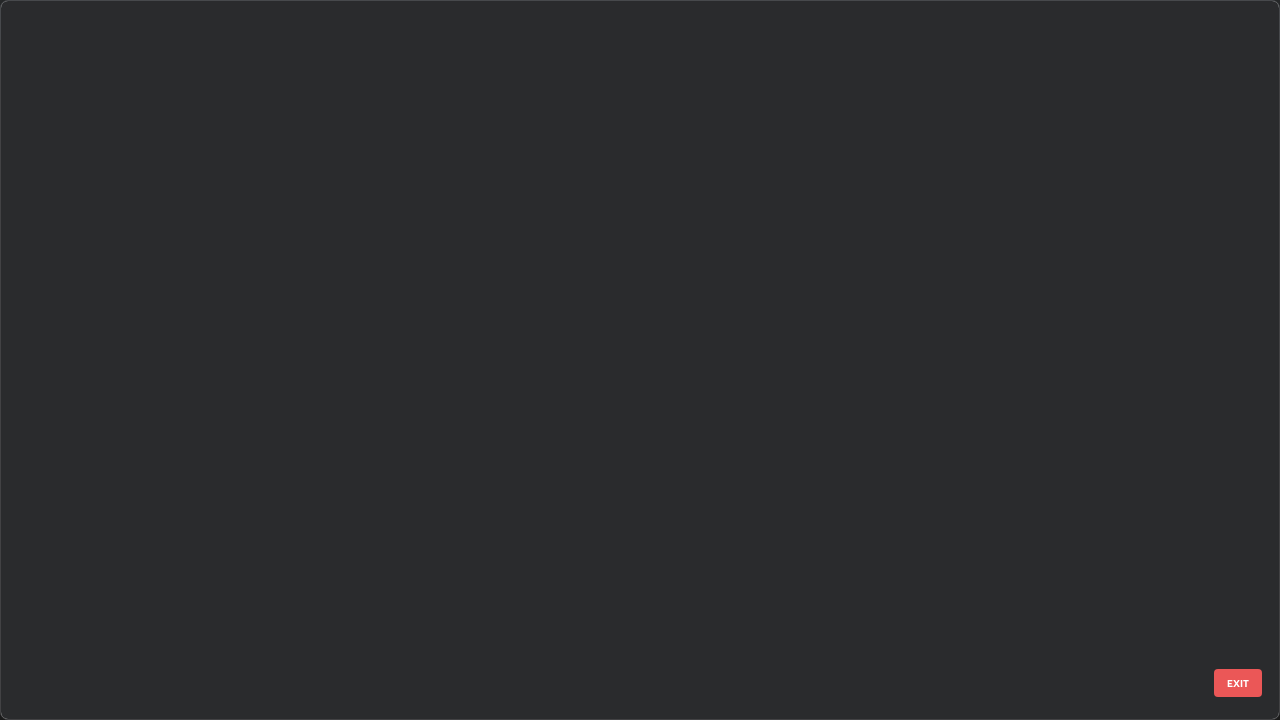 scroll, scrollTop: 1079, scrollLeft: 0, axis: vertical 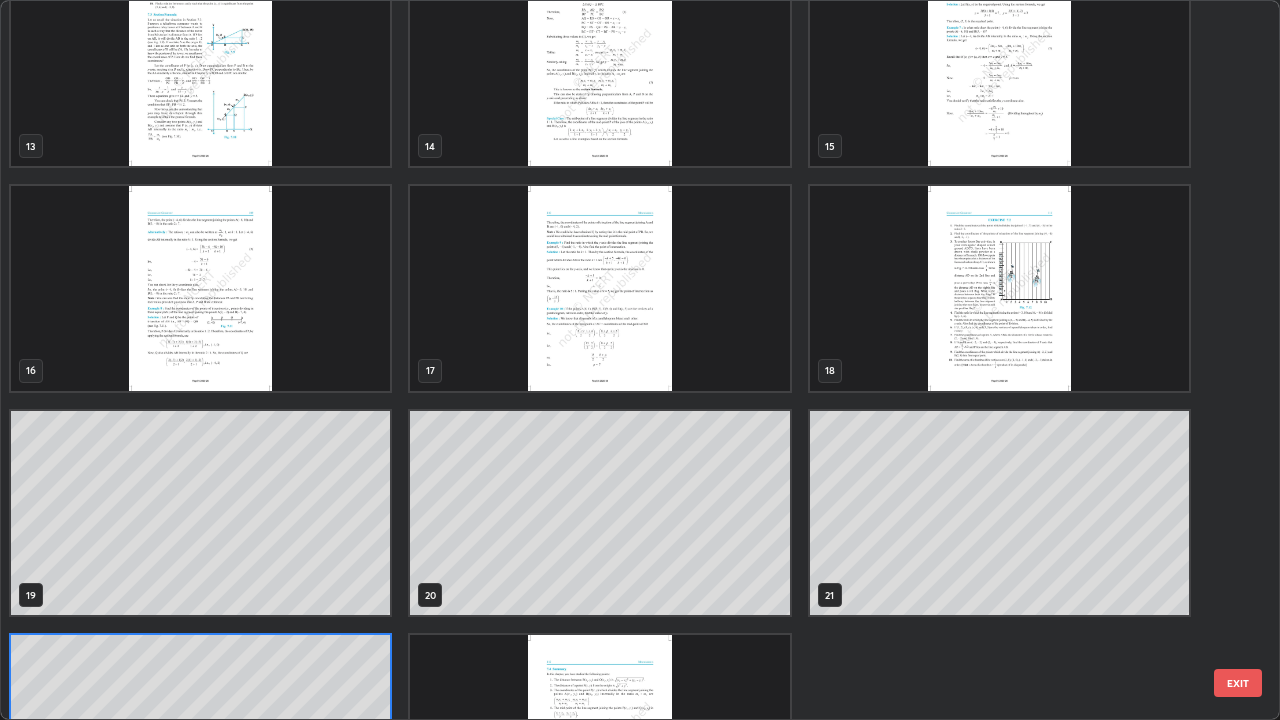 click at bounding box center (999, 288) 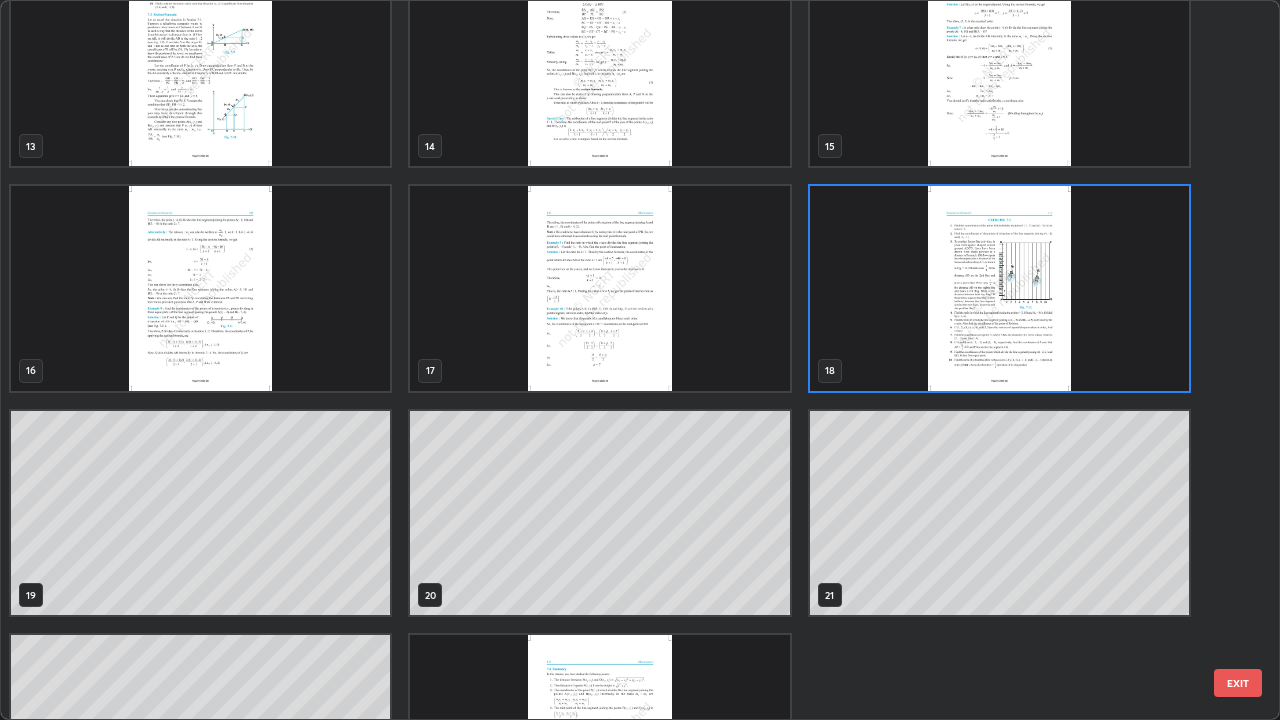 click at bounding box center [999, 288] 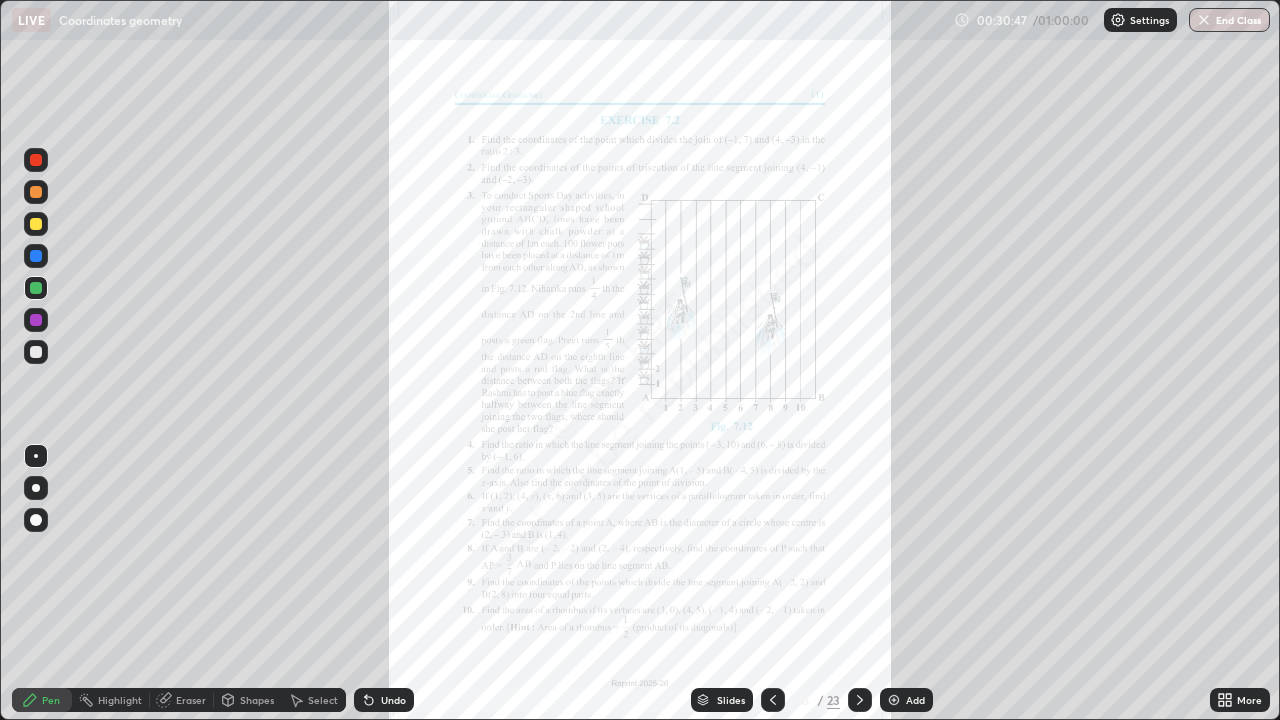click on "More" at bounding box center (1240, 700) 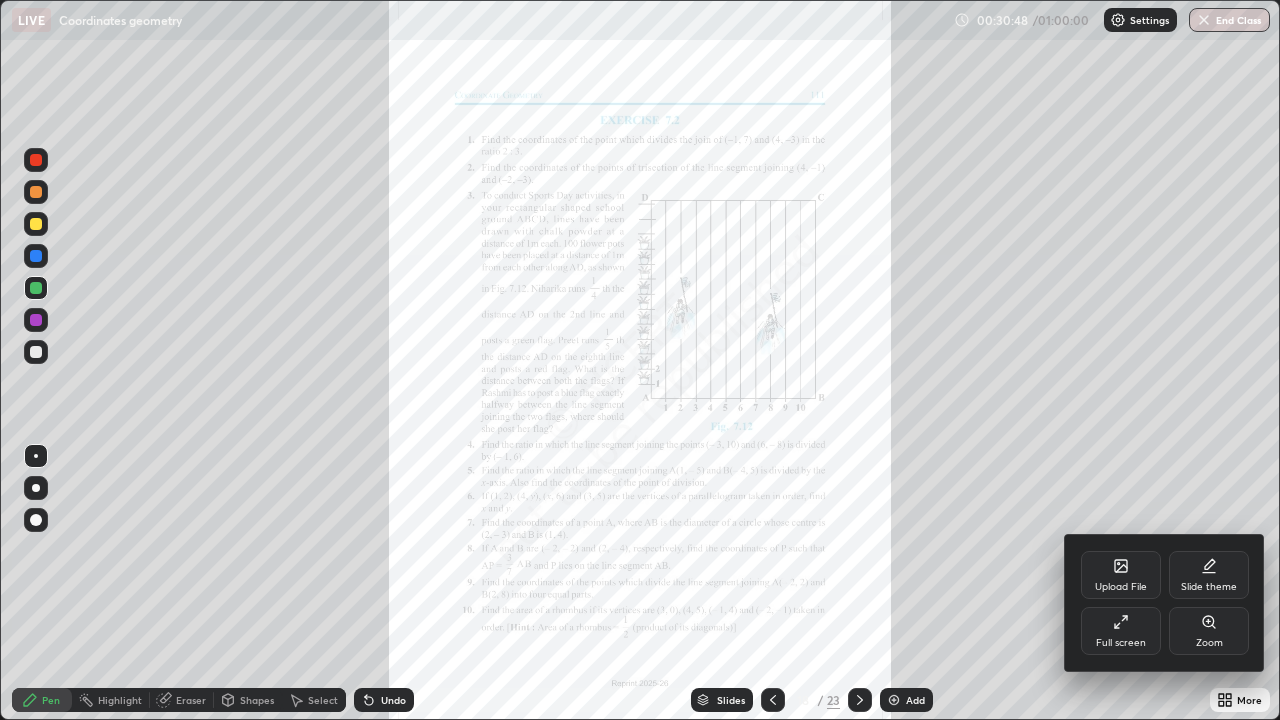 click on "Zoom" at bounding box center [1209, 631] 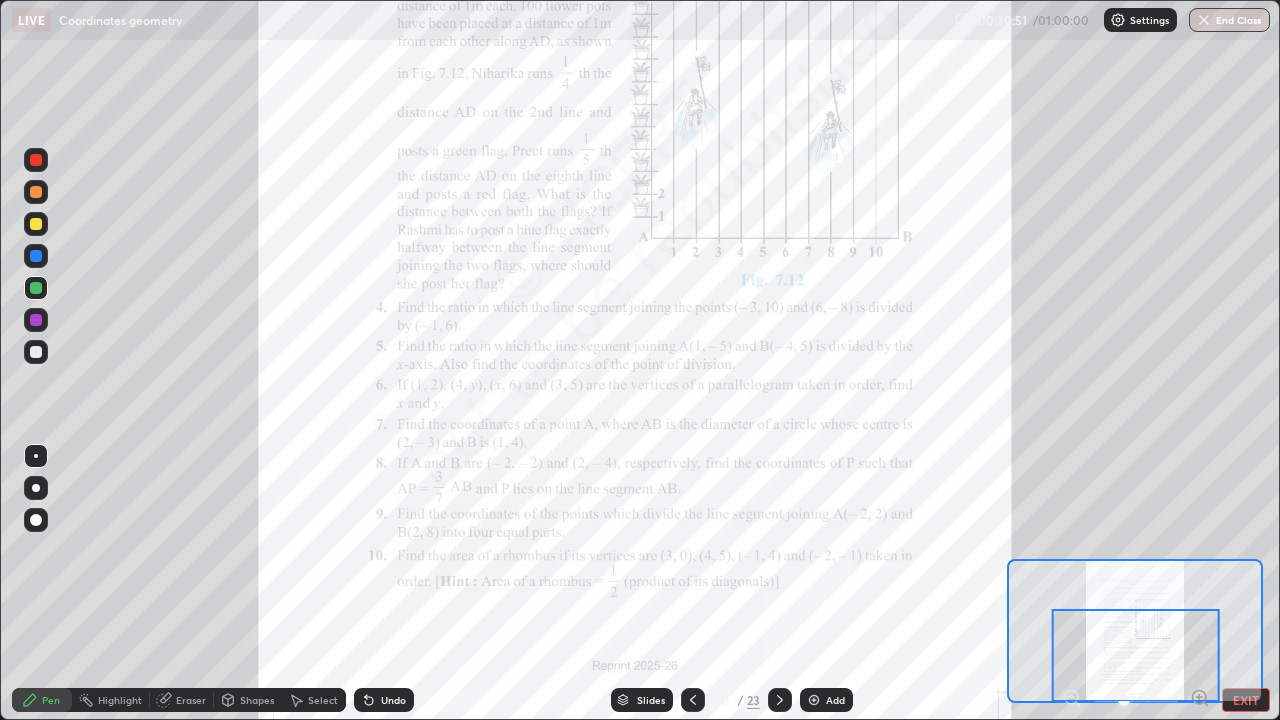 click at bounding box center [1136, 655] 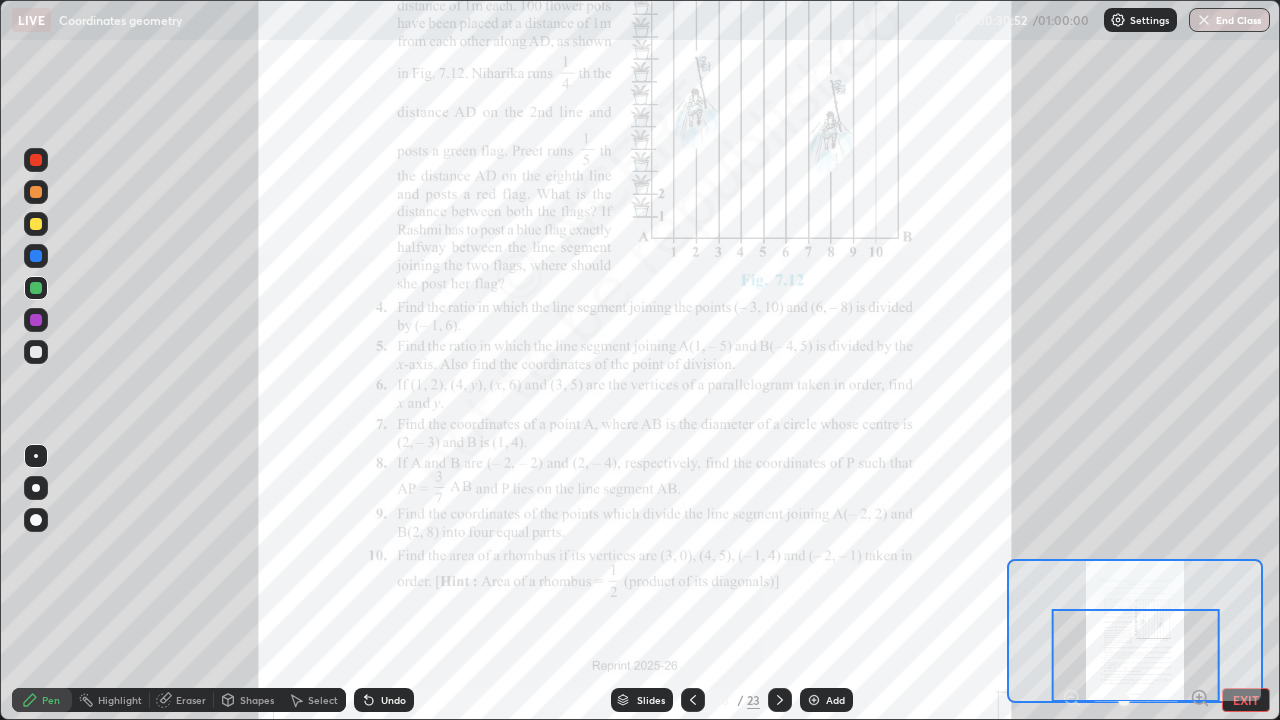 click at bounding box center (1136, 655) 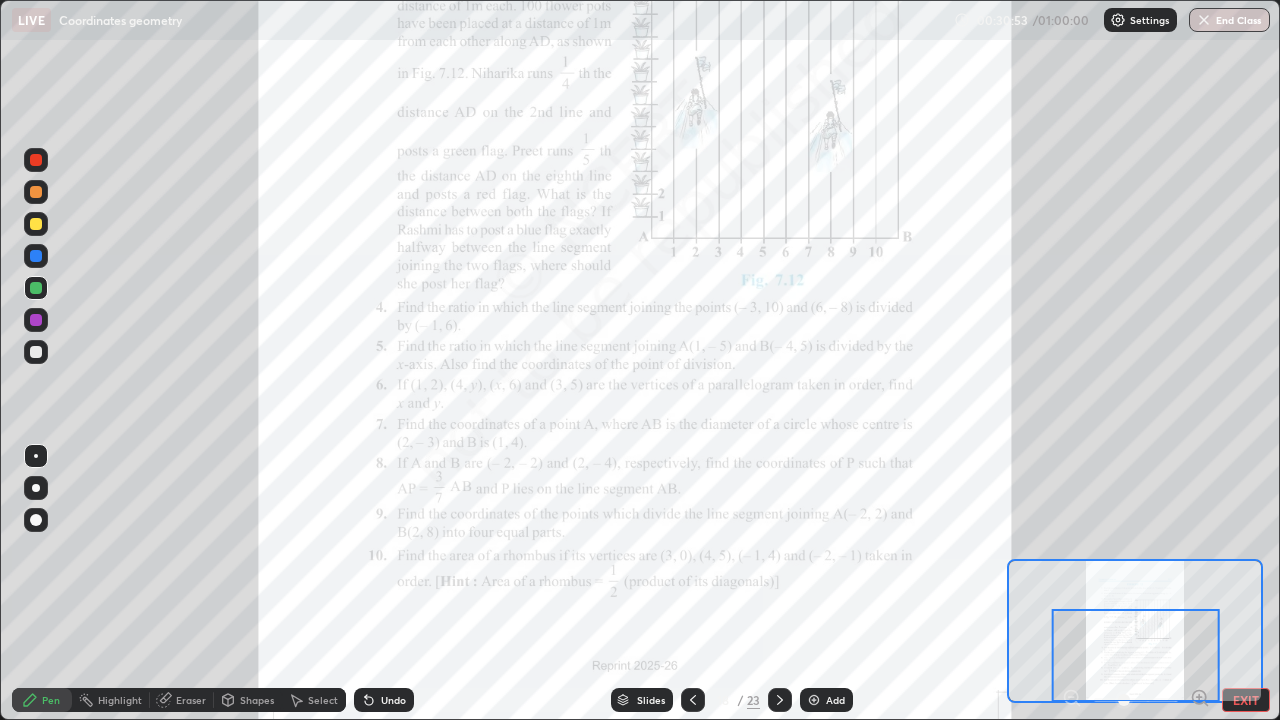 click on "EXIT" at bounding box center [1246, 700] 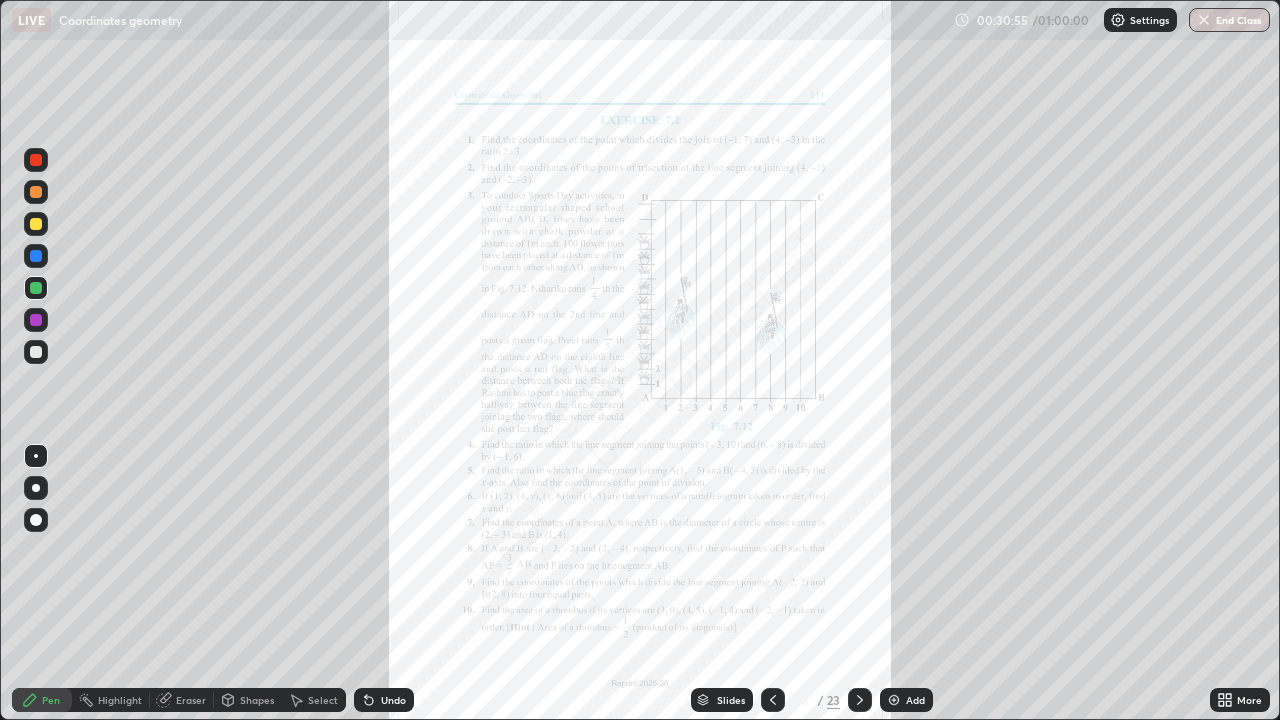 click on "Add" at bounding box center [915, 700] 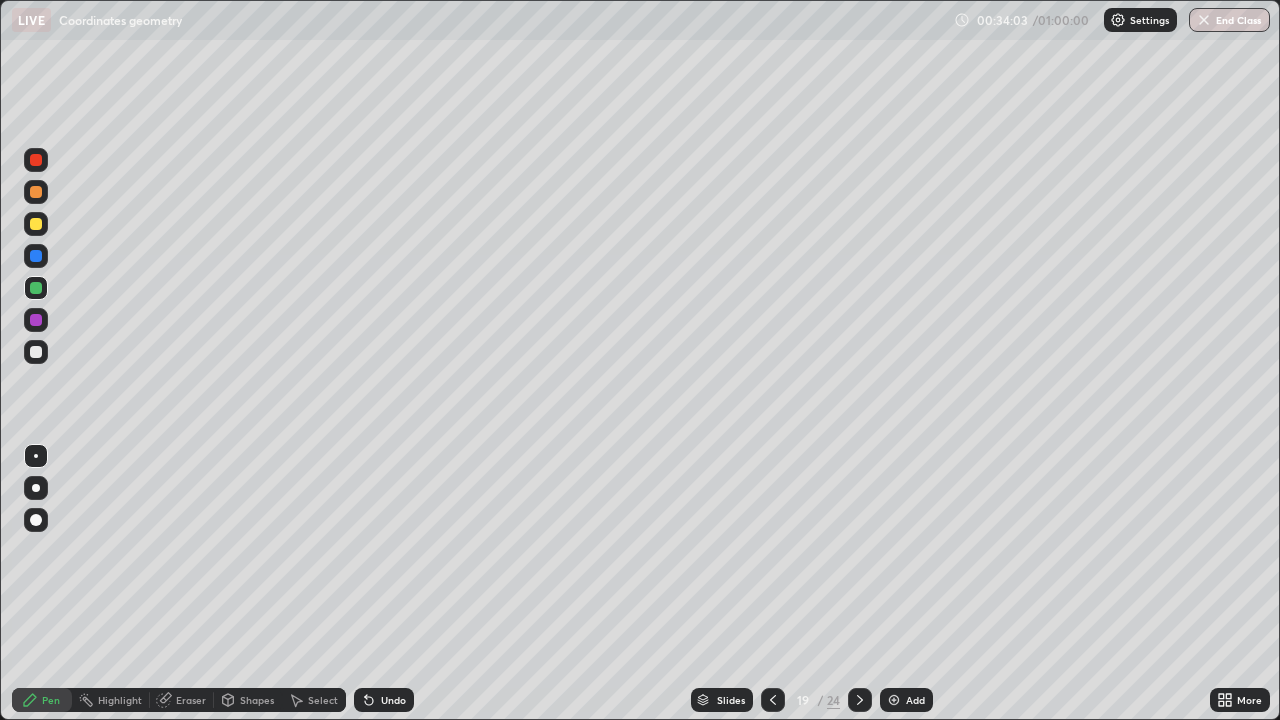 click on "Undo" at bounding box center [393, 700] 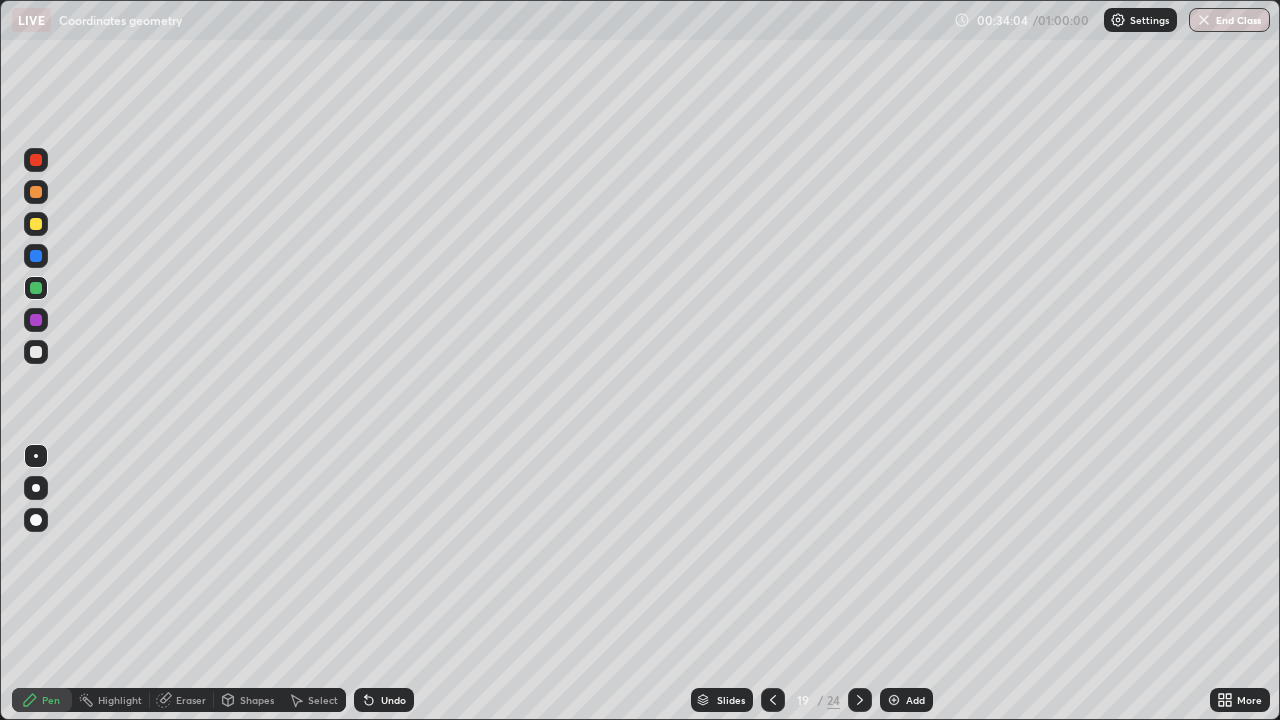 click on "Undo" at bounding box center [393, 700] 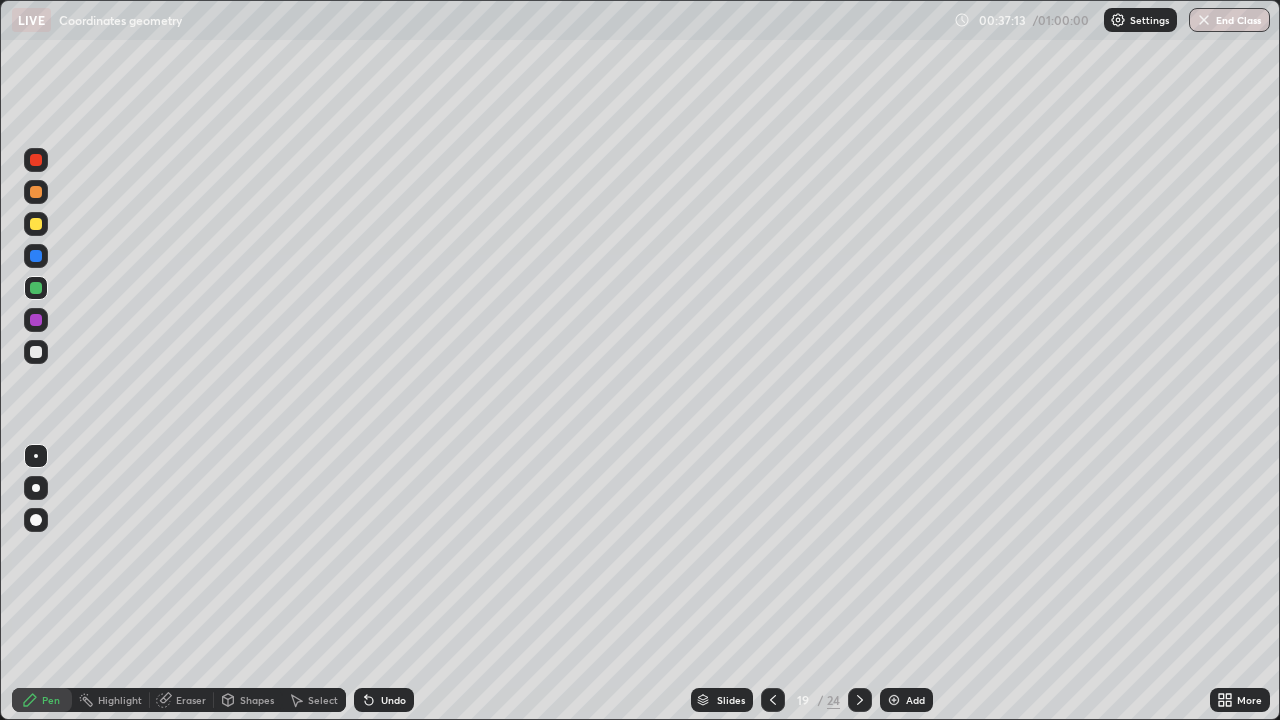 click at bounding box center (860, 700) 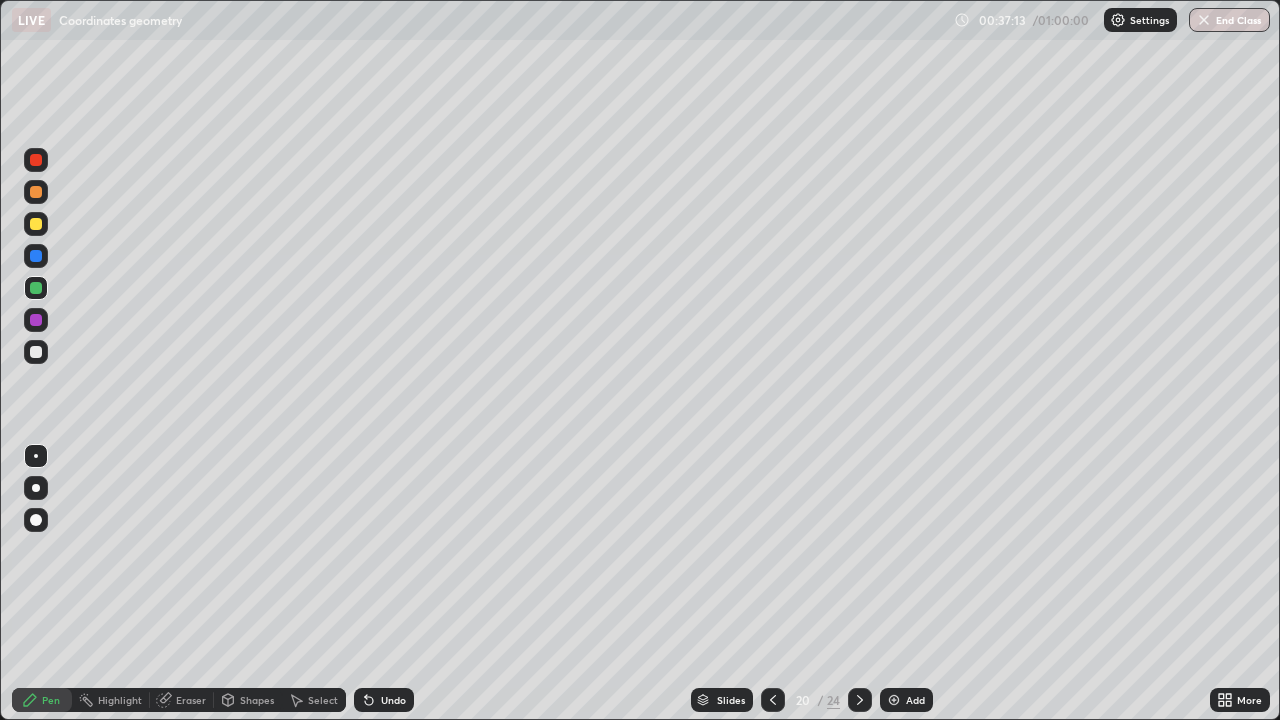 click 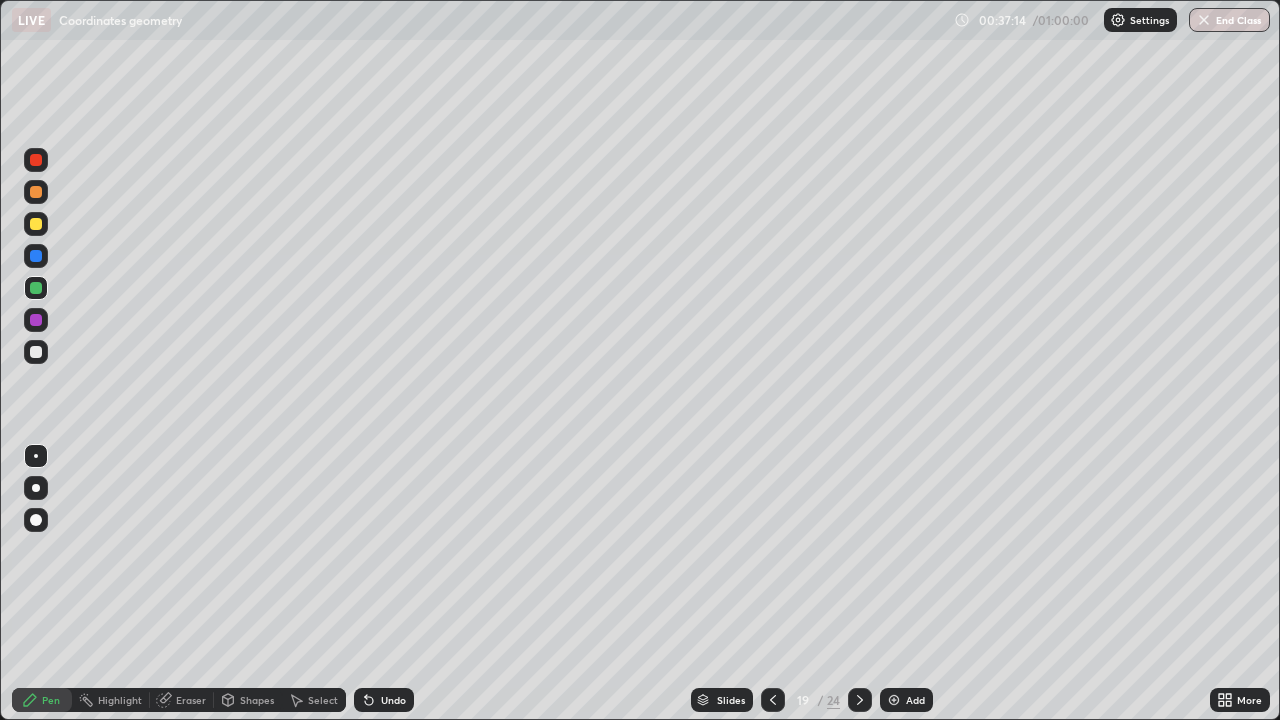 click 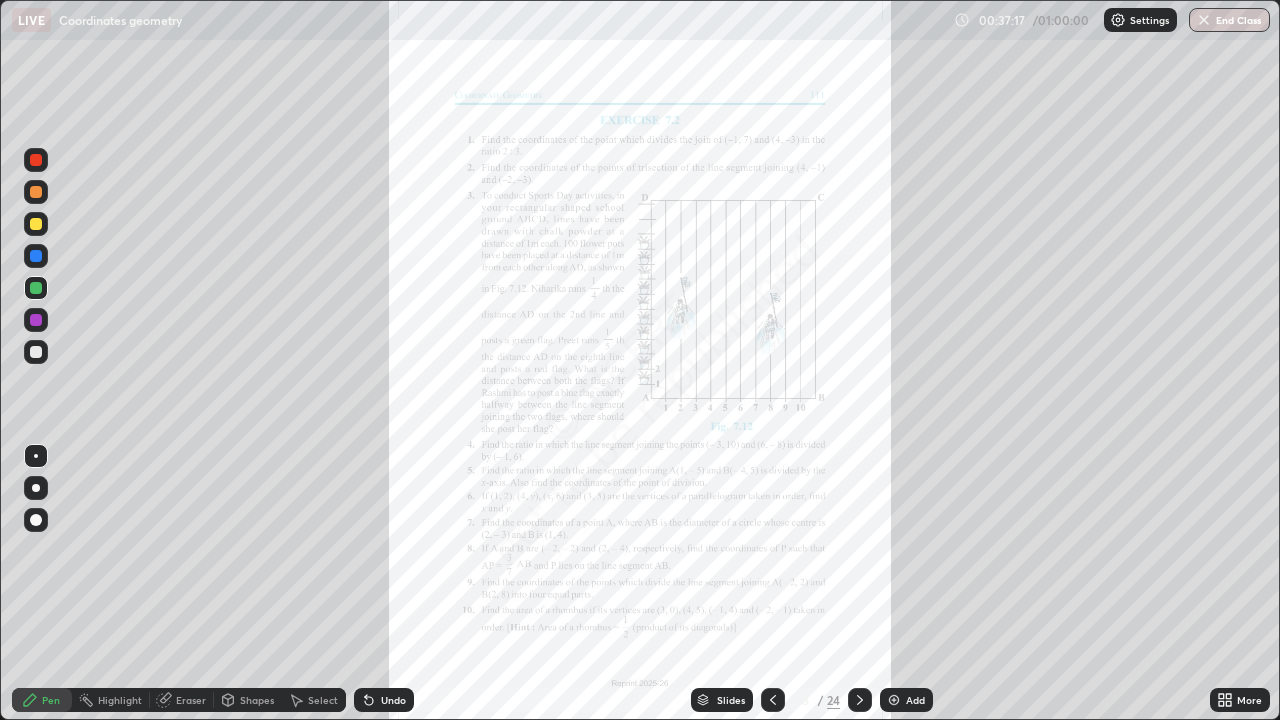 click 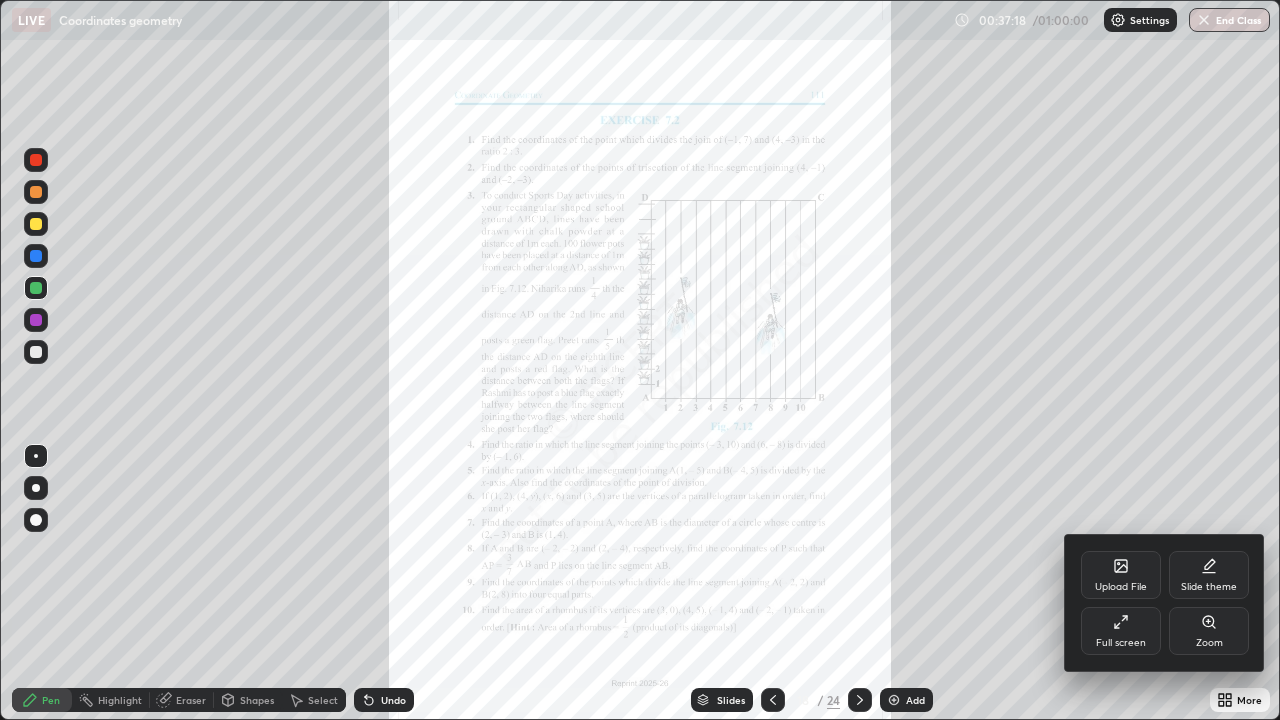 click on "Full screen" at bounding box center [1121, 631] 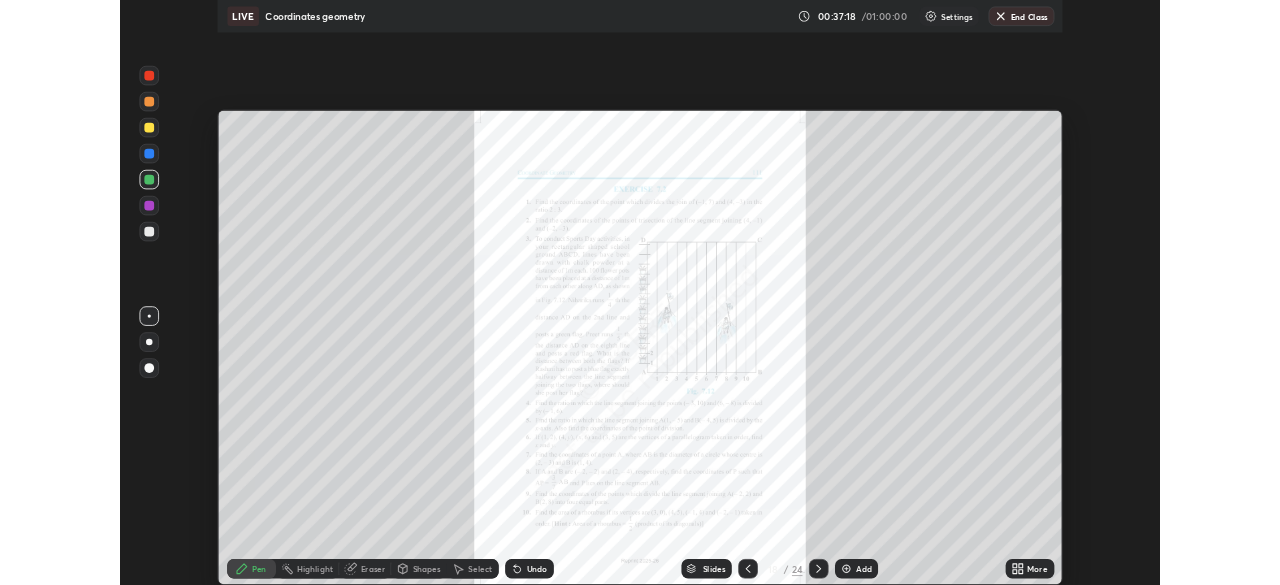 scroll, scrollTop: 585, scrollLeft: 1280, axis: both 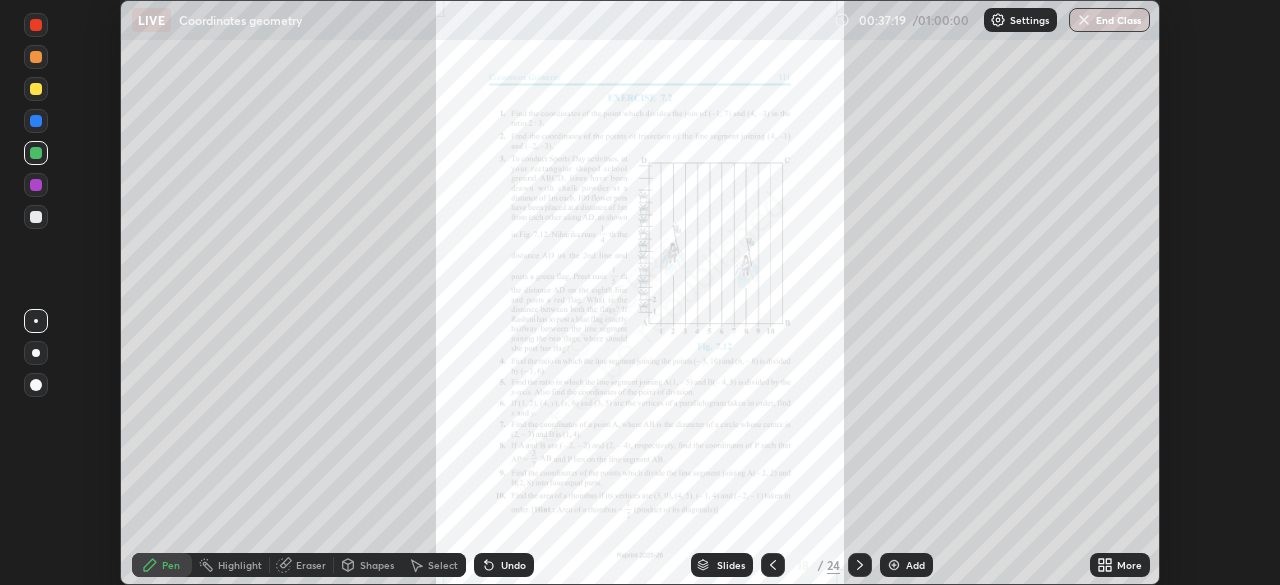 click on "More" at bounding box center (1129, 565) 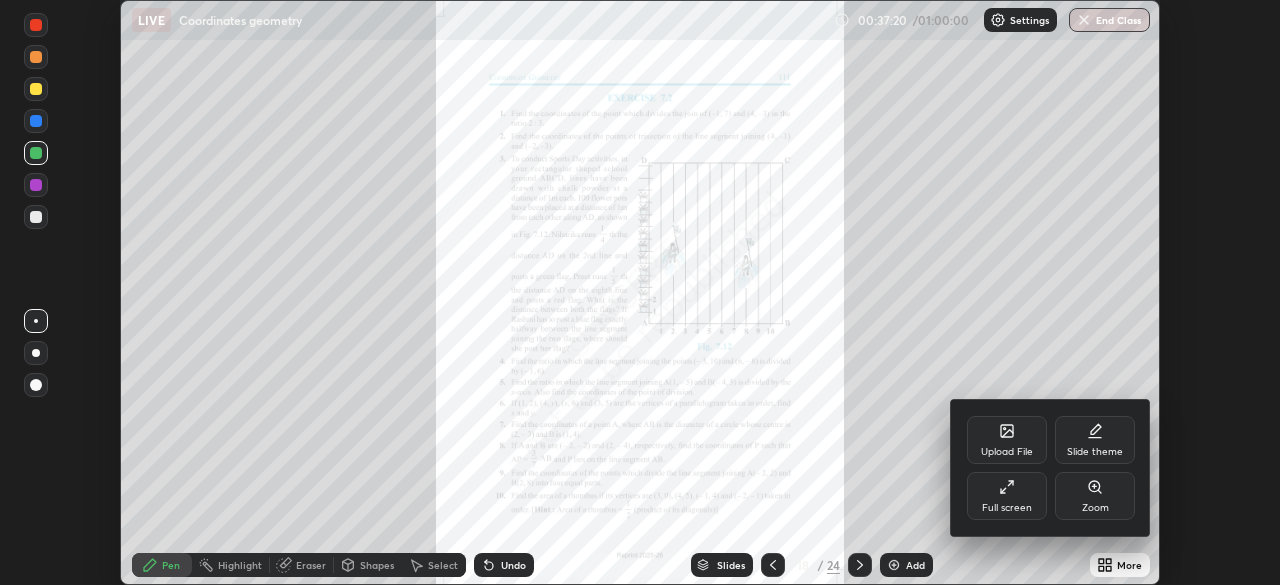 click on "Full screen" at bounding box center [1007, 496] 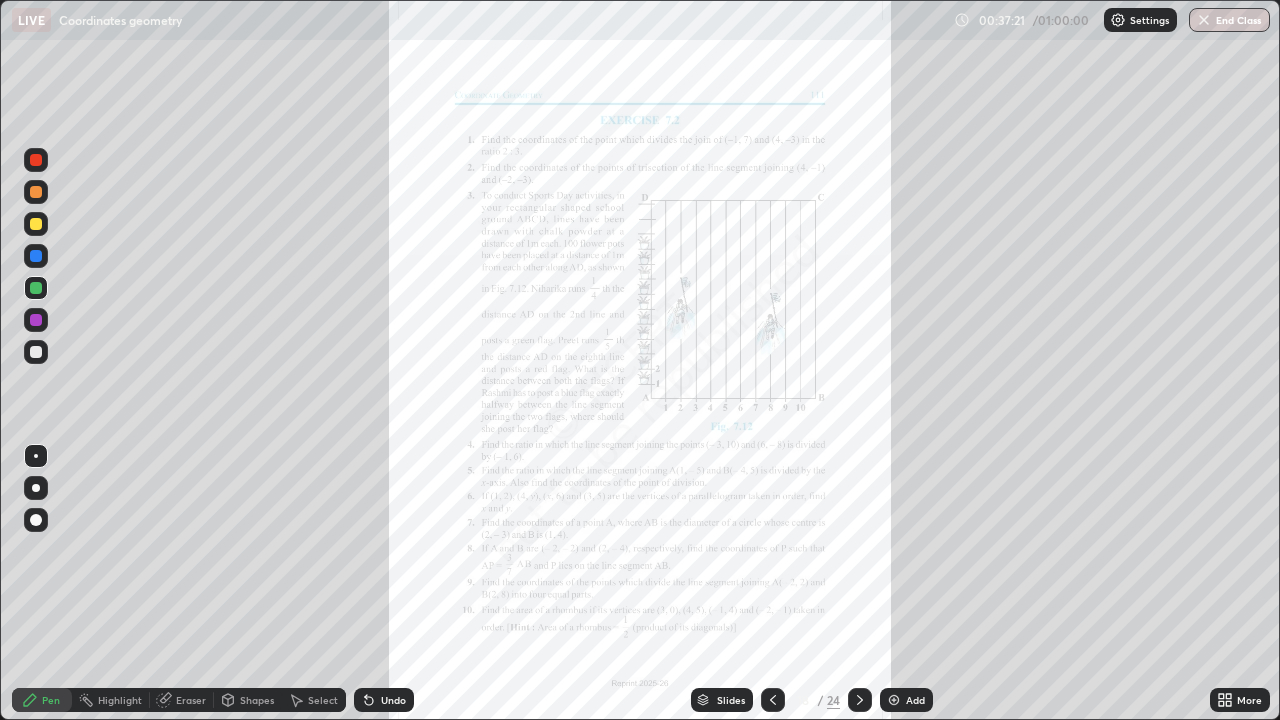 scroll, scrollTop: 99280, scrollLeft: 98720, axis: both 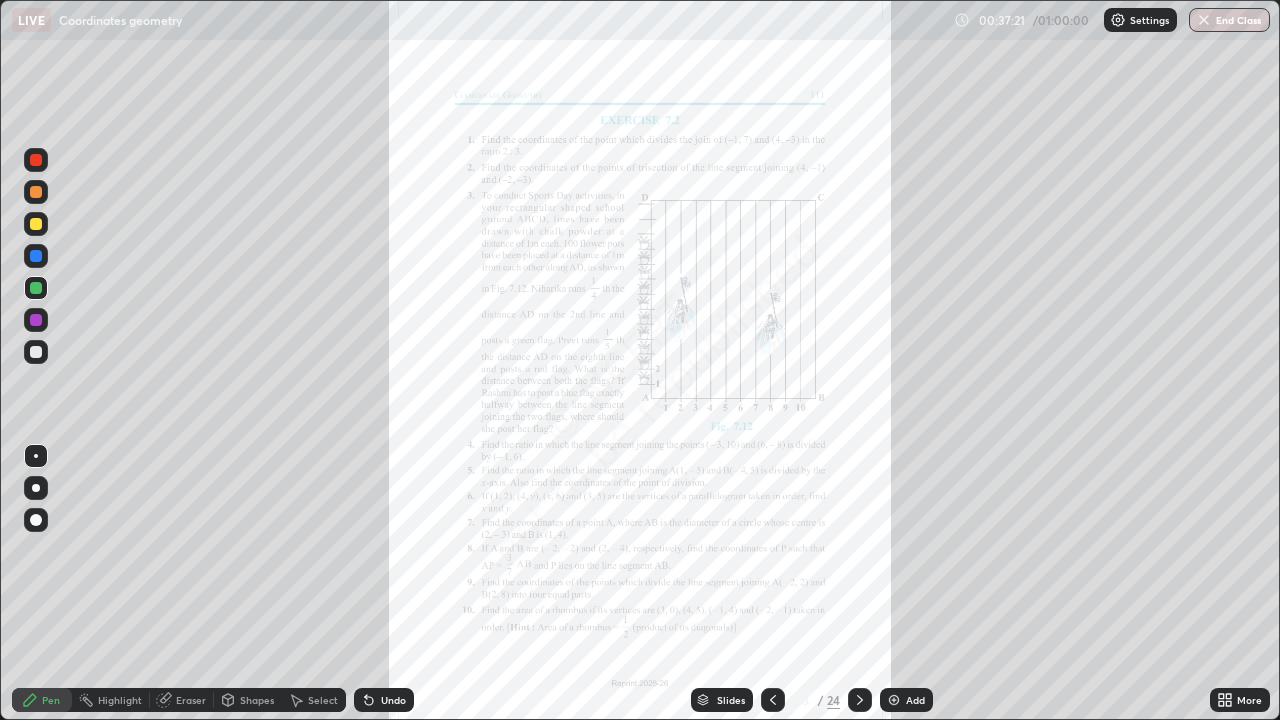 click 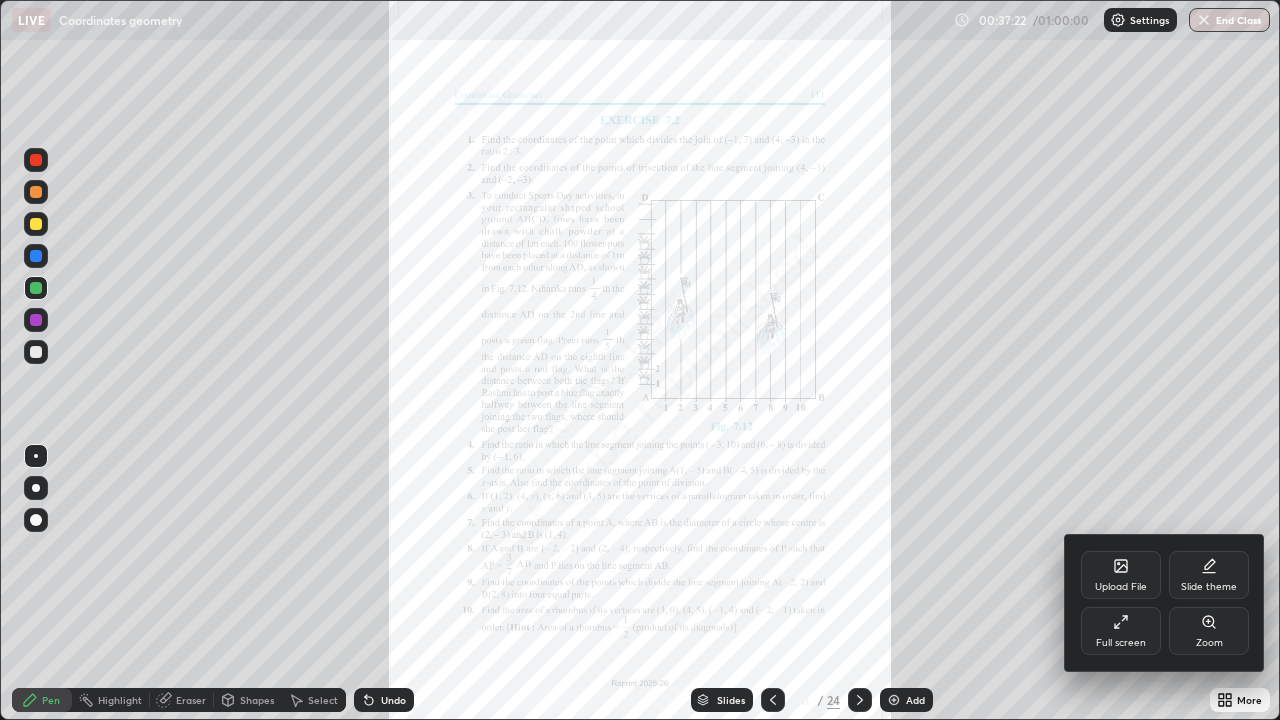 click on "Zoom" at bounding box center [1209, 643] 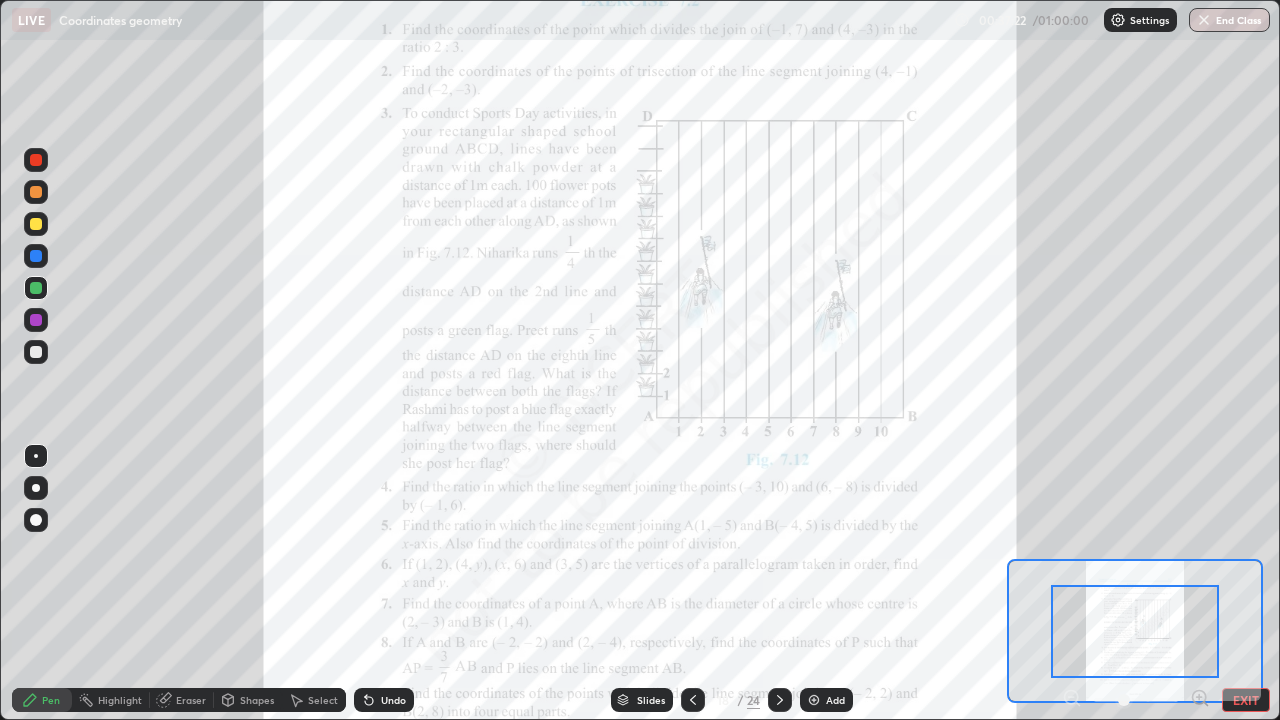 click at bounding box center (1135, 631) 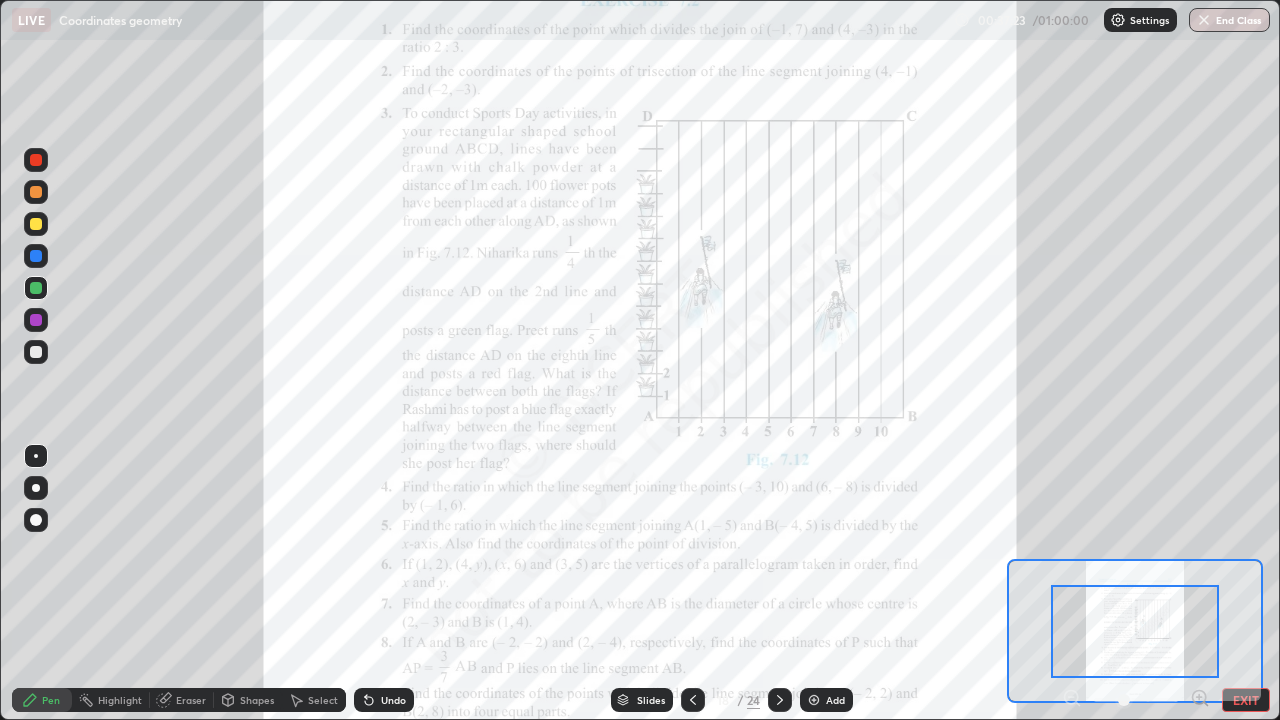 click 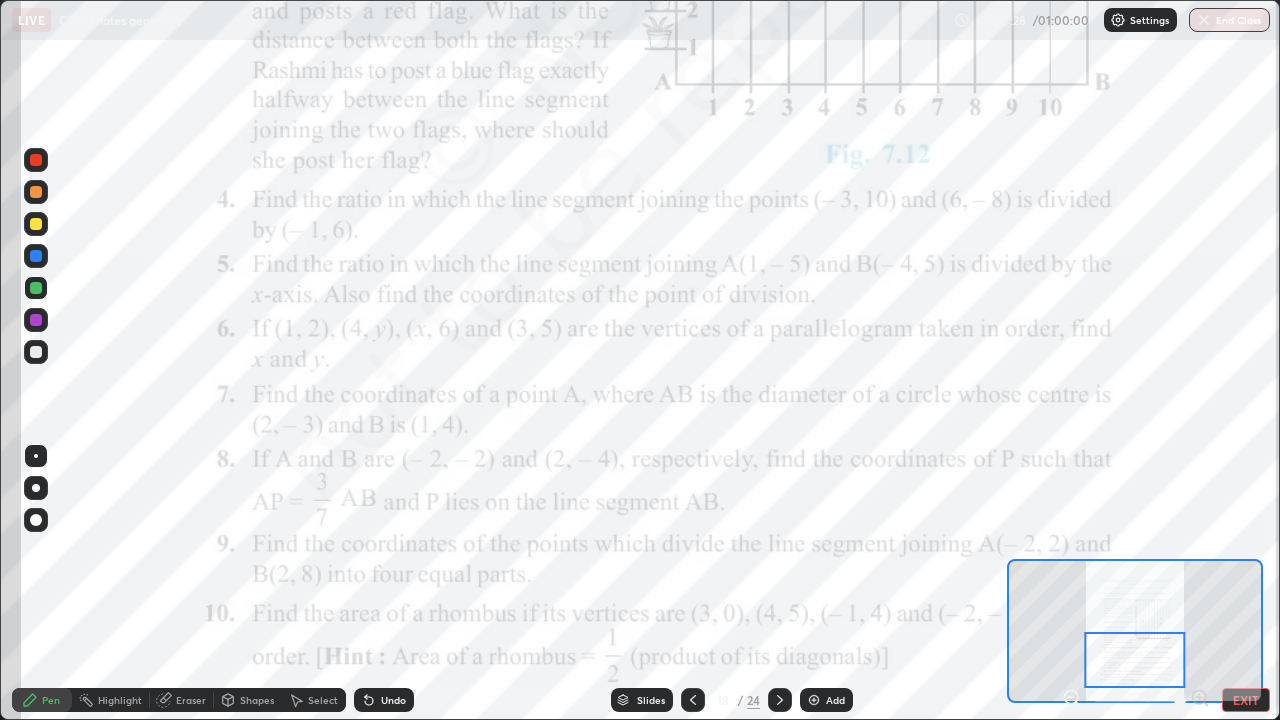 click at bounding box center [36, 320] 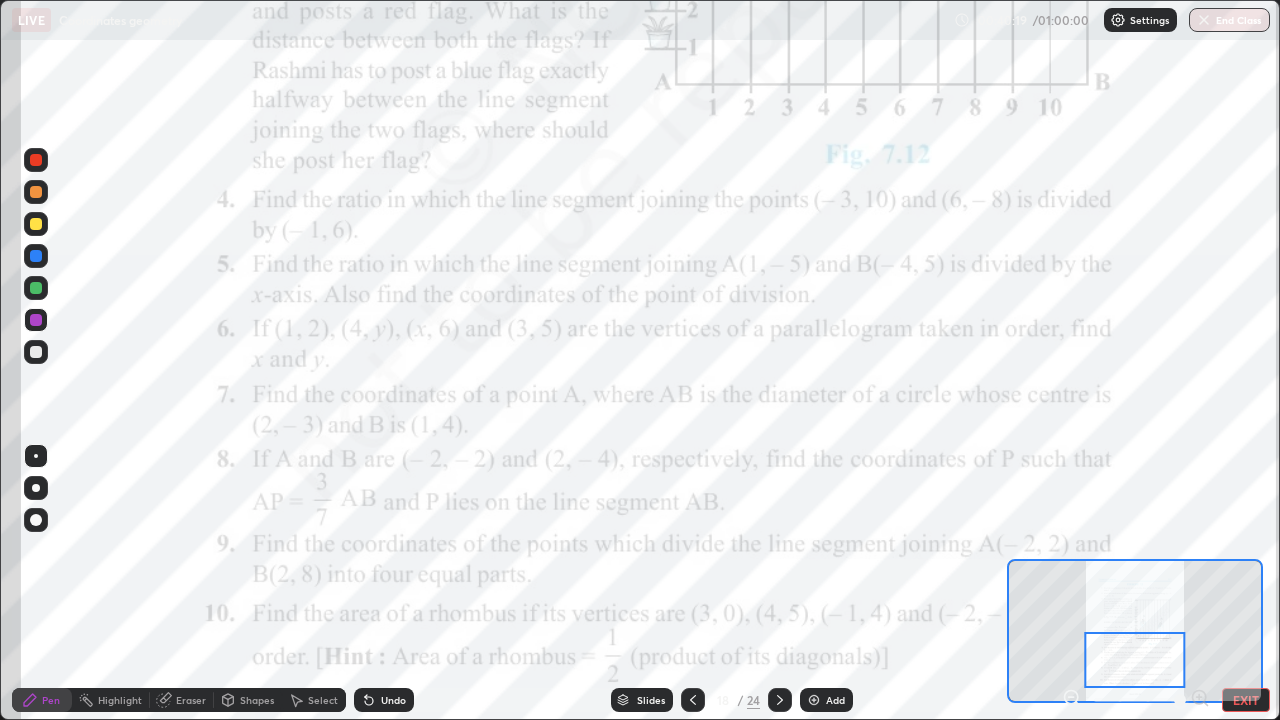 click at bounding box center [814, 700] 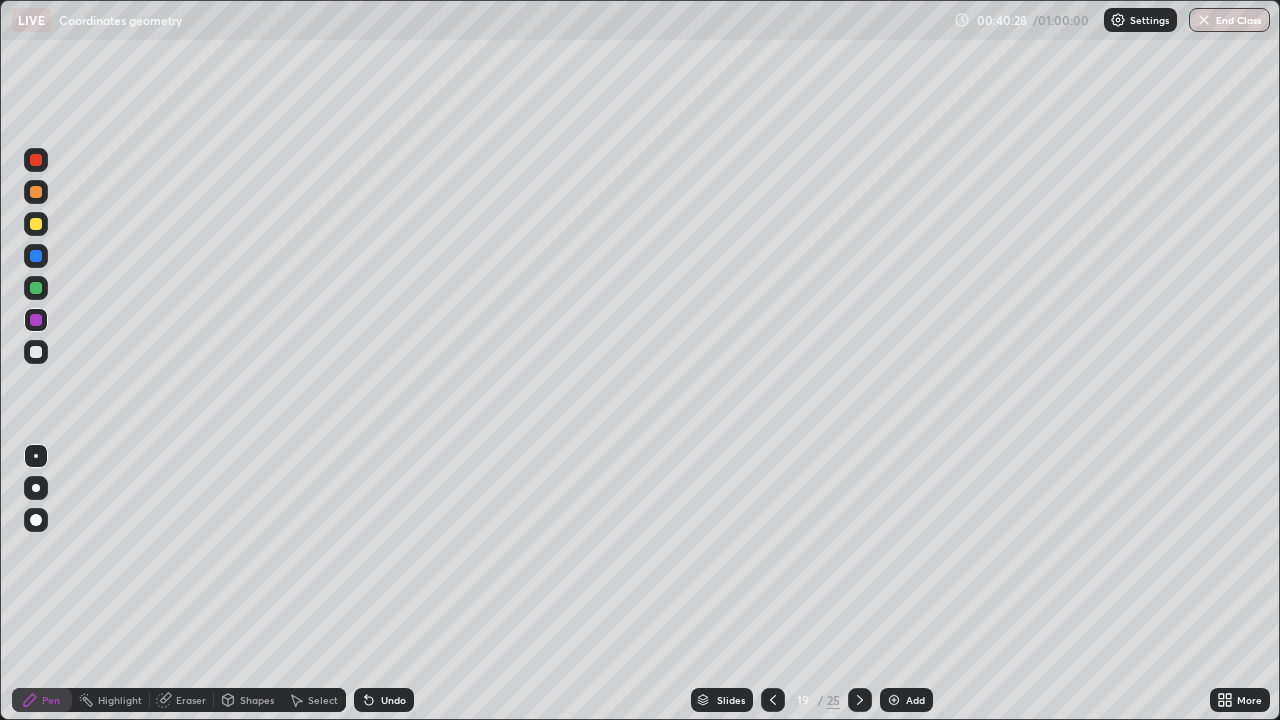click 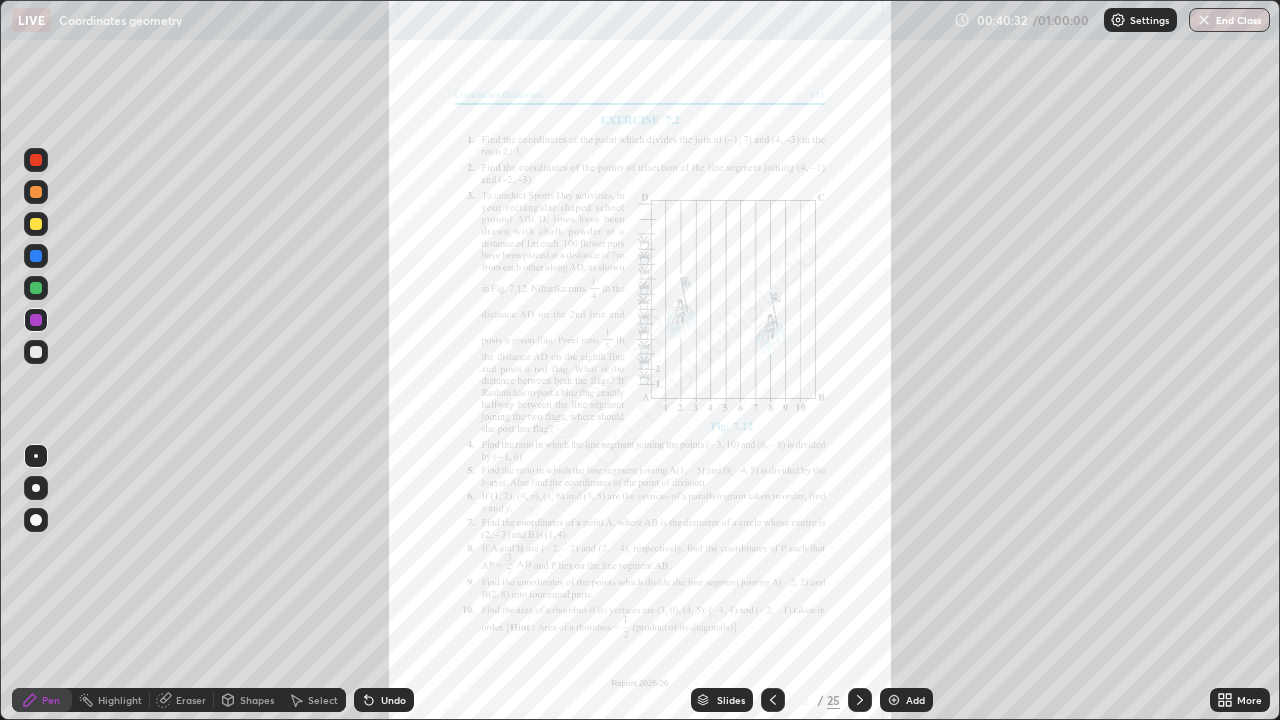 click at bounding box center [860, 700] 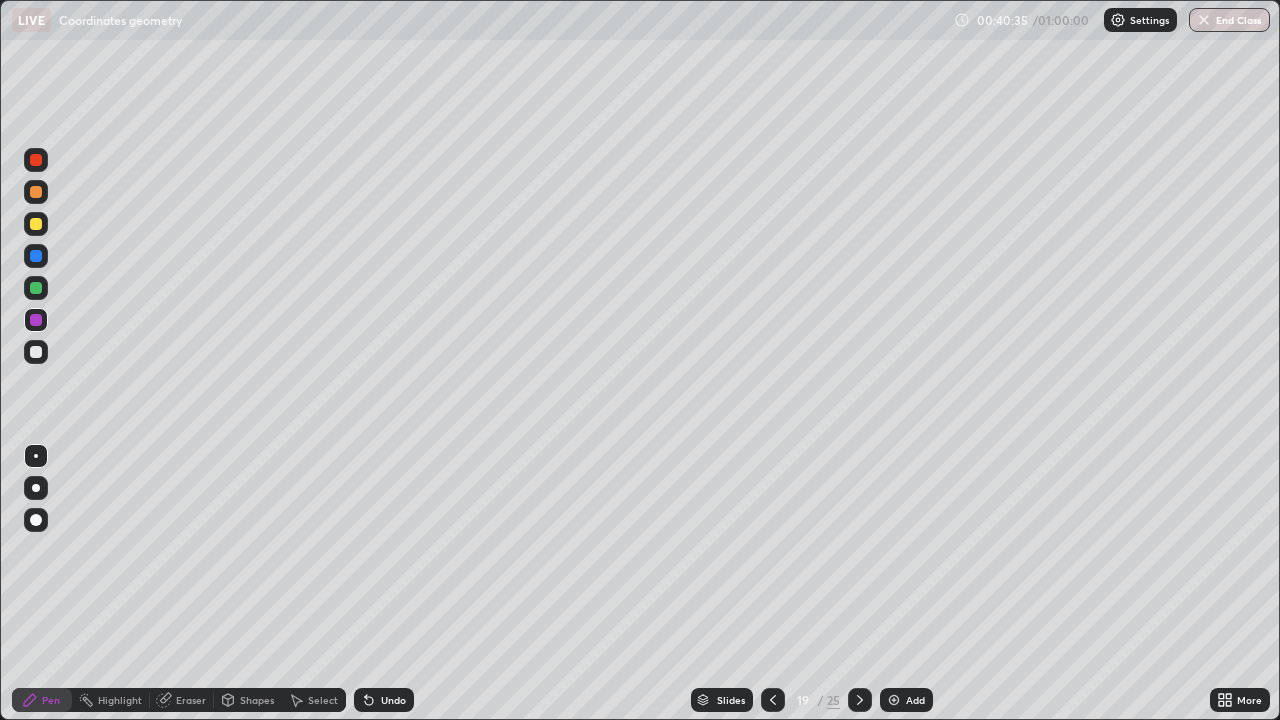 click 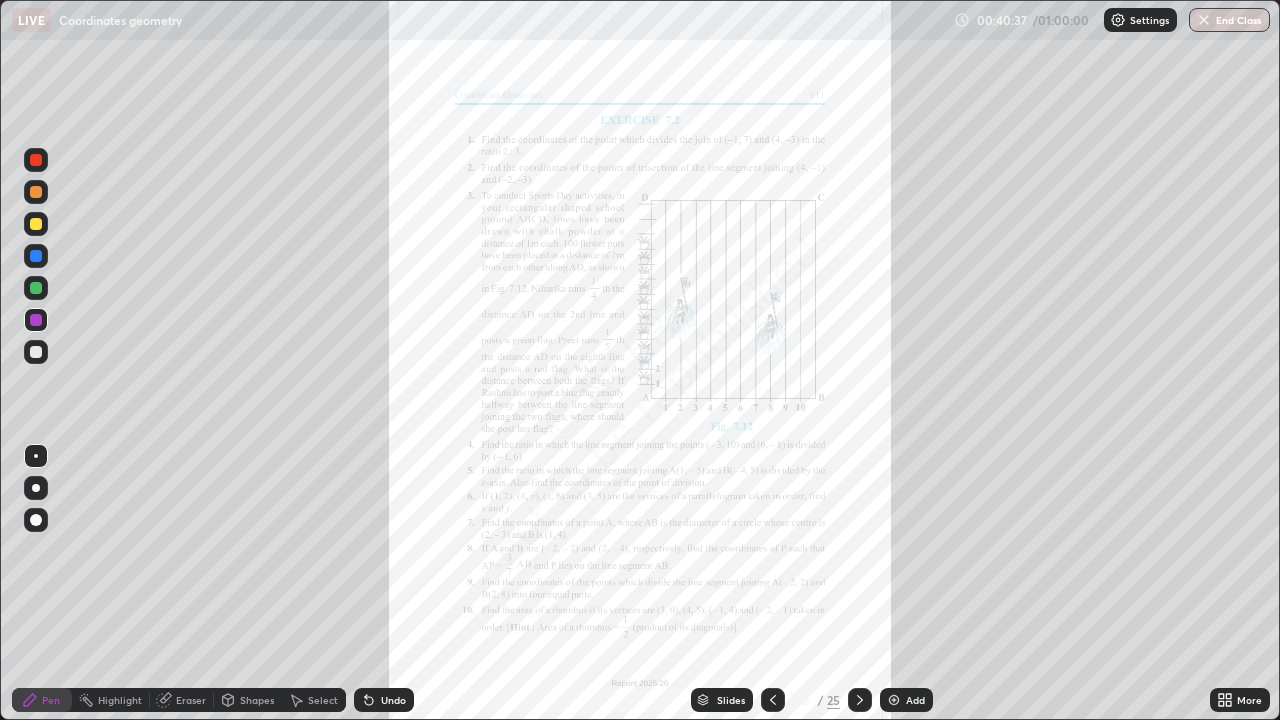 click 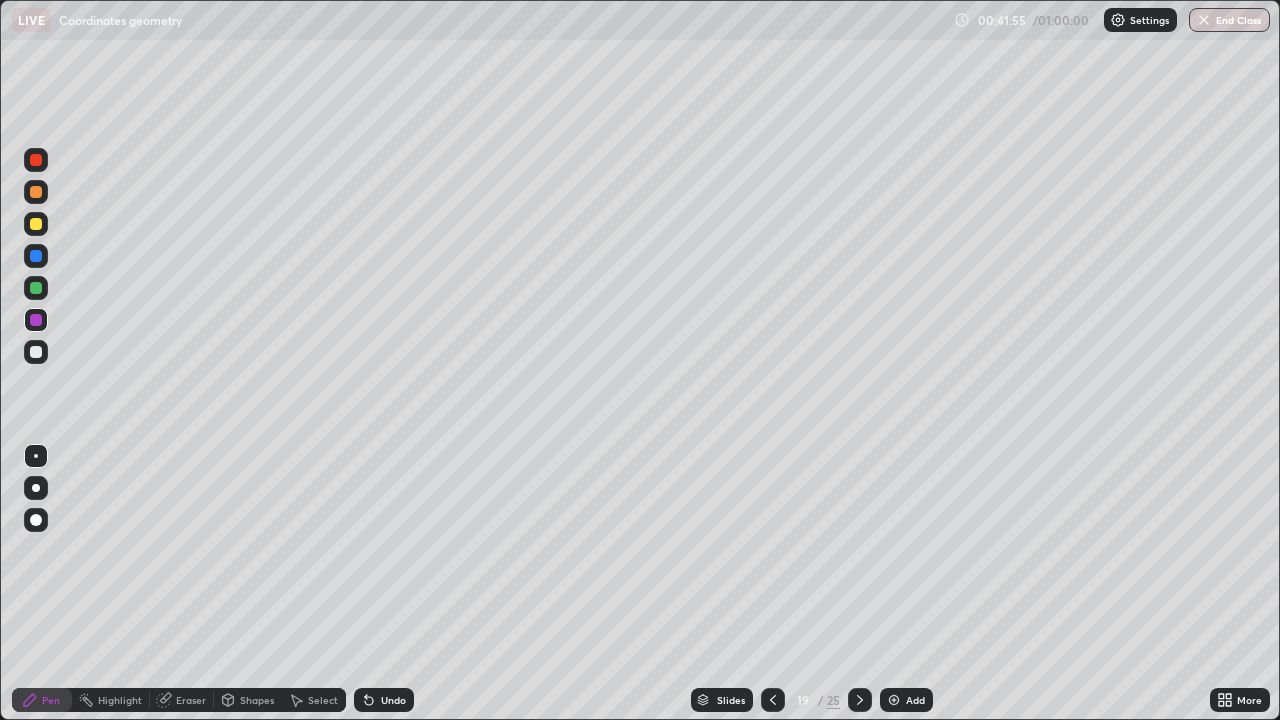 click 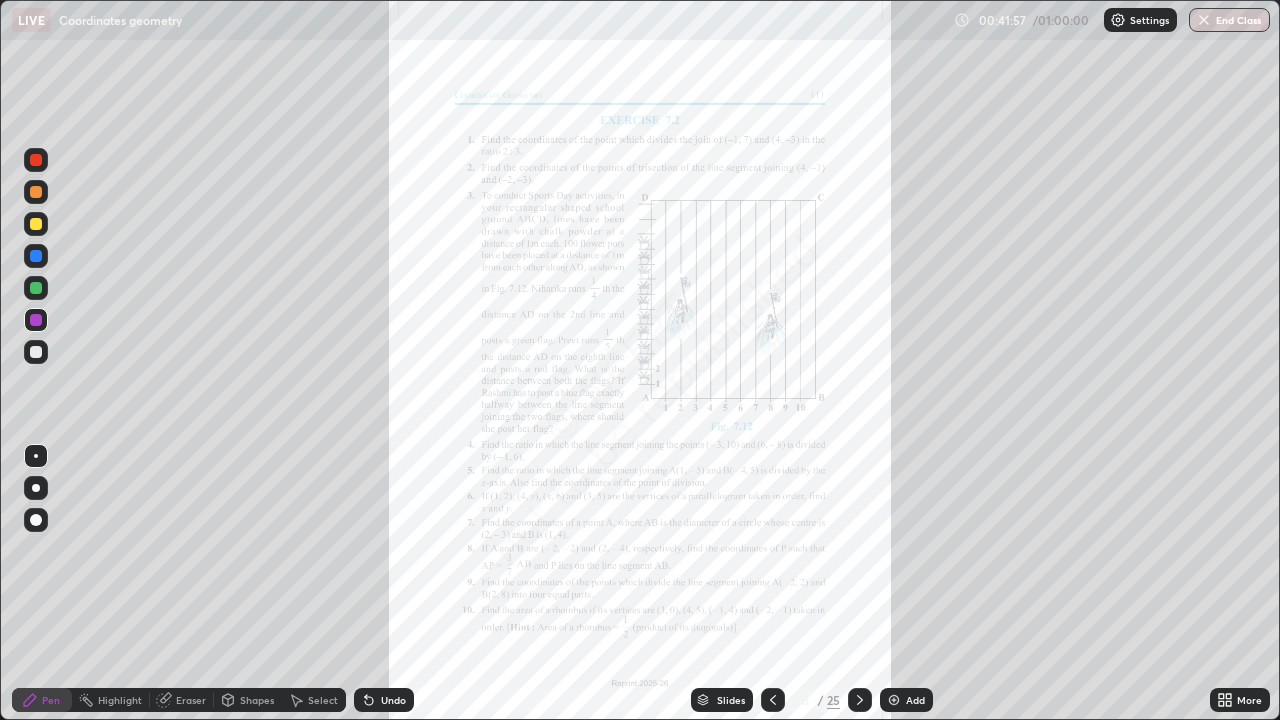 click on "More" at bounding box center [1240, 700] 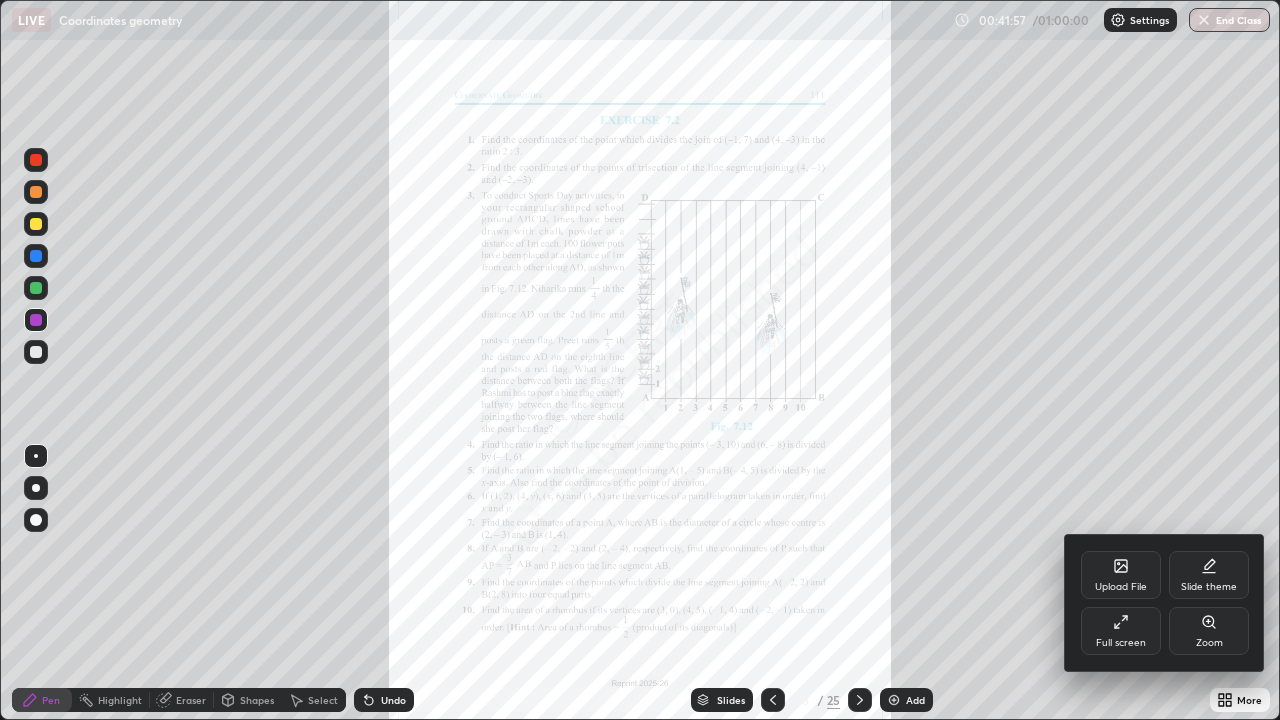 click on "Zoom" at bounding box center [1209, 631] 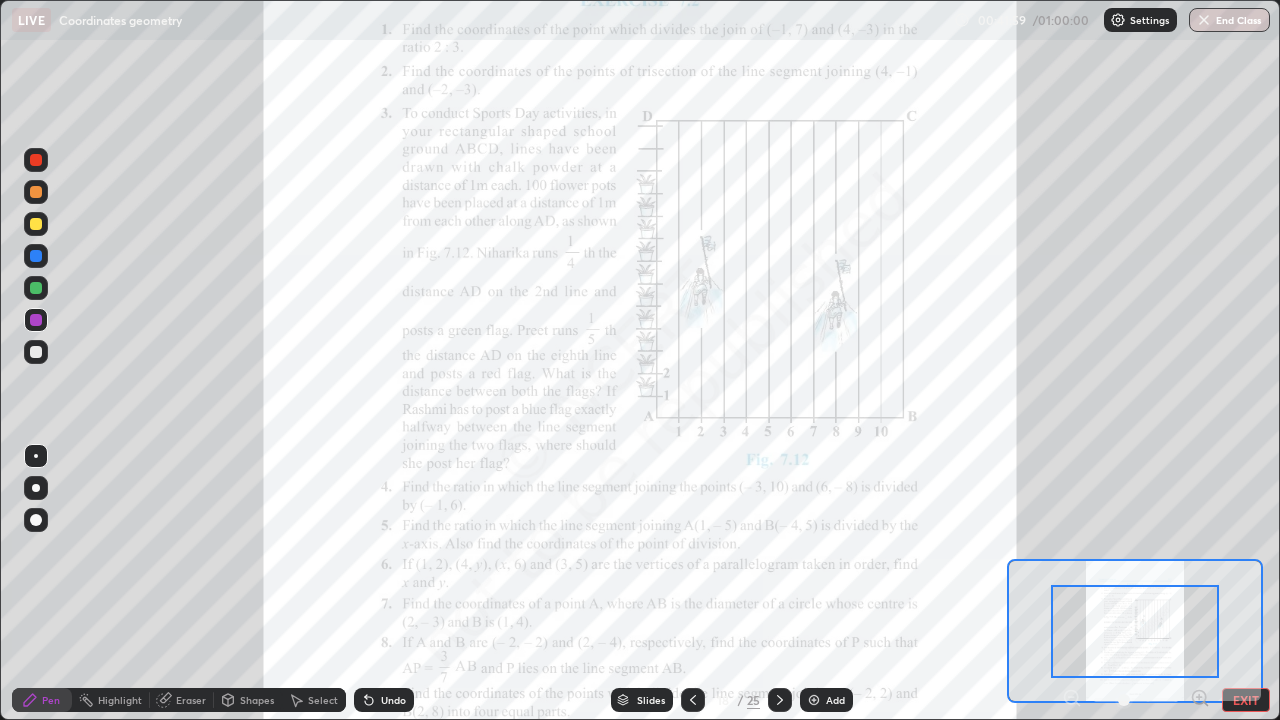 click 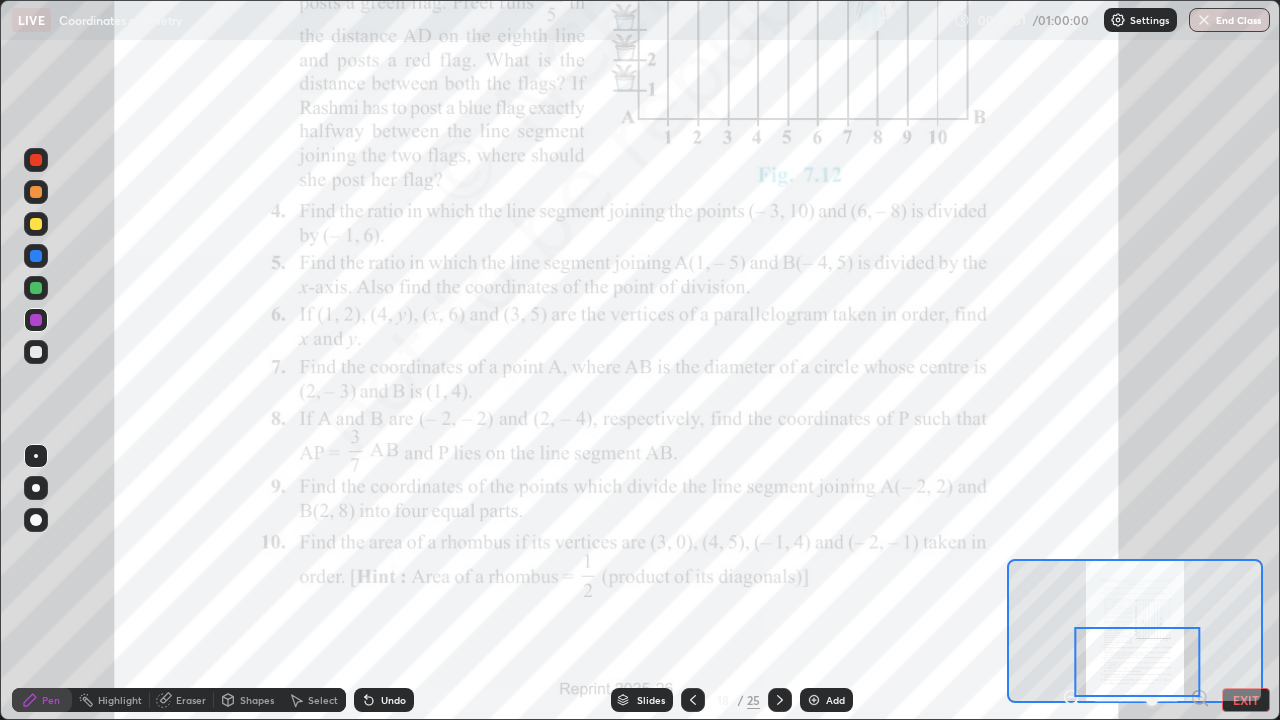 click on "Add" at bounding box center (826, 700) 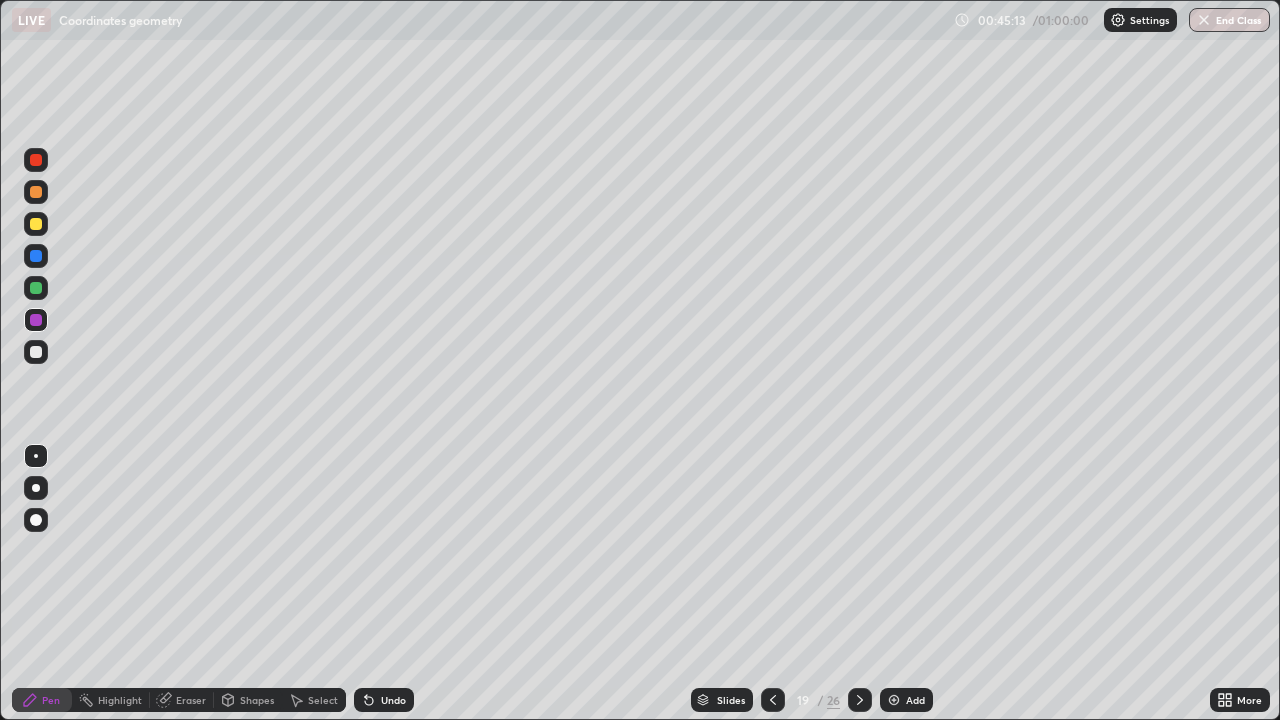 click 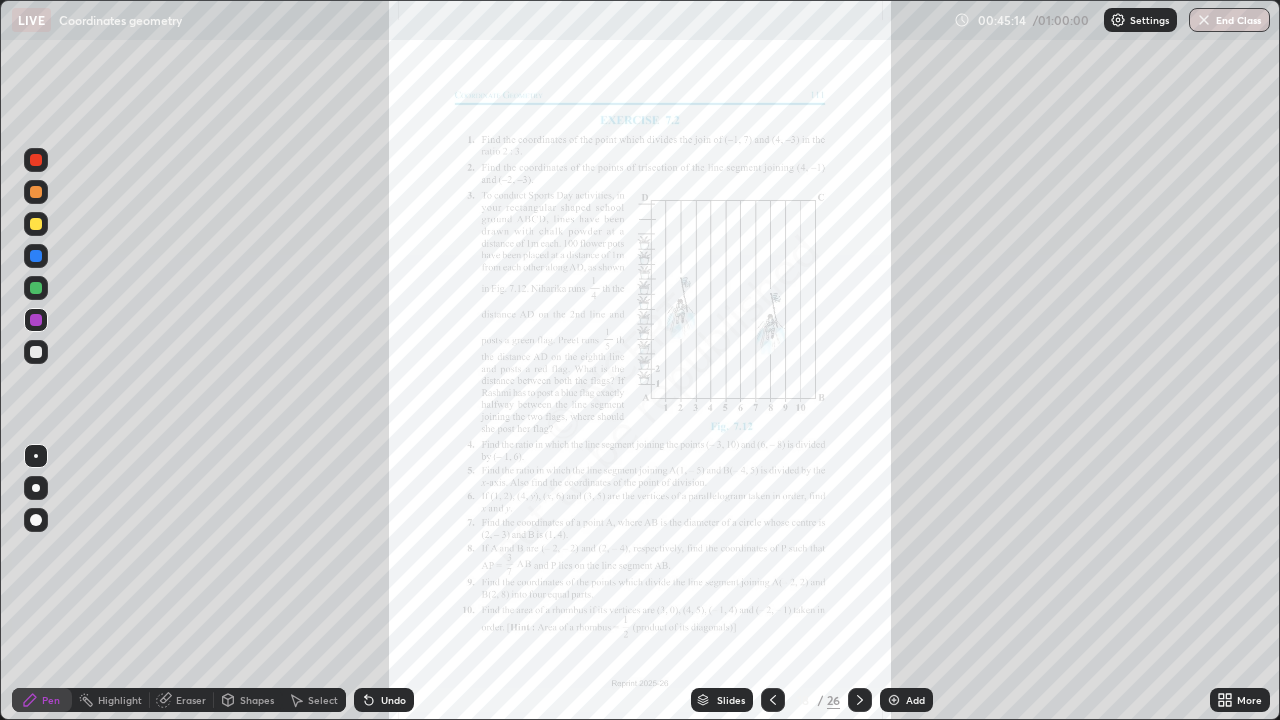 click 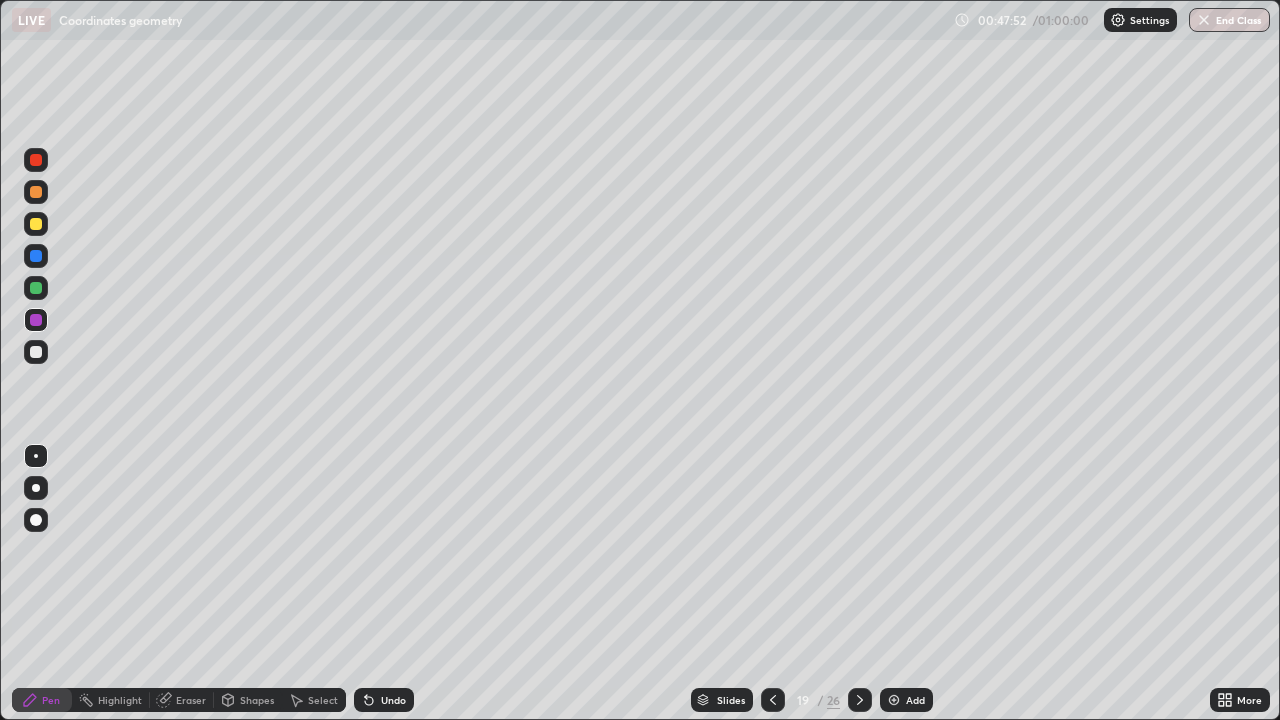 click 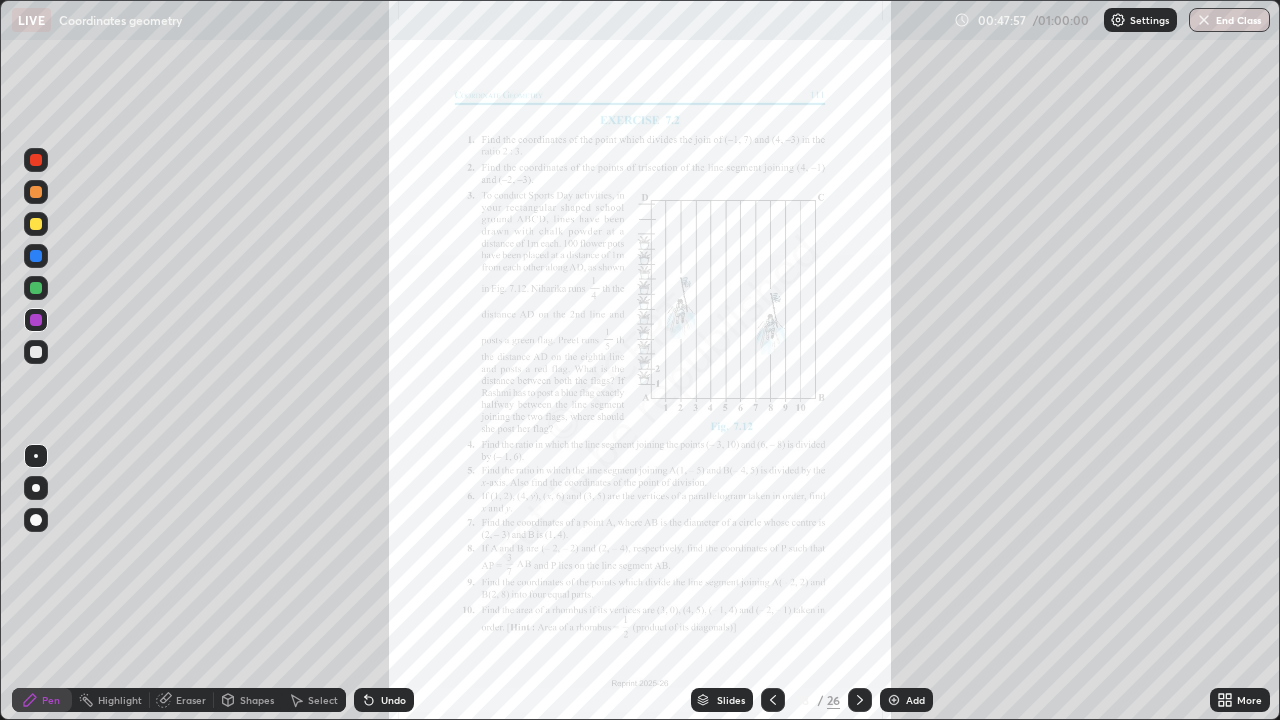click 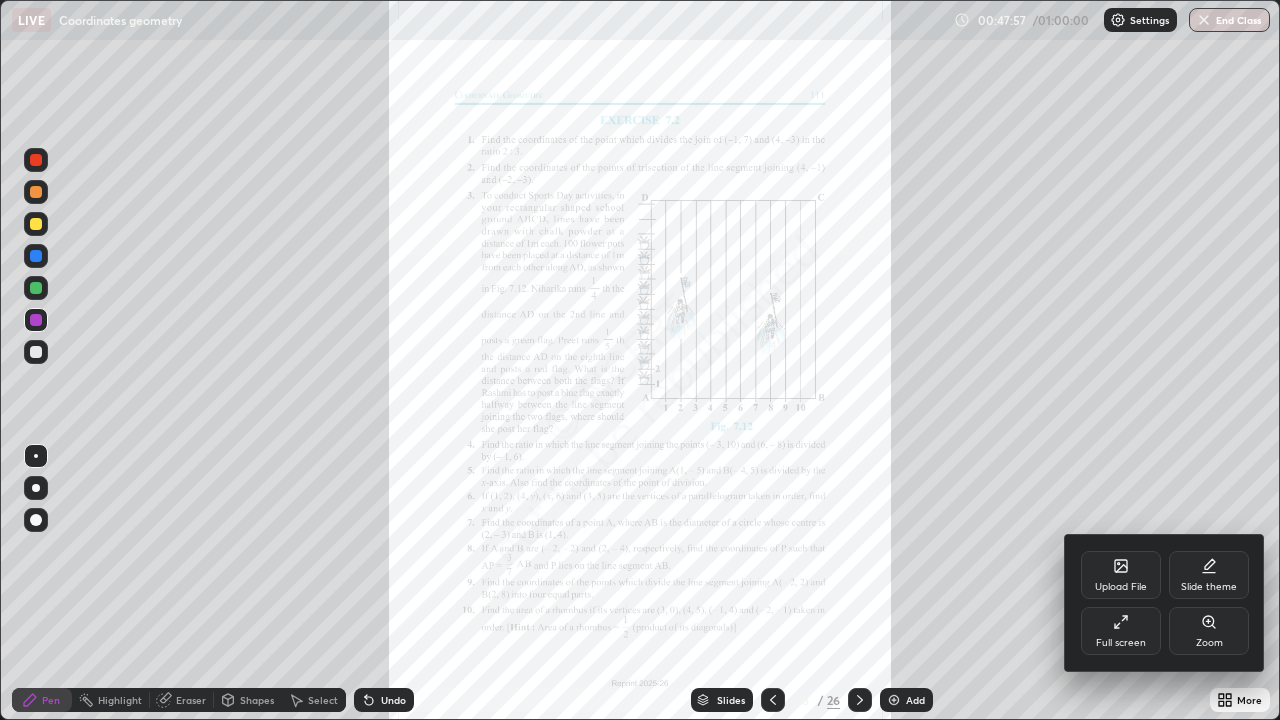 click on "Zoom" at bounding box center (1209, 643) 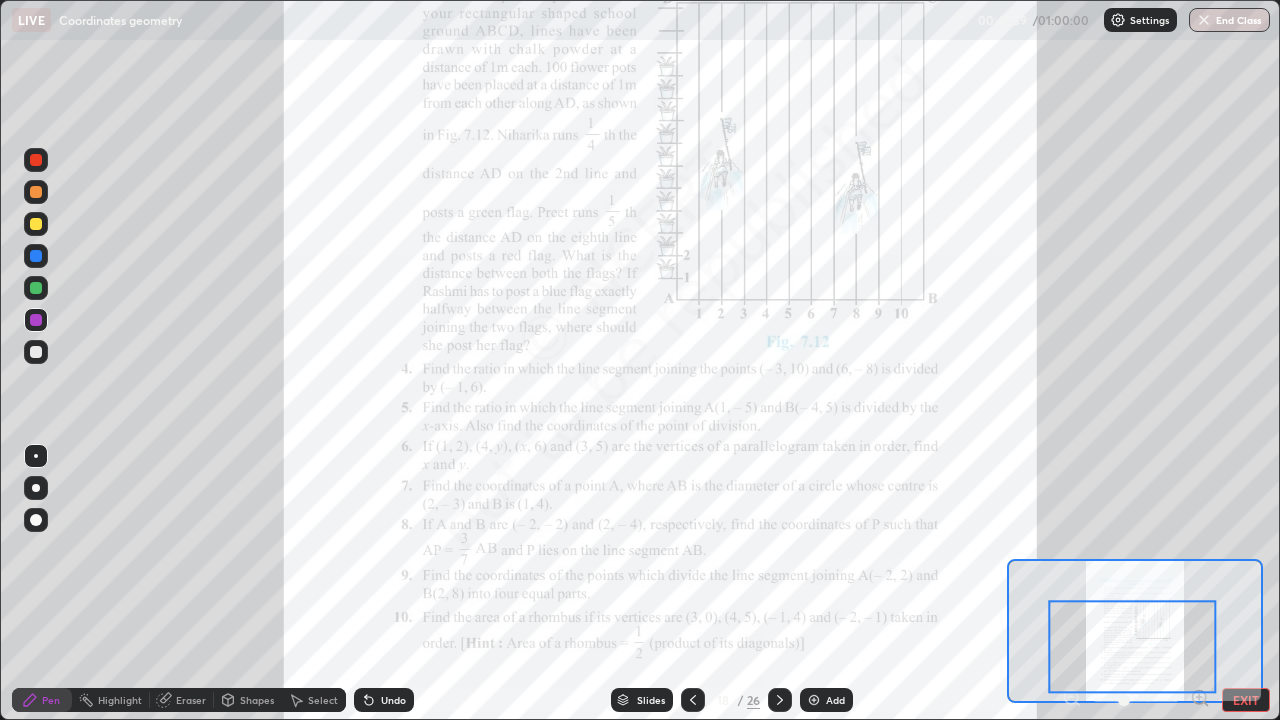 click 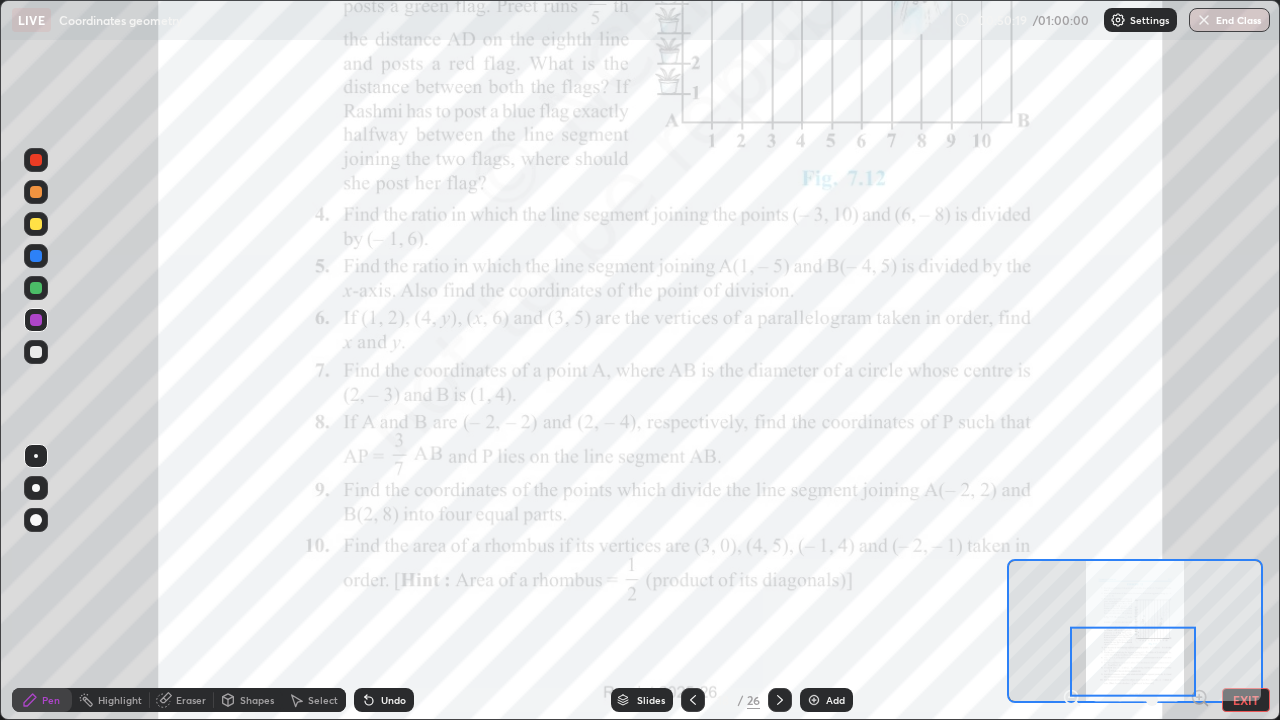 click on "End Class" at bounding box center [1229, 20] 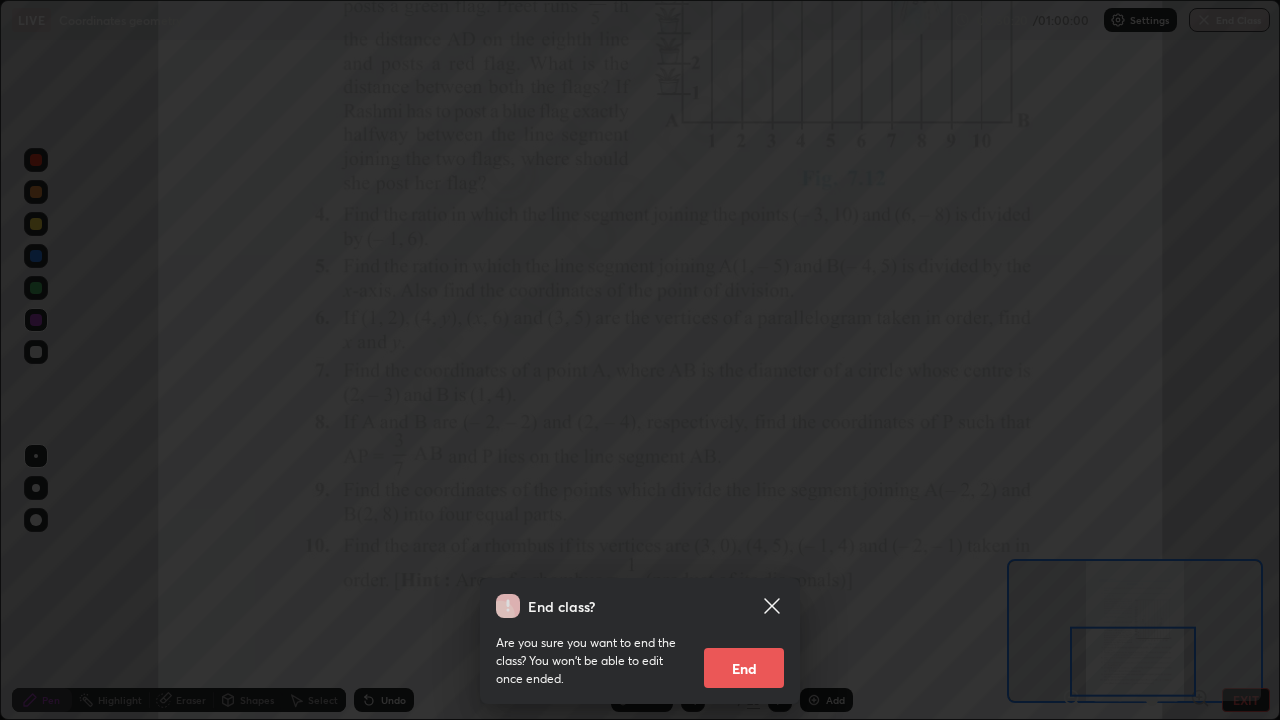 click on "End" at bounding box center (744, 668) 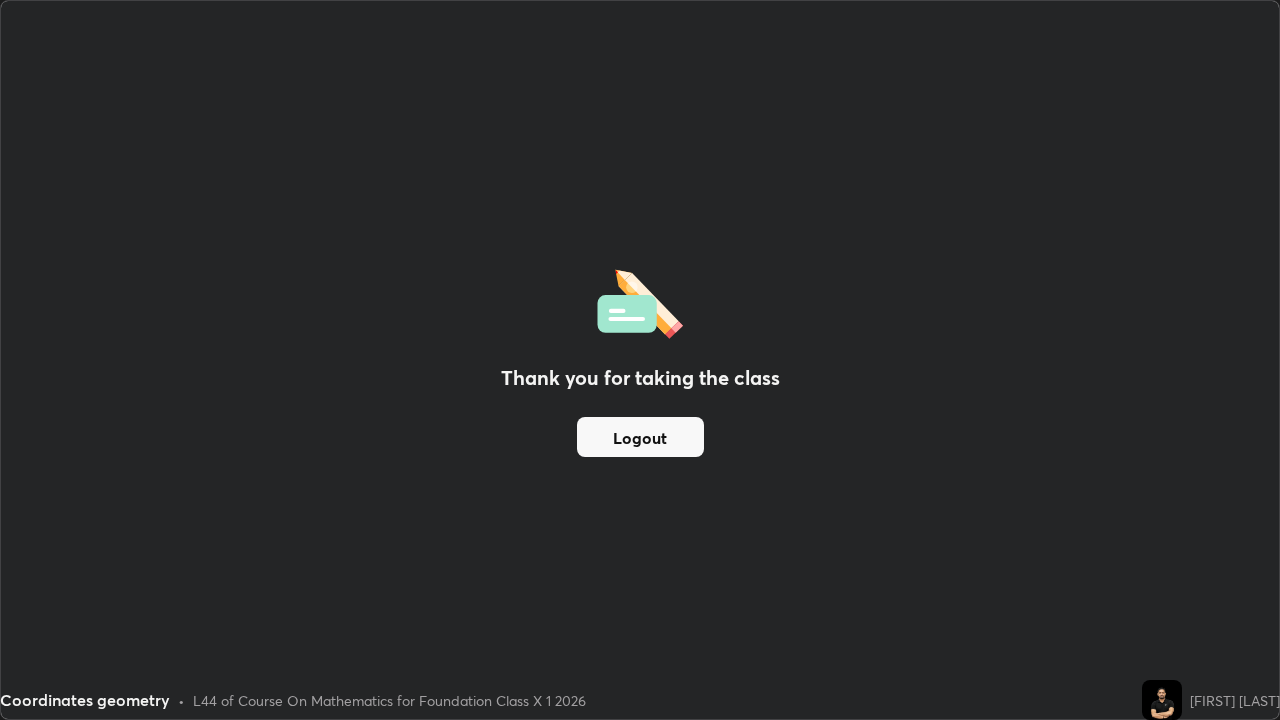 click on "Logout" at bounding box center (640, 437) 